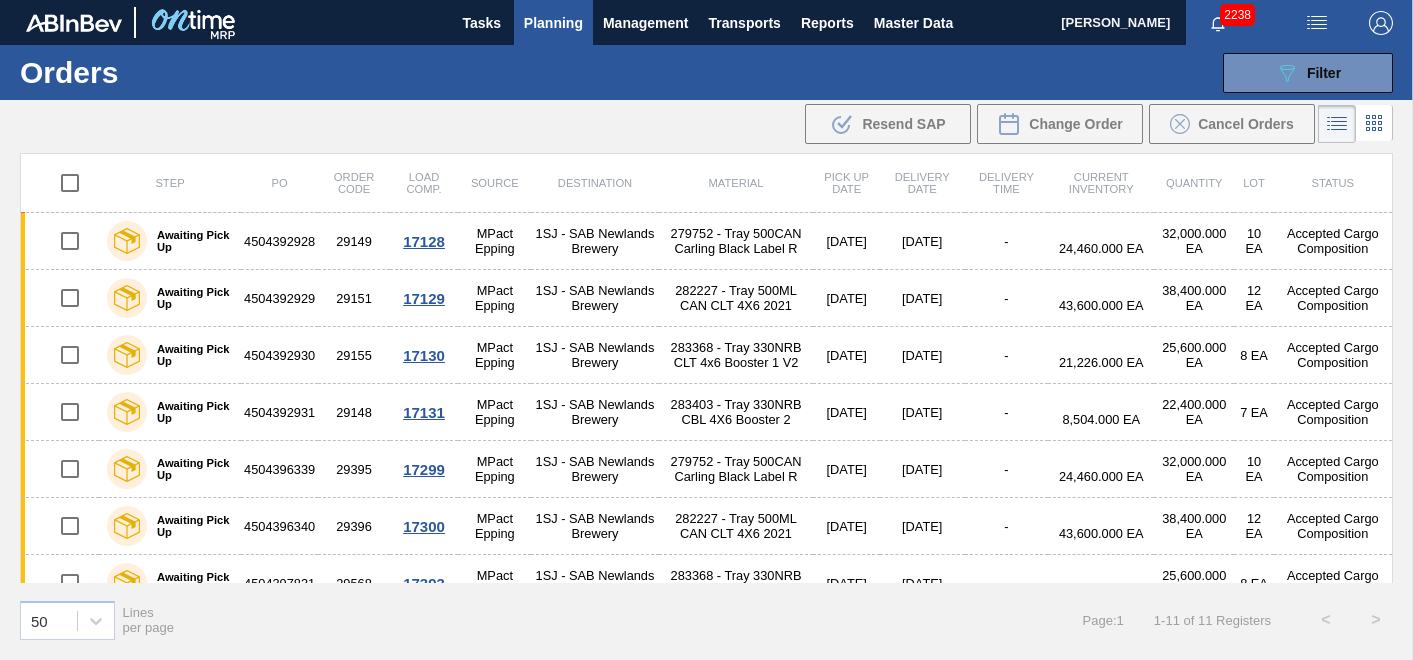 scroll, scrollTop: 0, scrollLeft: 0, axis: both 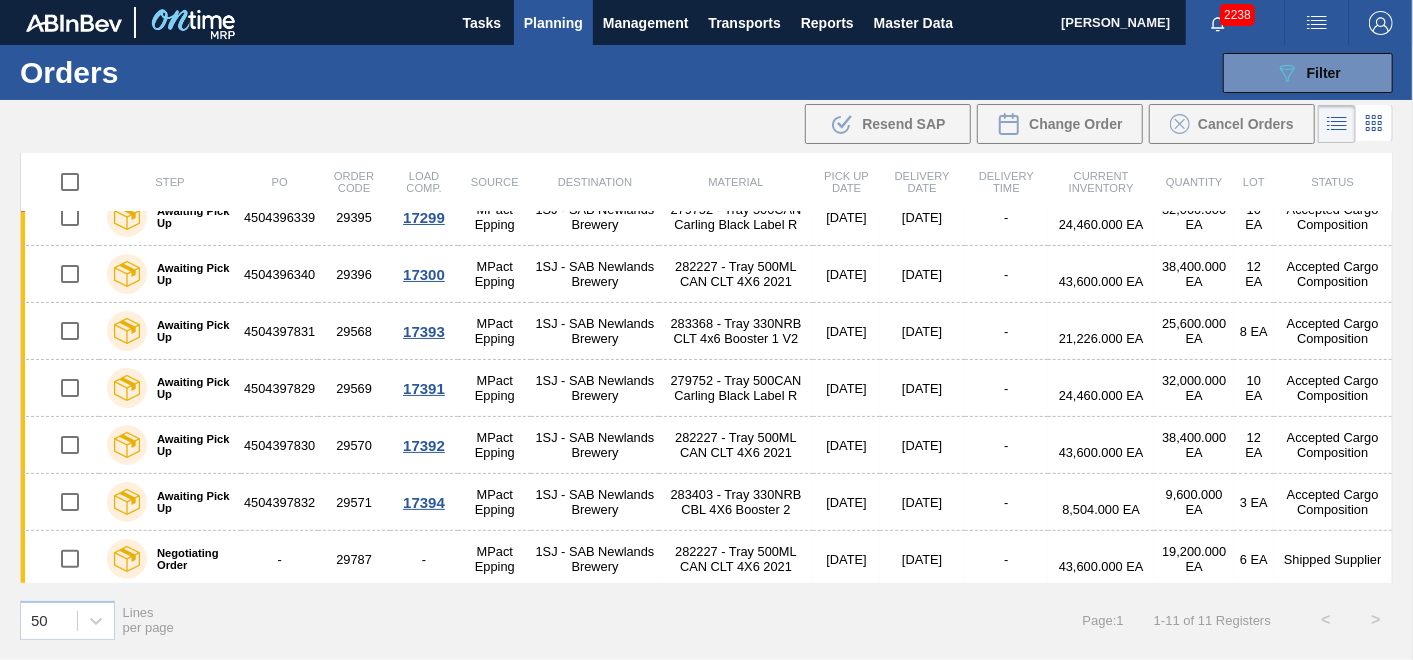 click on "Planning" at bounding box center (553, 23) 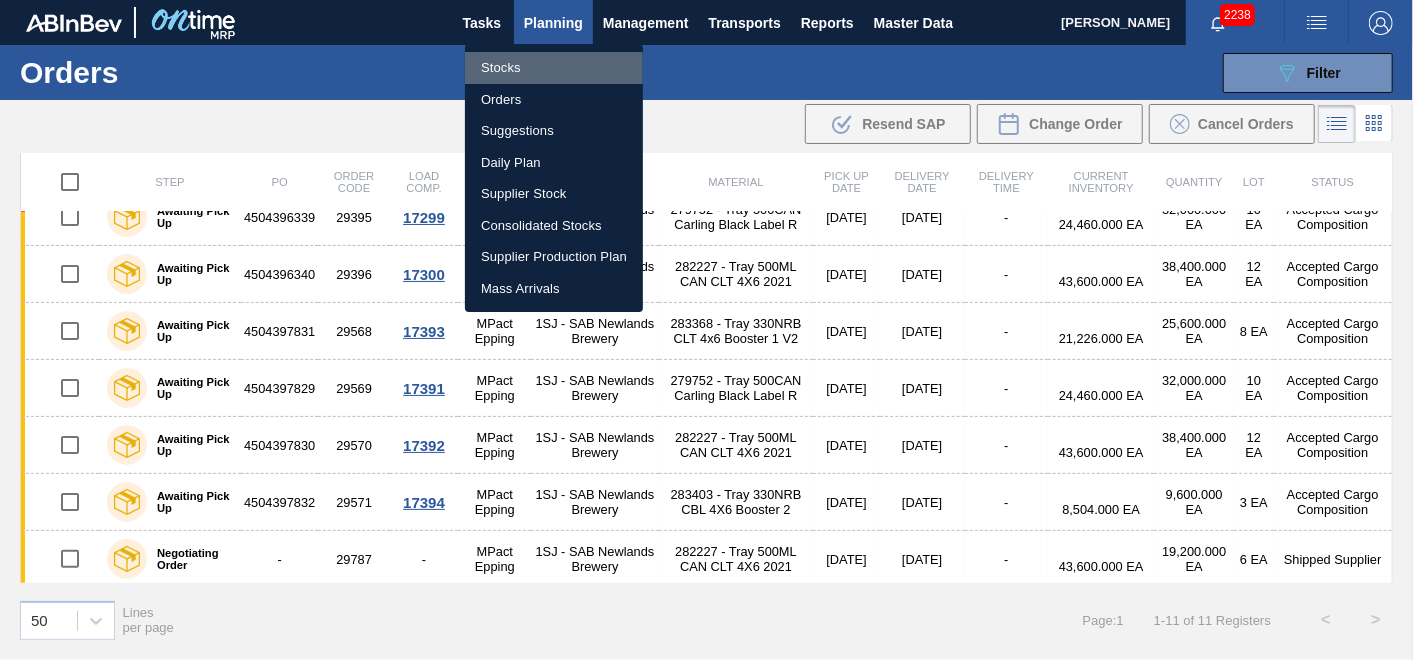 click on "Stocks" at bounding box center (554, 68) 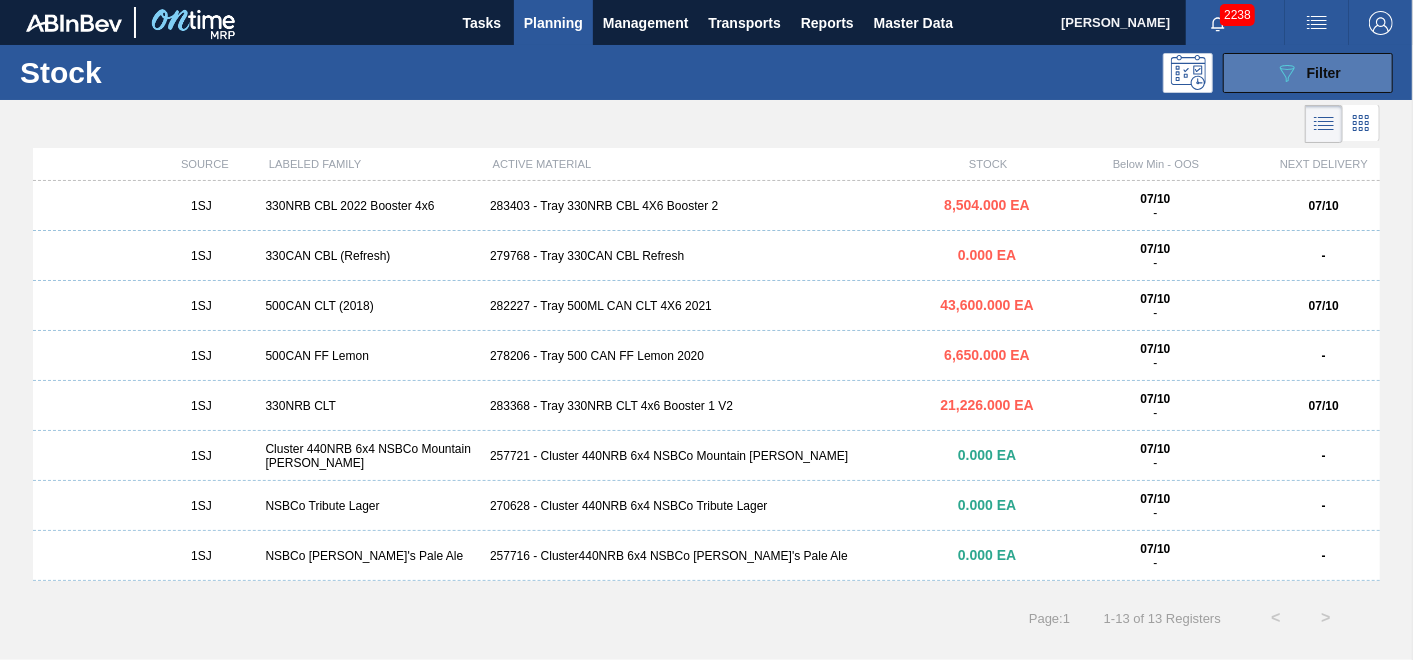 click on "089F7B8B-B2A5-4AFE-B5C0-19BA573D28AC" 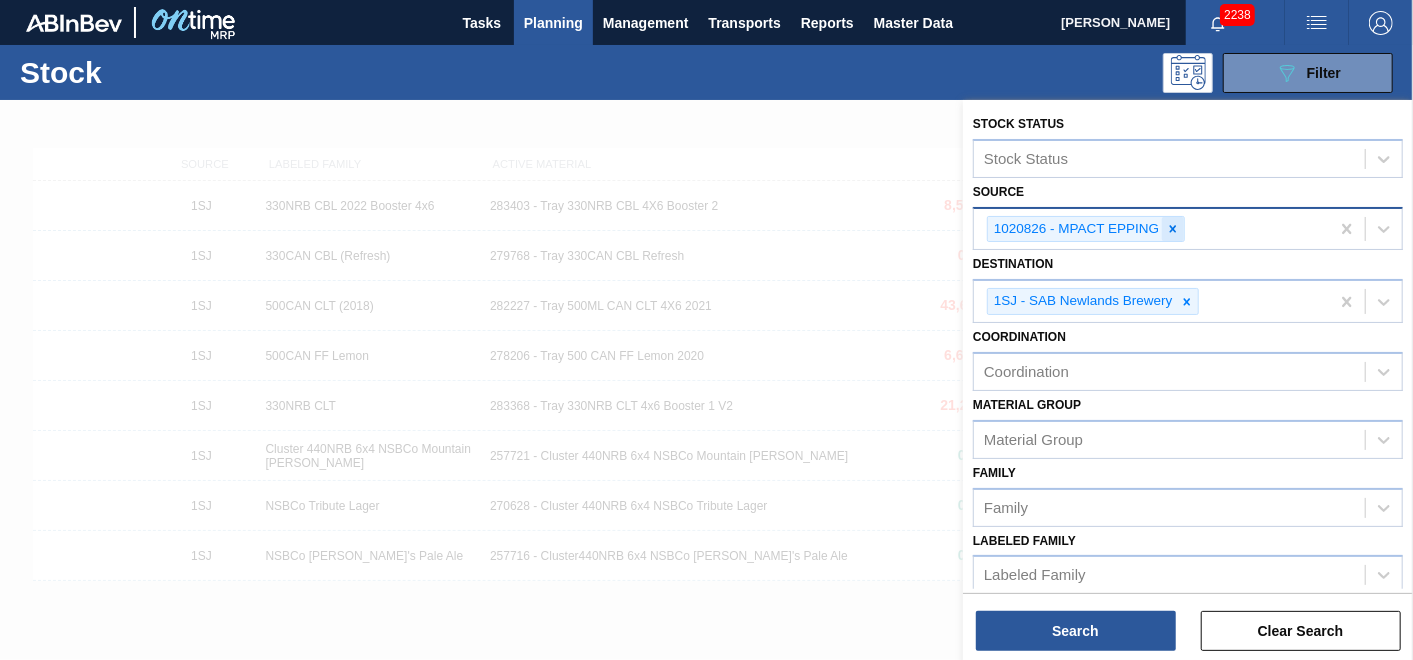 click 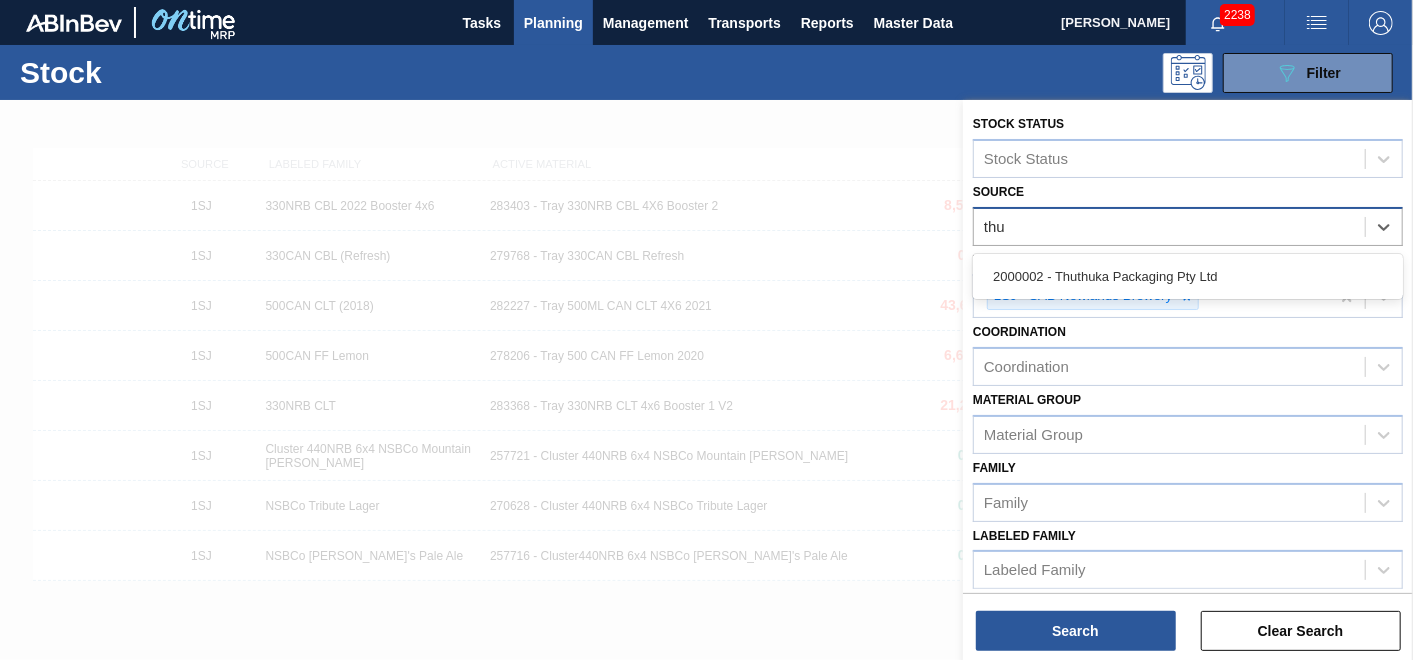 type on "thut" 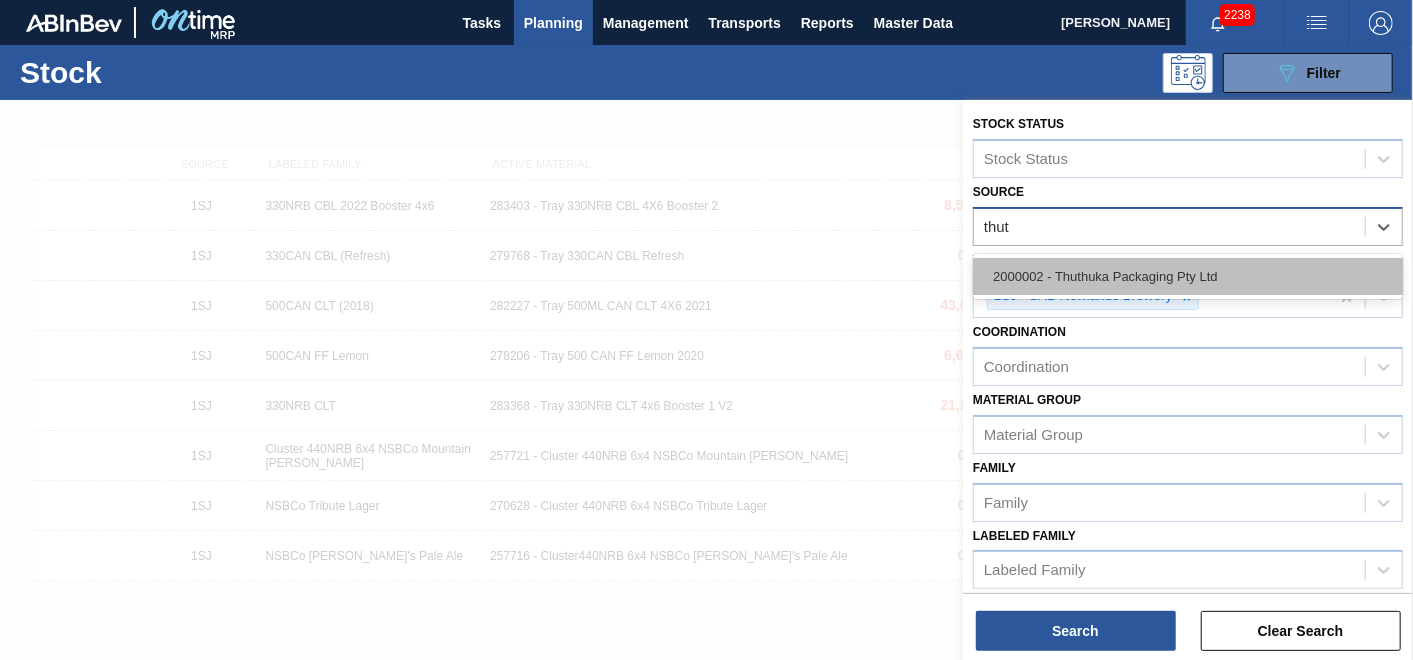 drag, startPoint x: 1153, startPoint y: 283, endPoint x: 1155, endPoint y: 354, distance: 71.02816 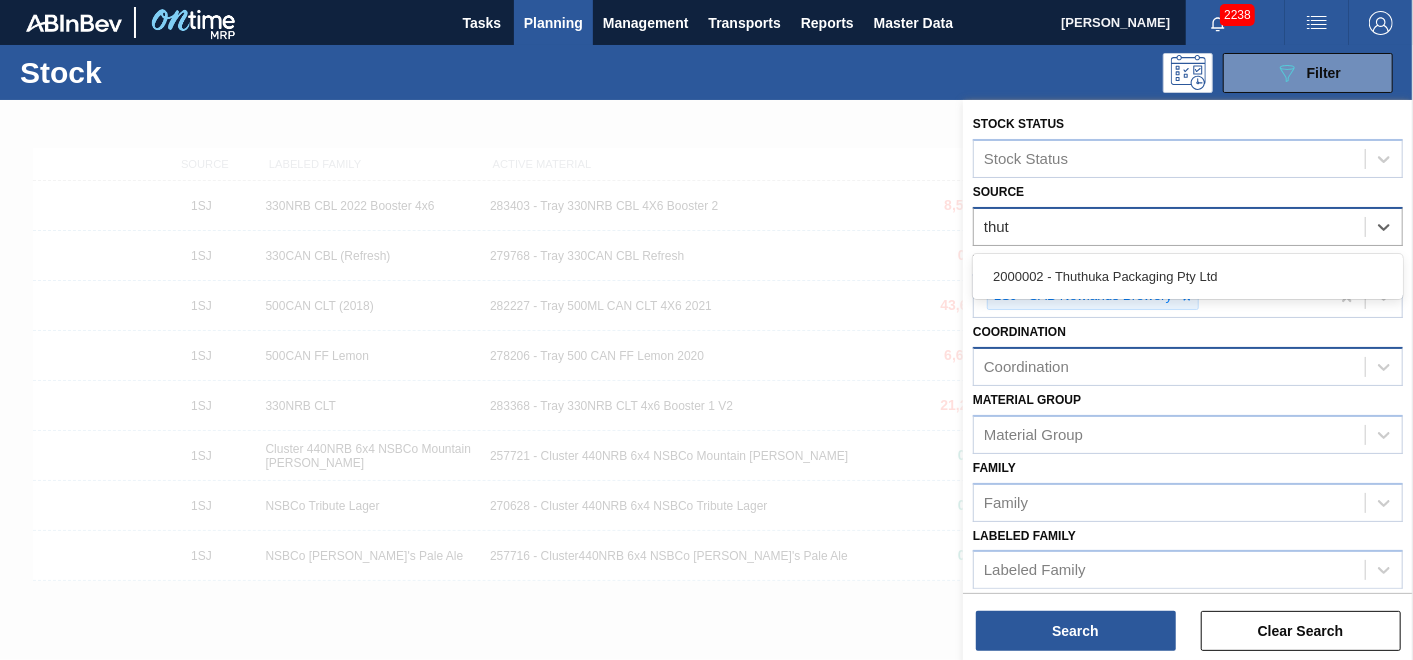 click on "2000002 - Thuthuka Packaging Pty Ltd" at bounding box center [1188, 276] 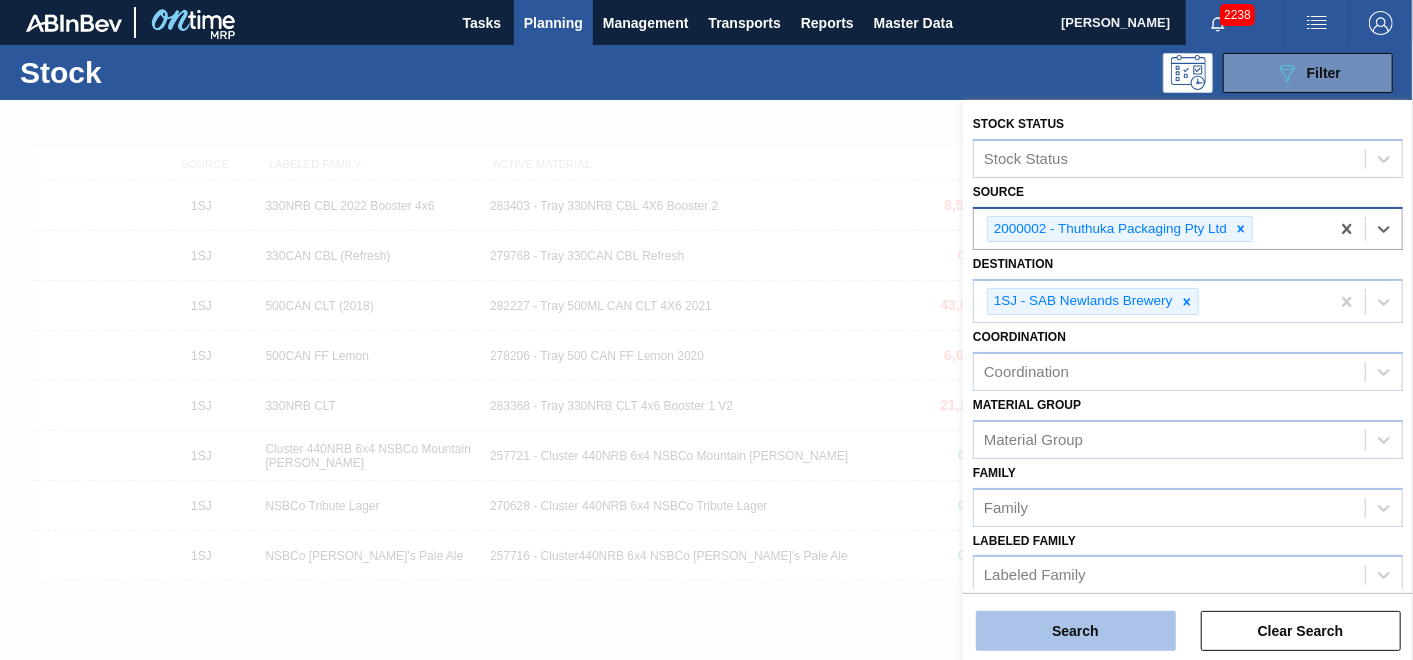 click on "Search" at bounding box center [1076, 631] 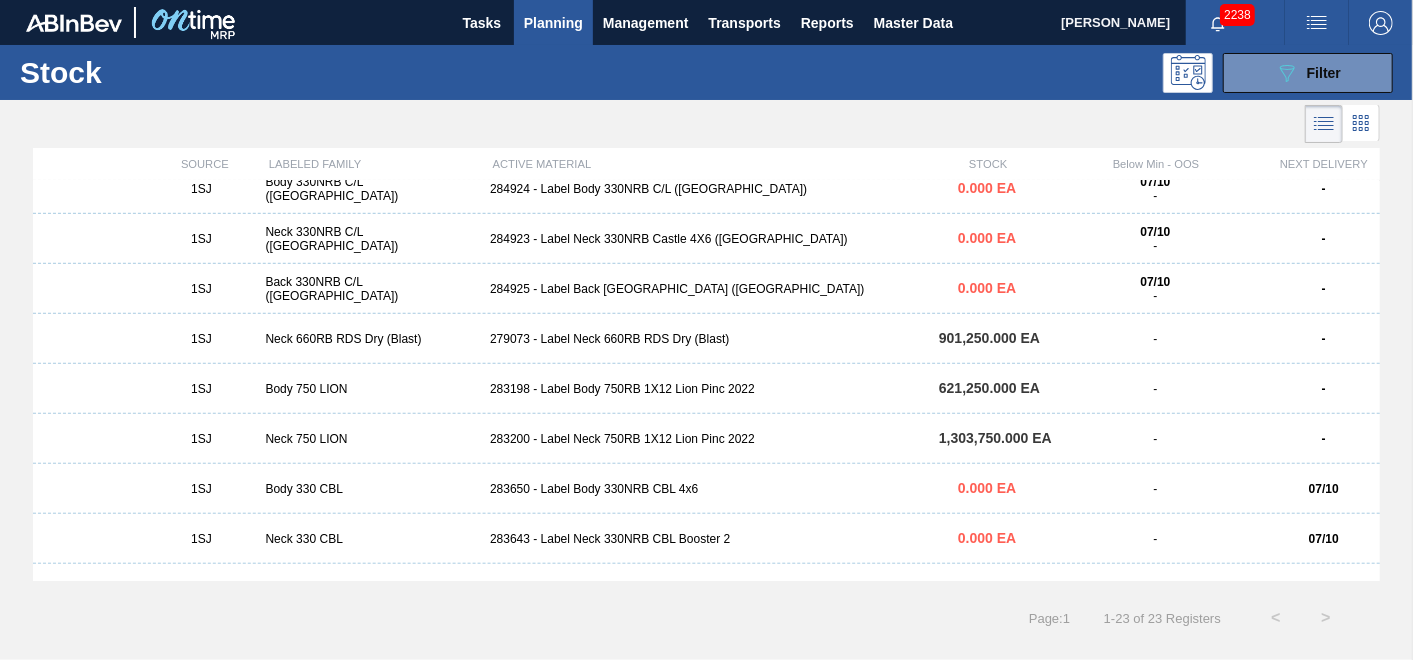 scroll, scrollTop: 749, scrollLeft: 0, axis: vertical 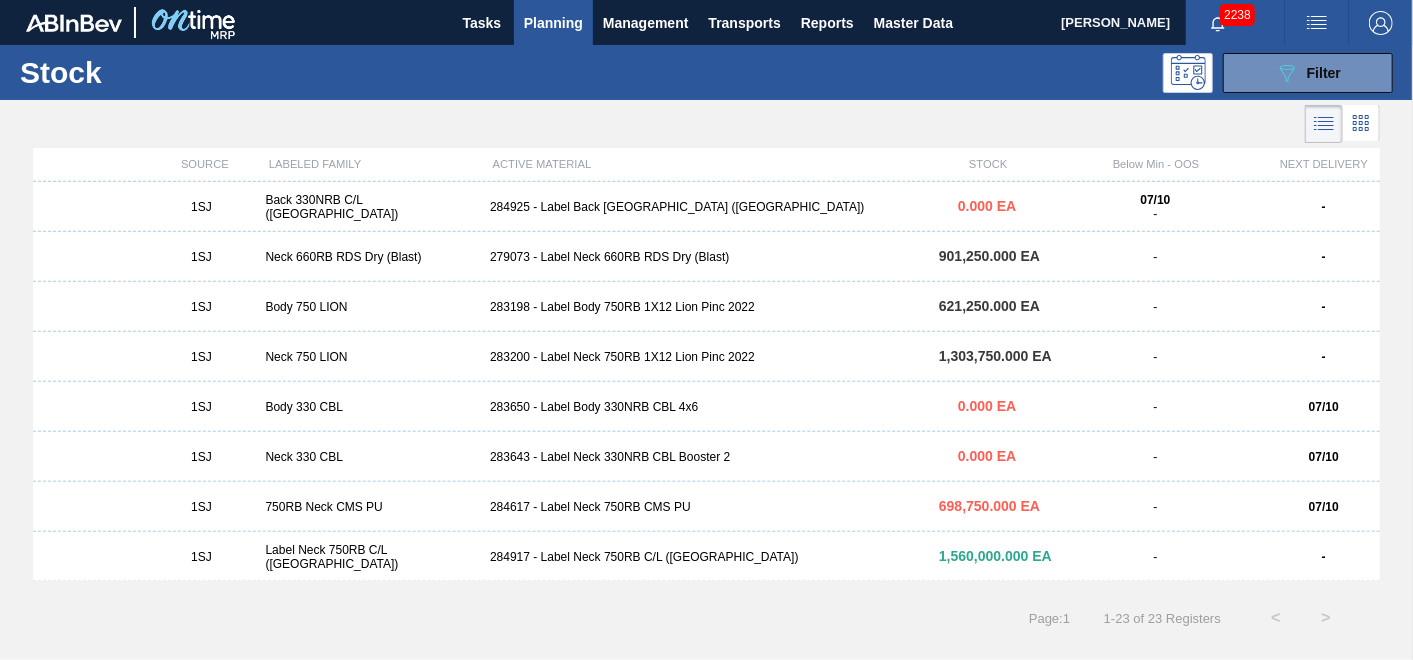 click on "1SJ Body 750 LION 283198 - Label Body 750RB 1X12 Lion Pinc 2022 621,250.000 EA - -" at bounding box center (706, 307) 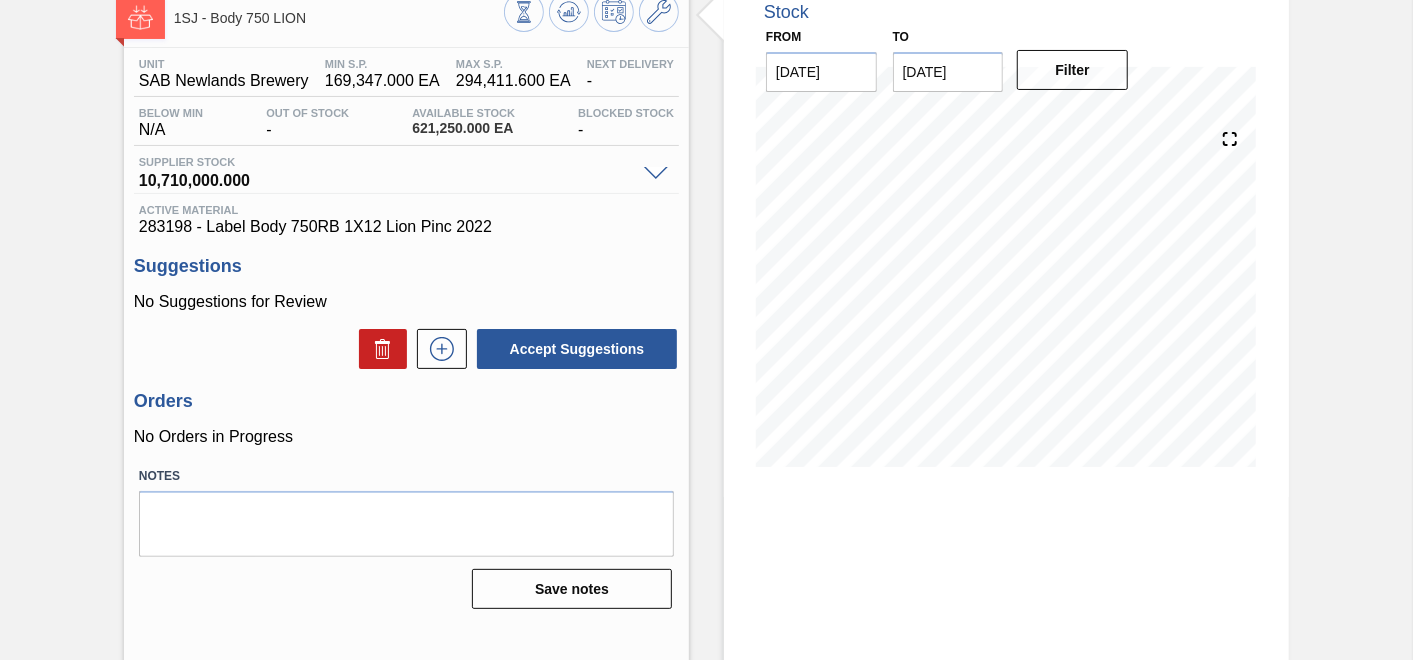 scroll, scrollTop: 0, scrollLeft: 0, axis: both 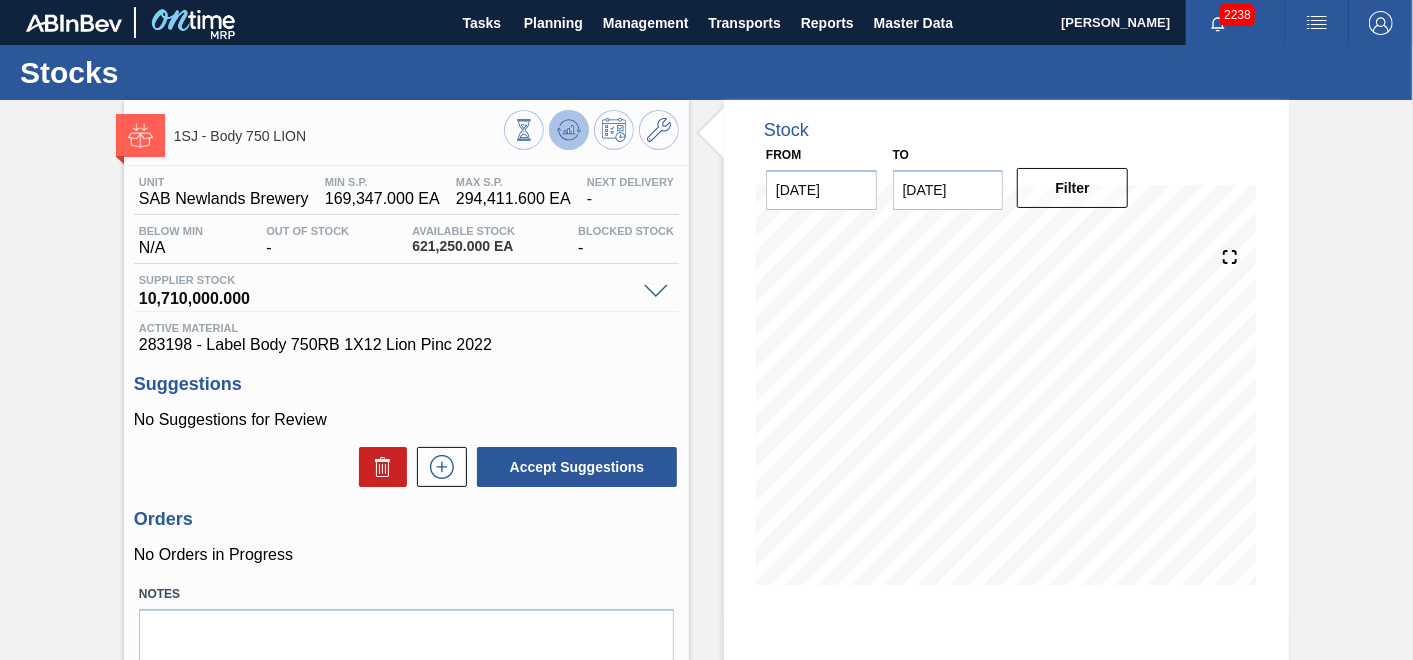 click at bounding box center [569, 130] 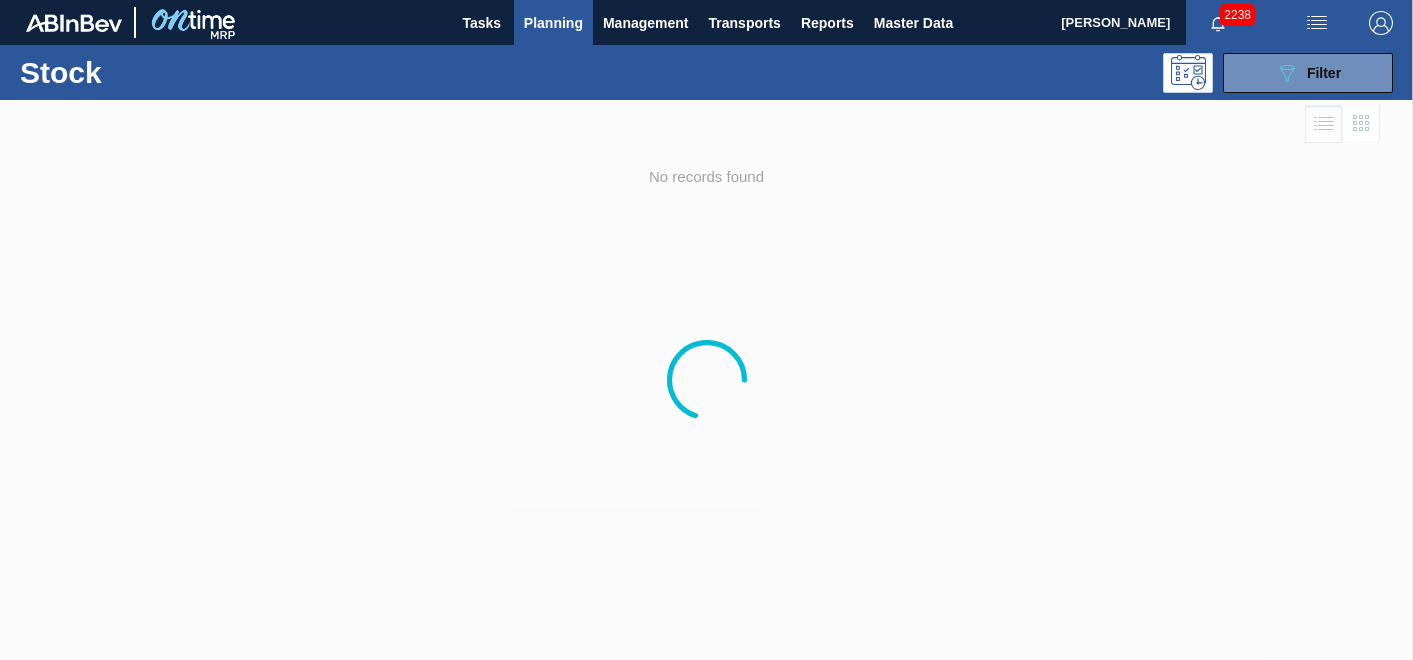 scroll, scrollTop: 0, scrollLeft: 0, axis: both 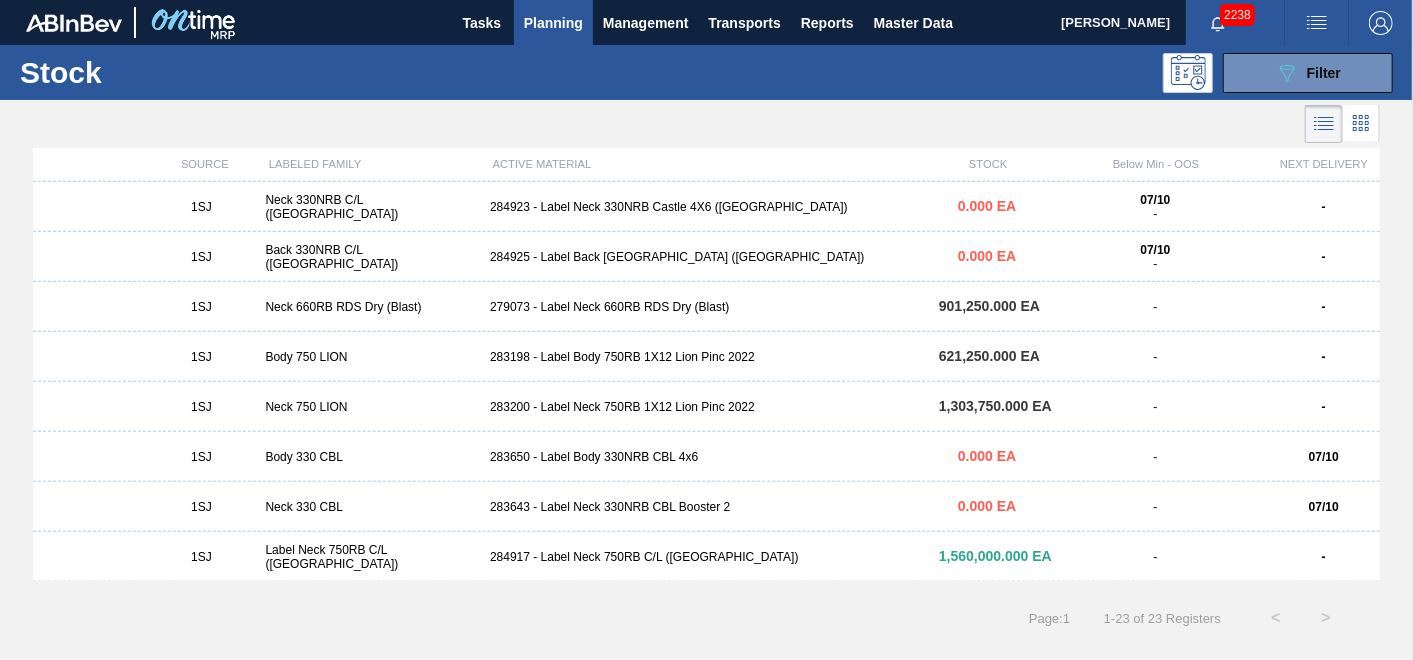 click on "283198 - Label Body 750RB 1X12 Lion Pinc 2022" at bounding box center (706, 357) 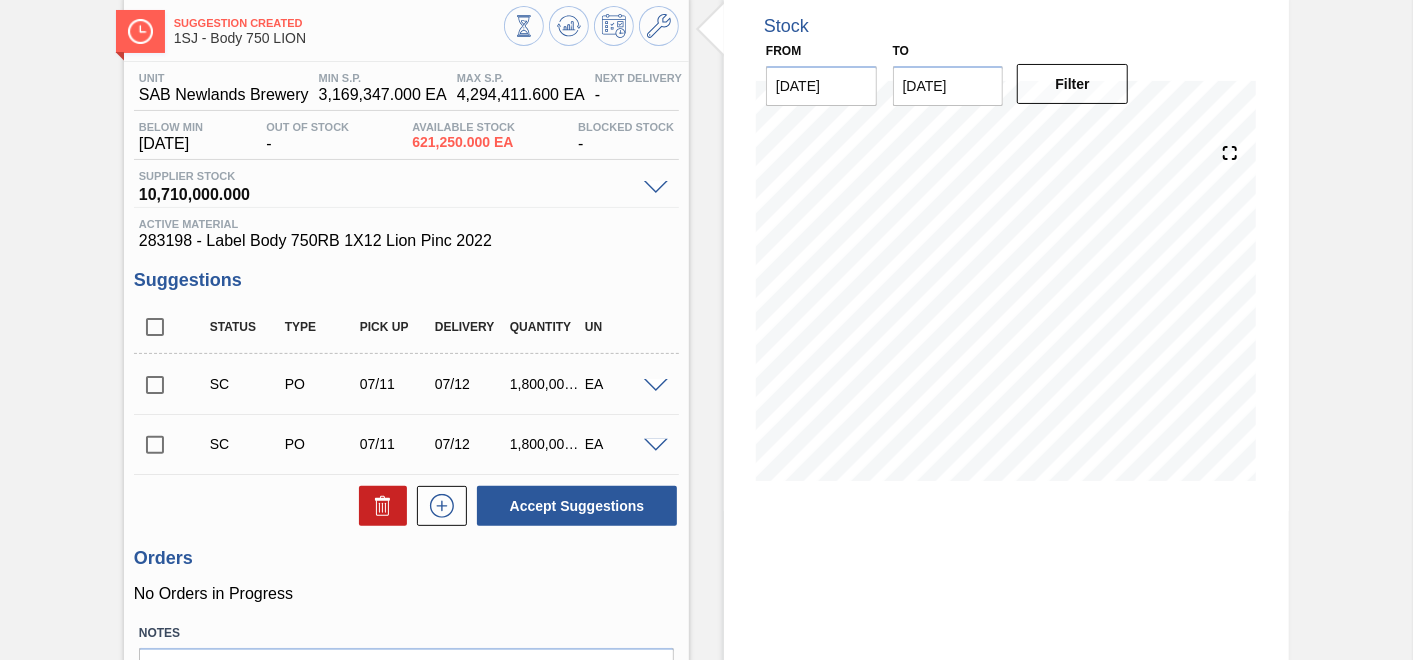 scroll, scrollTop: 229, scrollLeft: 0, axis: vertical 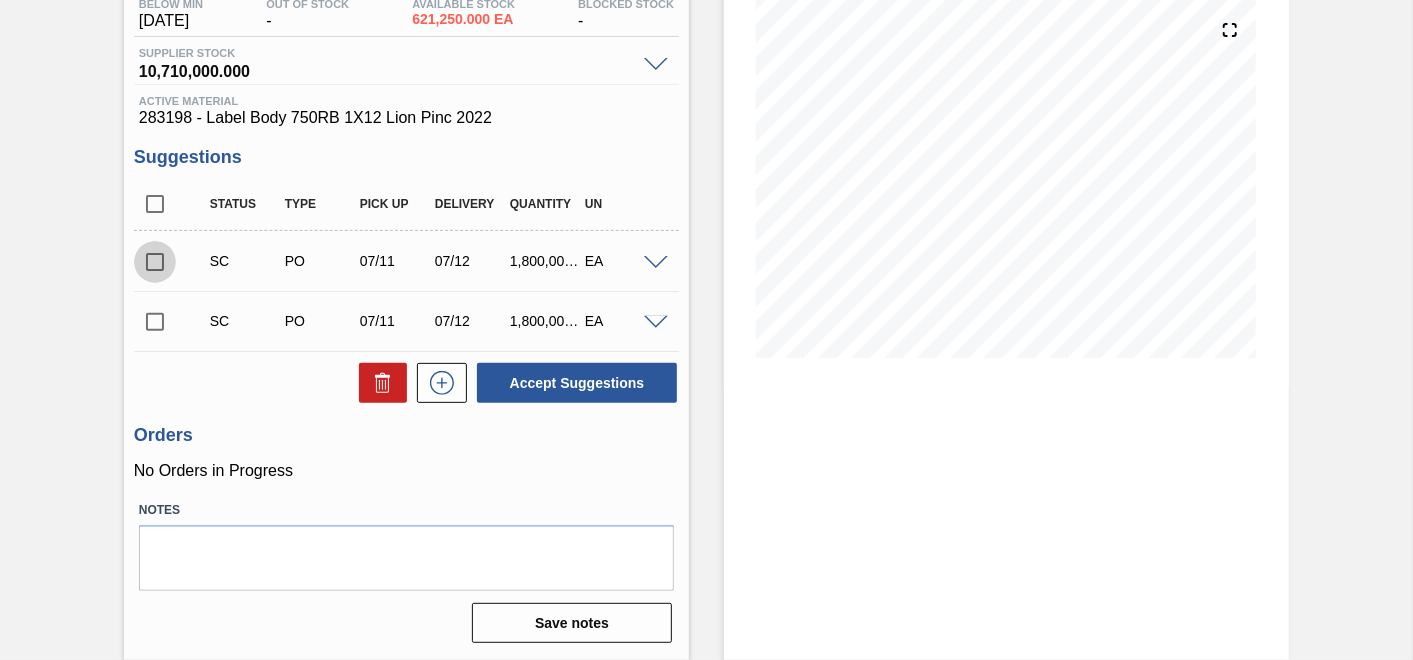 click at bounding box center (155, 262) 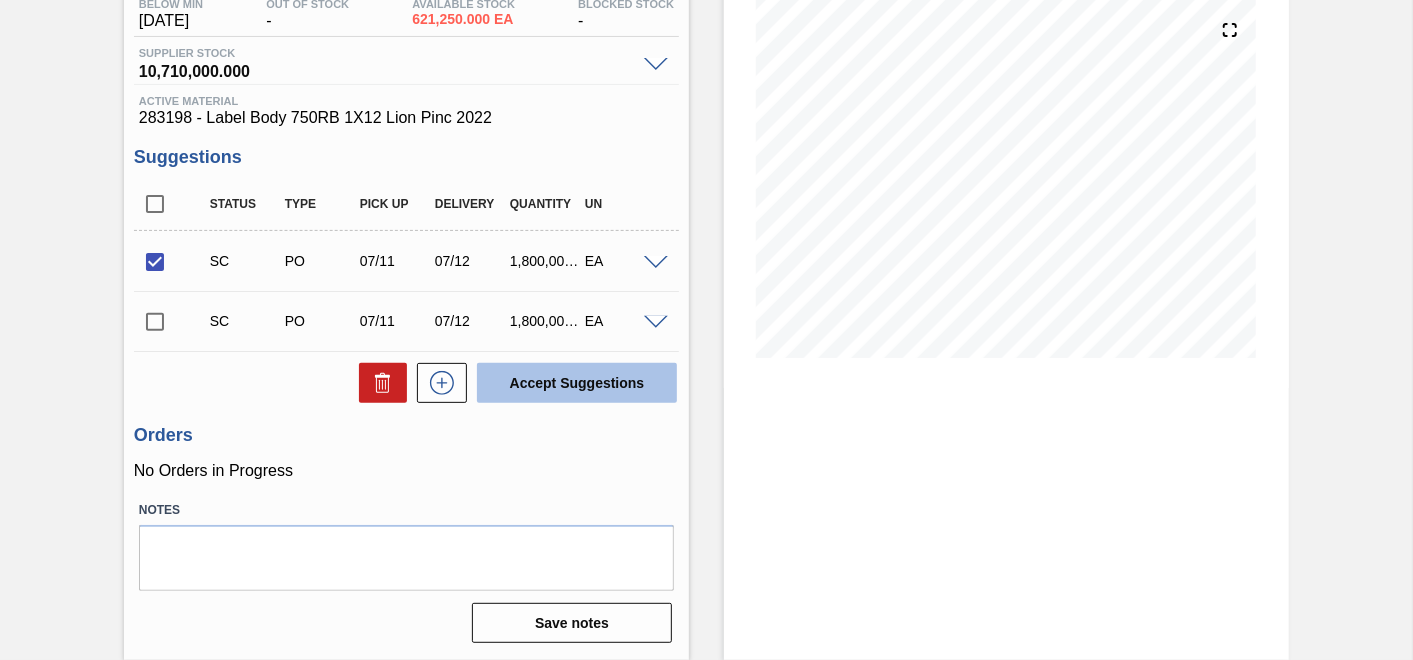 click on "Accept Suggestions" at bounding box center [577, 383] 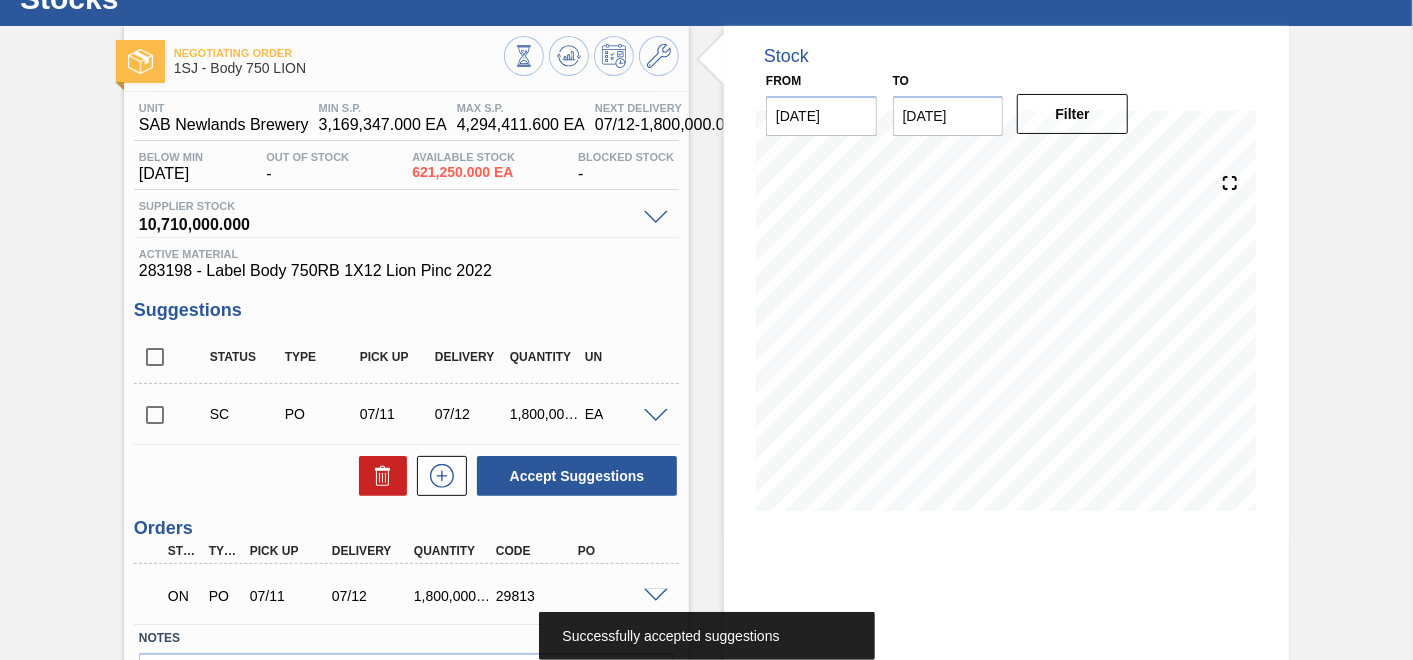 scroll, scrollTop: 0, scrollLeft: 0, axis: both 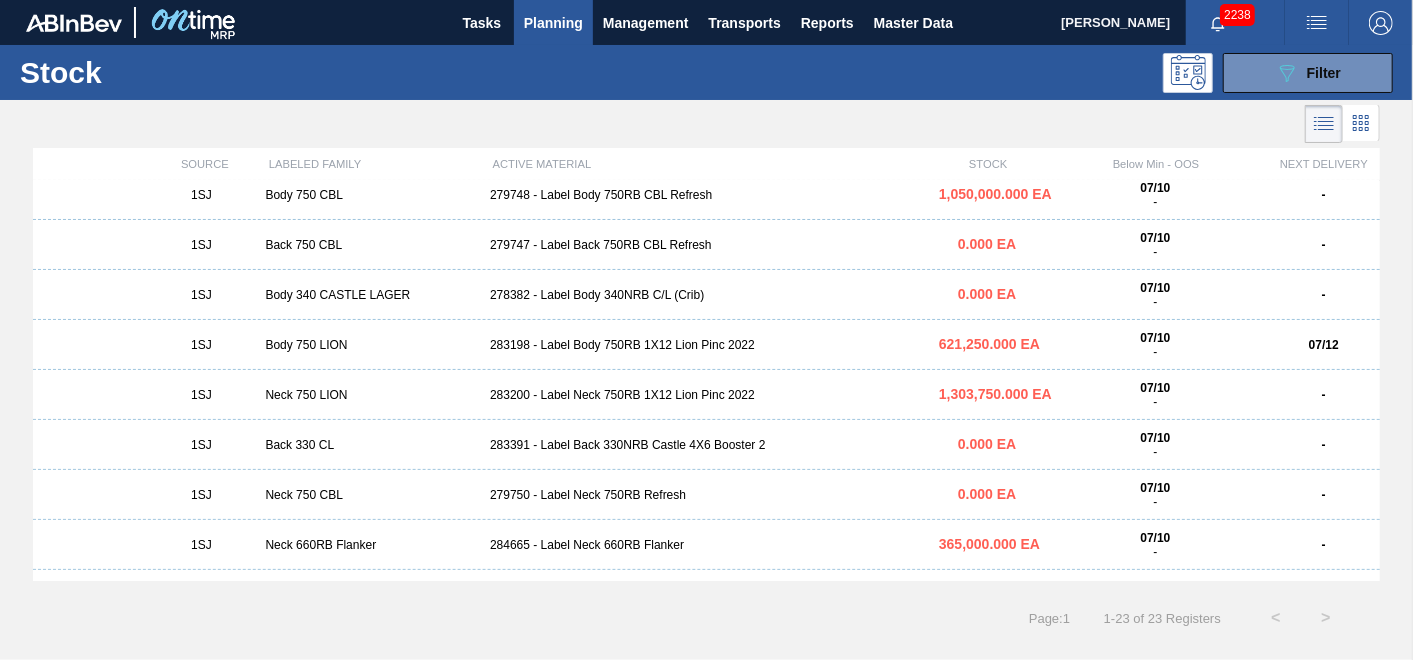 click on "283200 - Label Neck 750RB 1X12 Lion Pinc 2022" at bounding box center [706, 395] 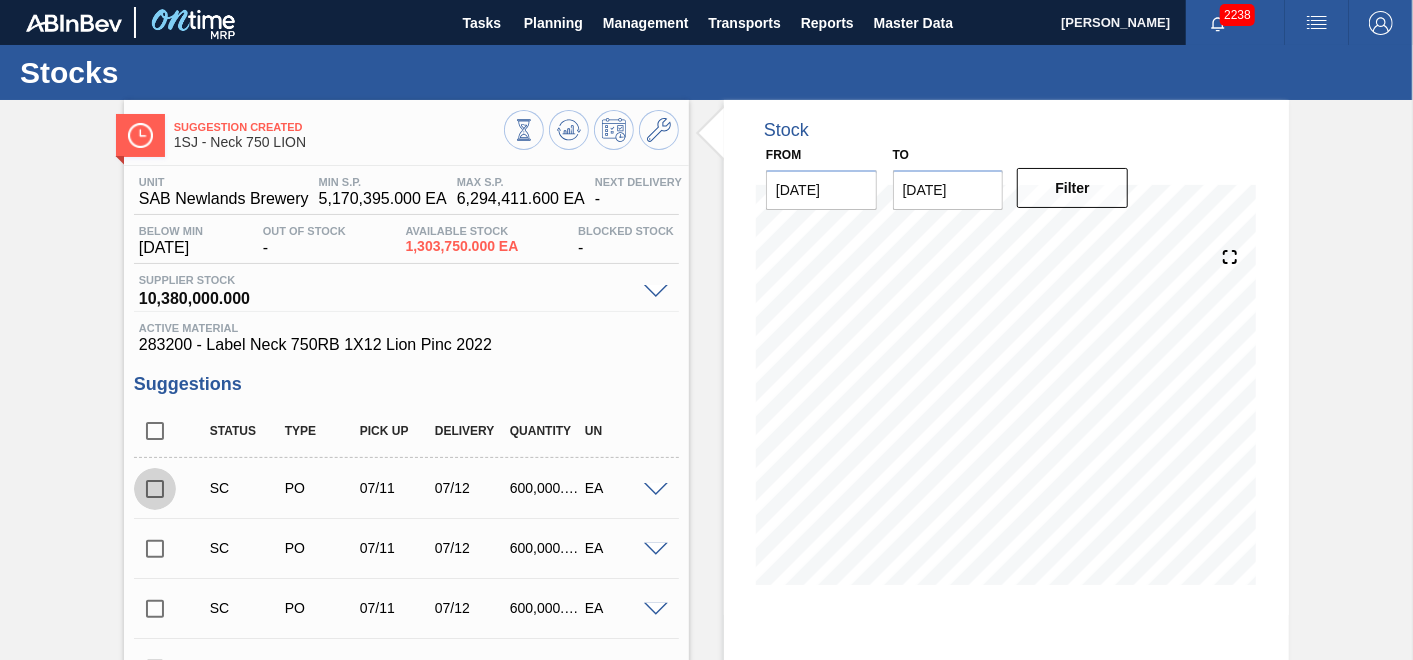 drag, startPoint x: 151, startPoint y: 491, endPoint x: 174, endPoint y: 482, distance: 24.698177 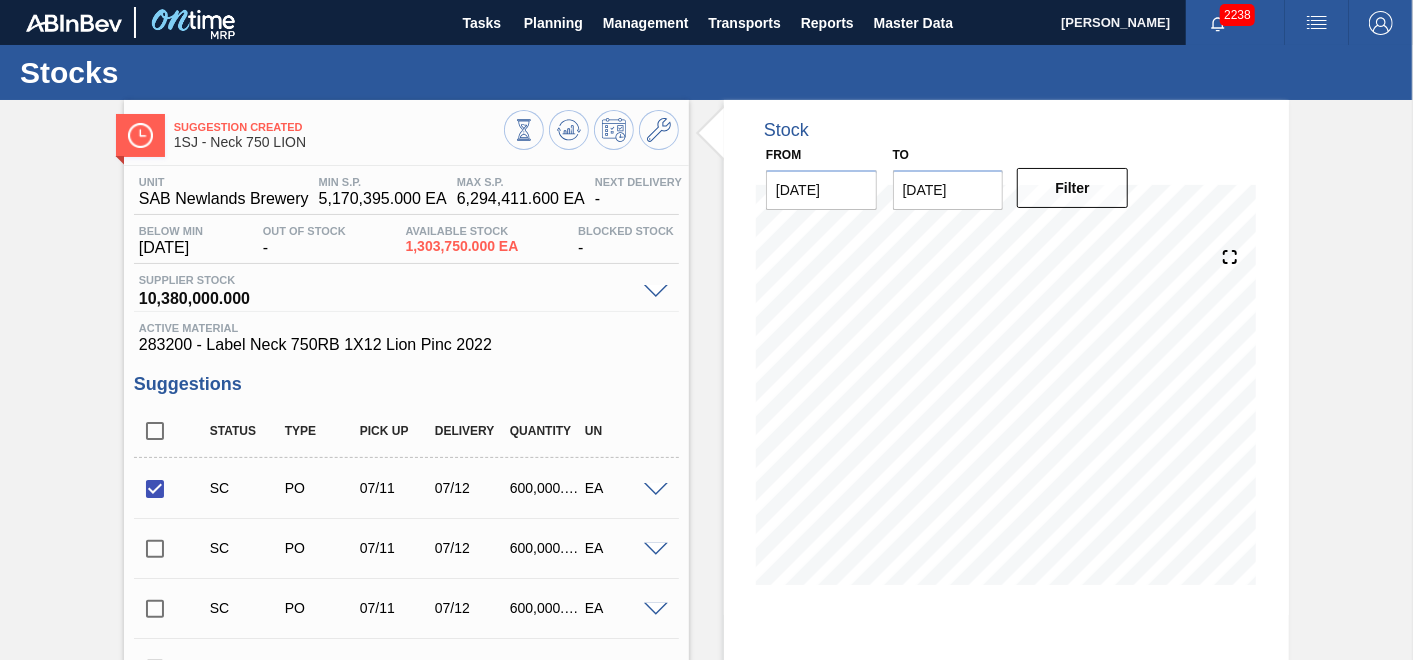 scroll, scrollTop: 444, scrollLeft: 0, axis: vertical 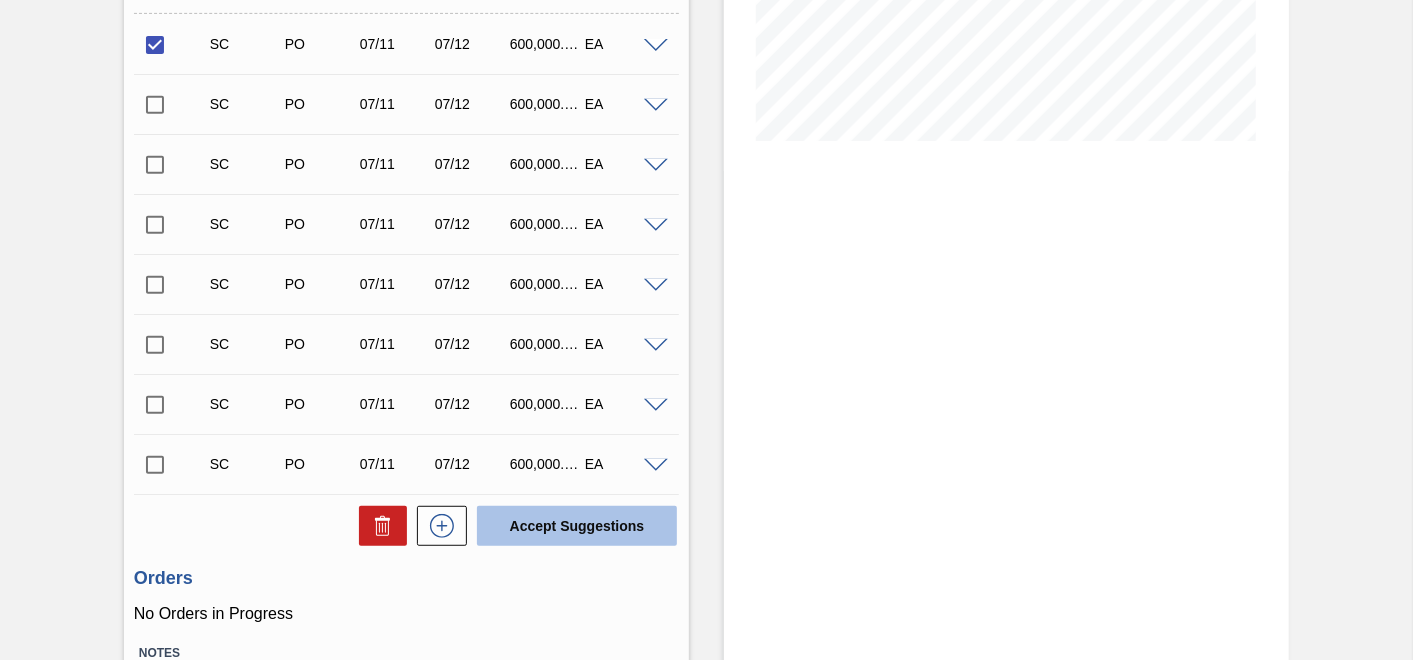click on "Accept Suggestions" at bounding box center [577, 526] 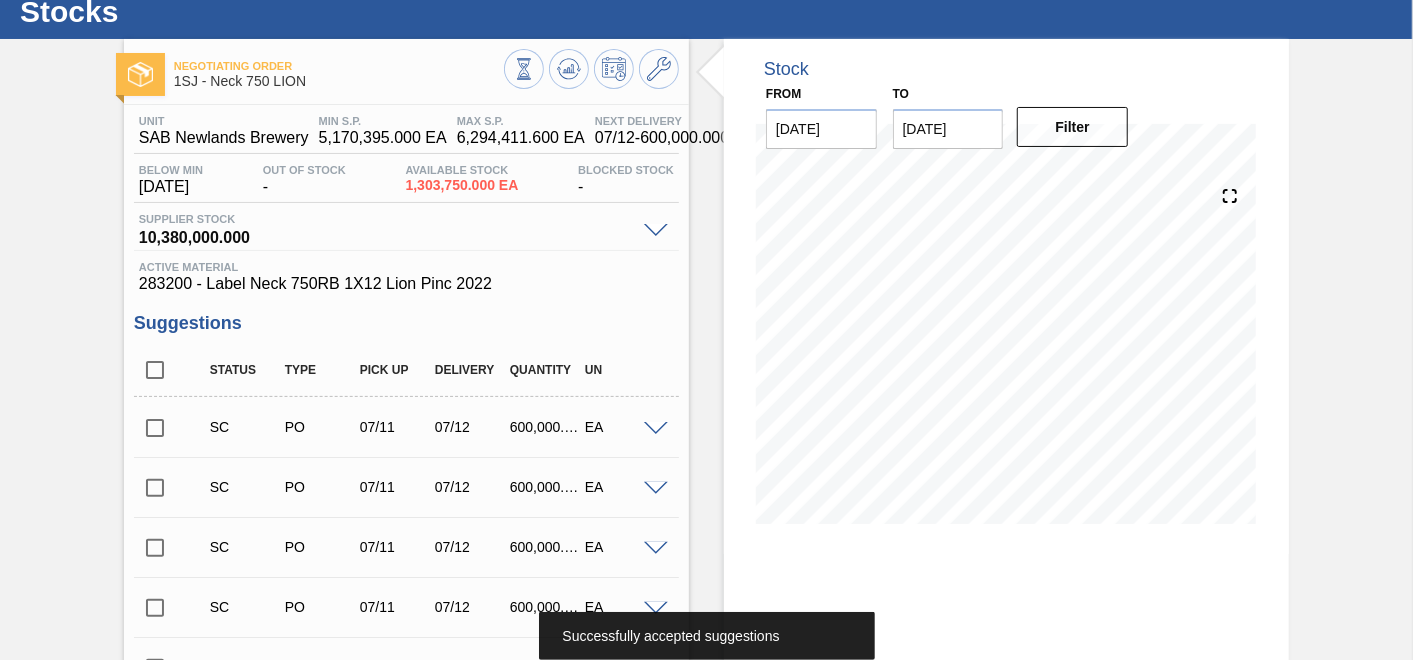 scroll, scrollTop: 0, scrollLeft: 0, axis: both 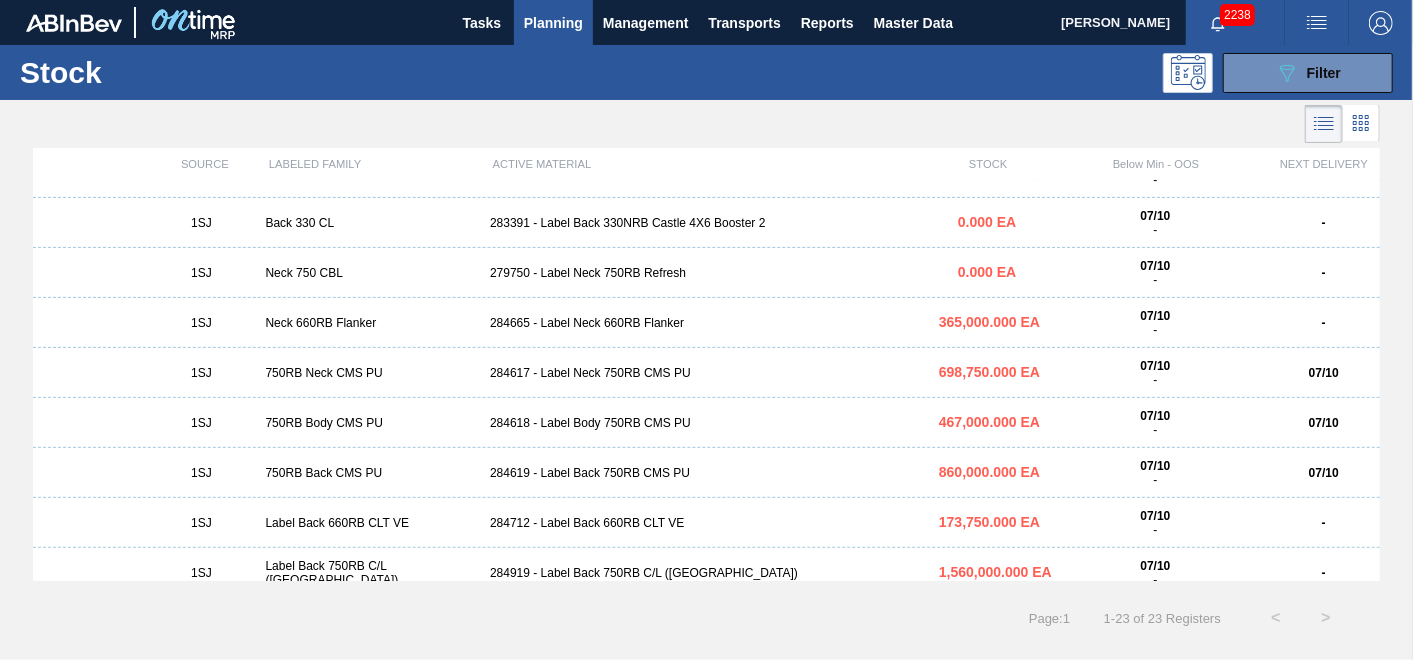 click on "284618 - Label Body 750RB CMS PU" at bounding box center (706, 423) 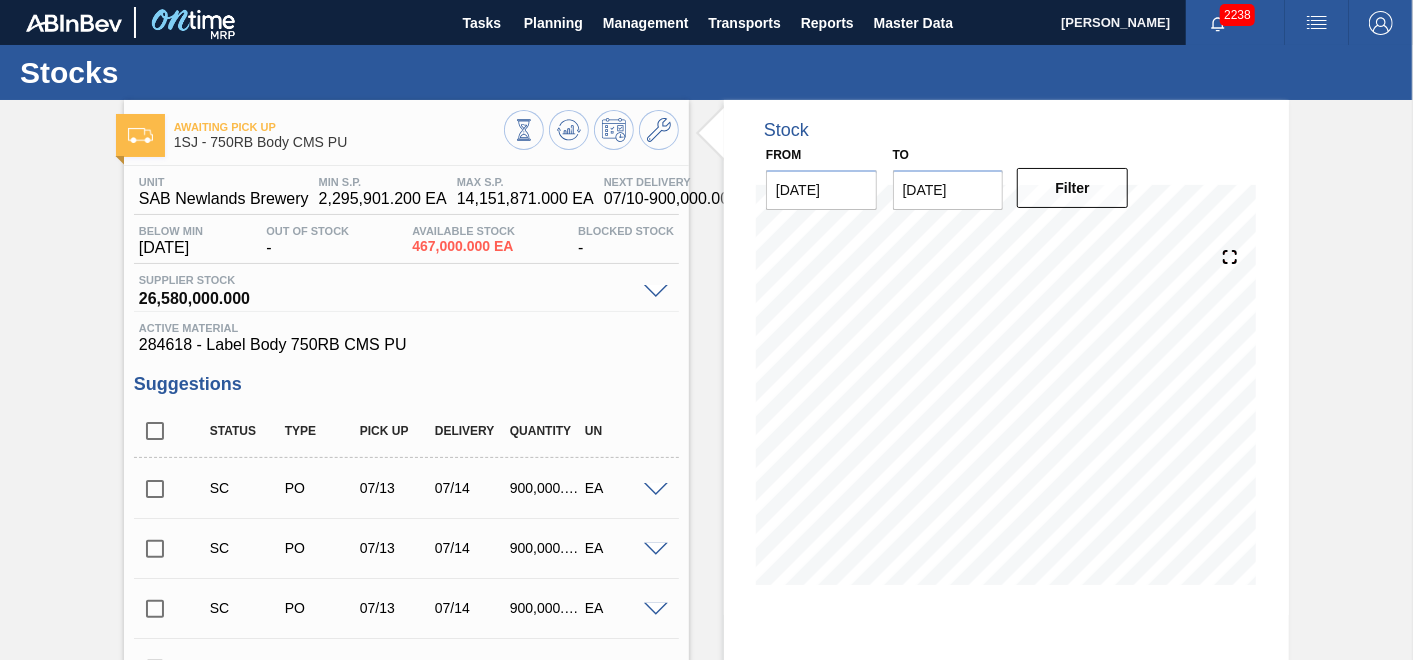 drag, startPoint x: 154, startPoint y: 488, endPoint x: 185, endPoint y: 485, distance: 31.144823 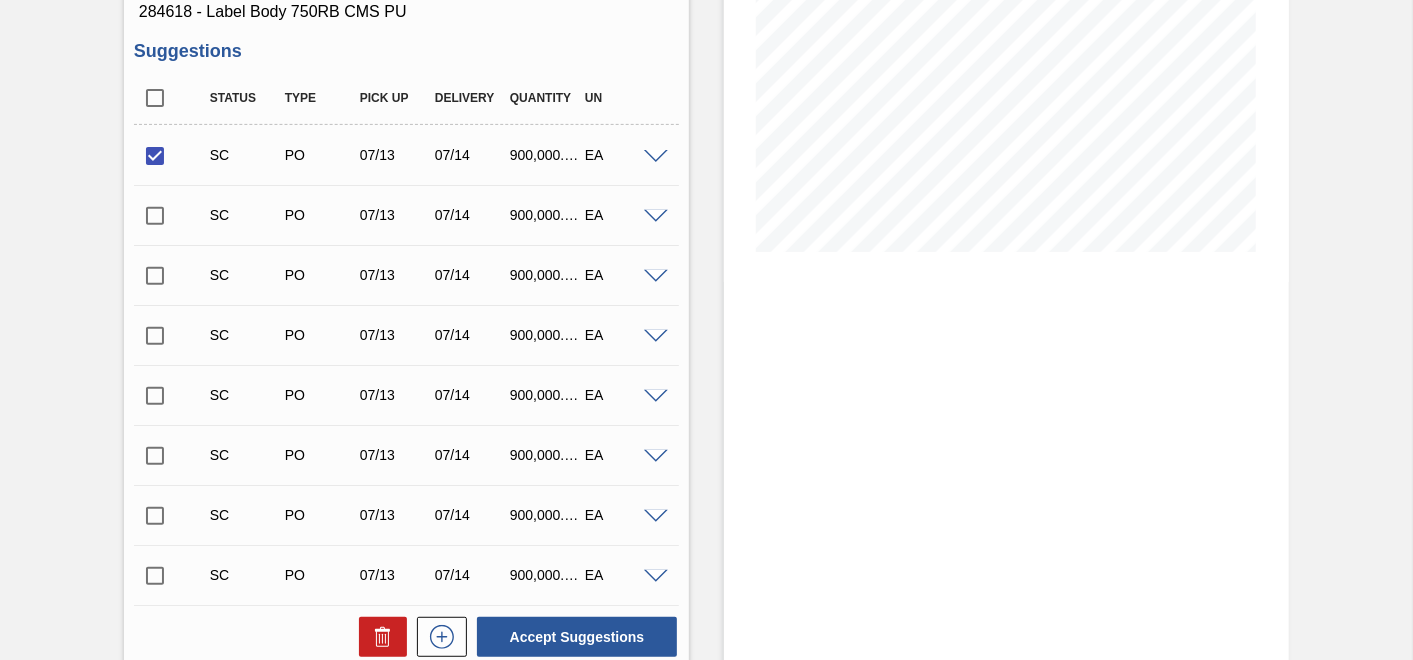 scroll, scrollTop: 555, scrollLeft: 0, axis: vertical 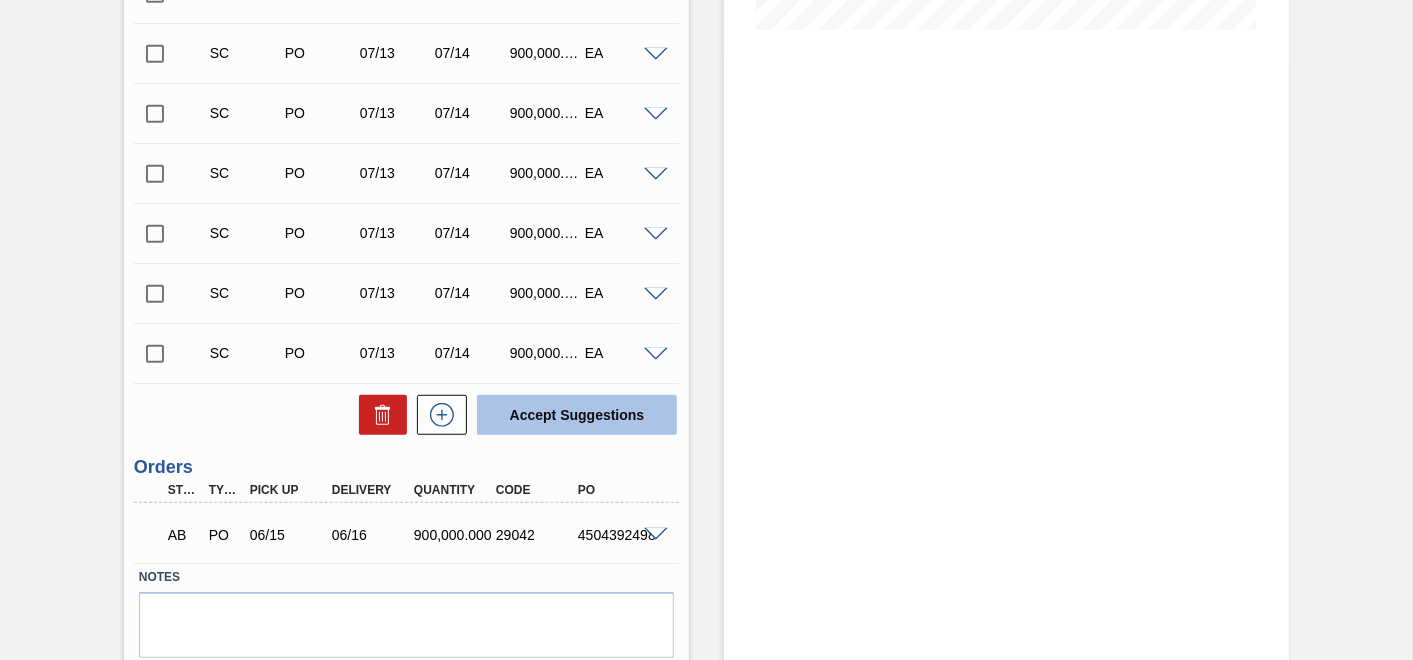 click on "Accept Suggestions" at bounding box center [577, 415] 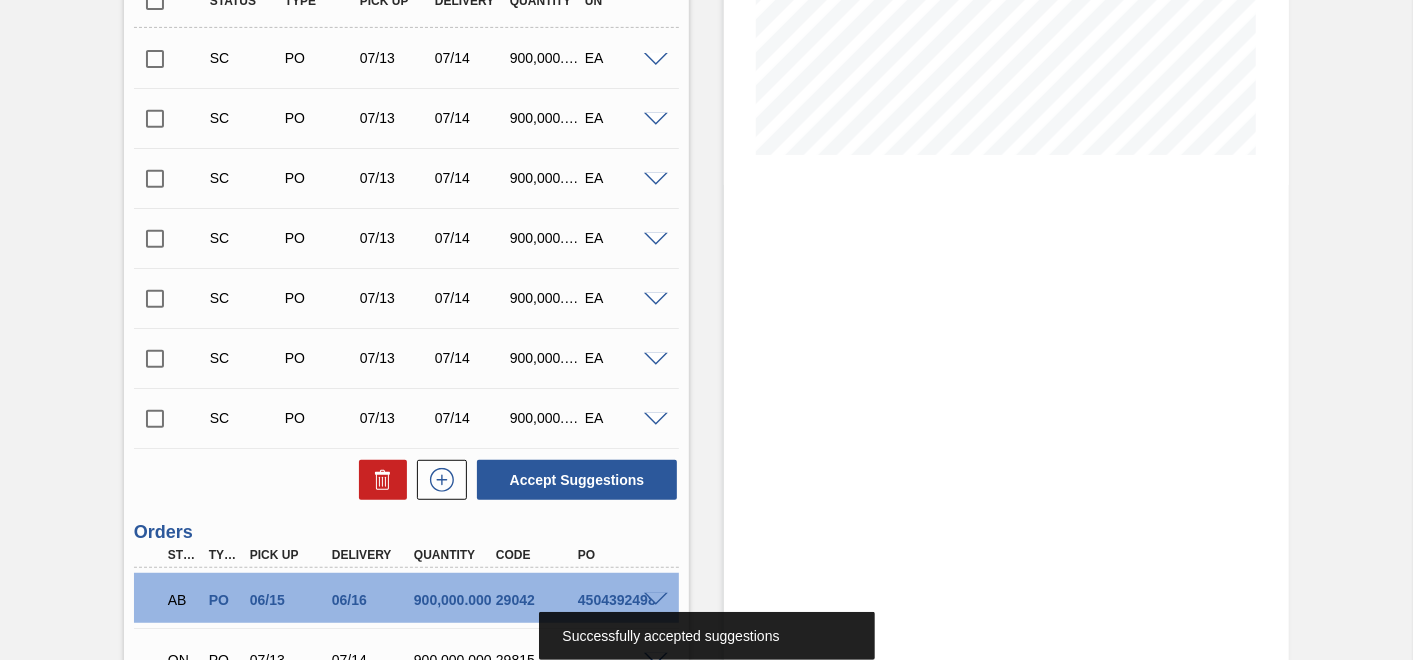 scroll, scrollTop: 384, scrollLeft: 0, axis: vertical 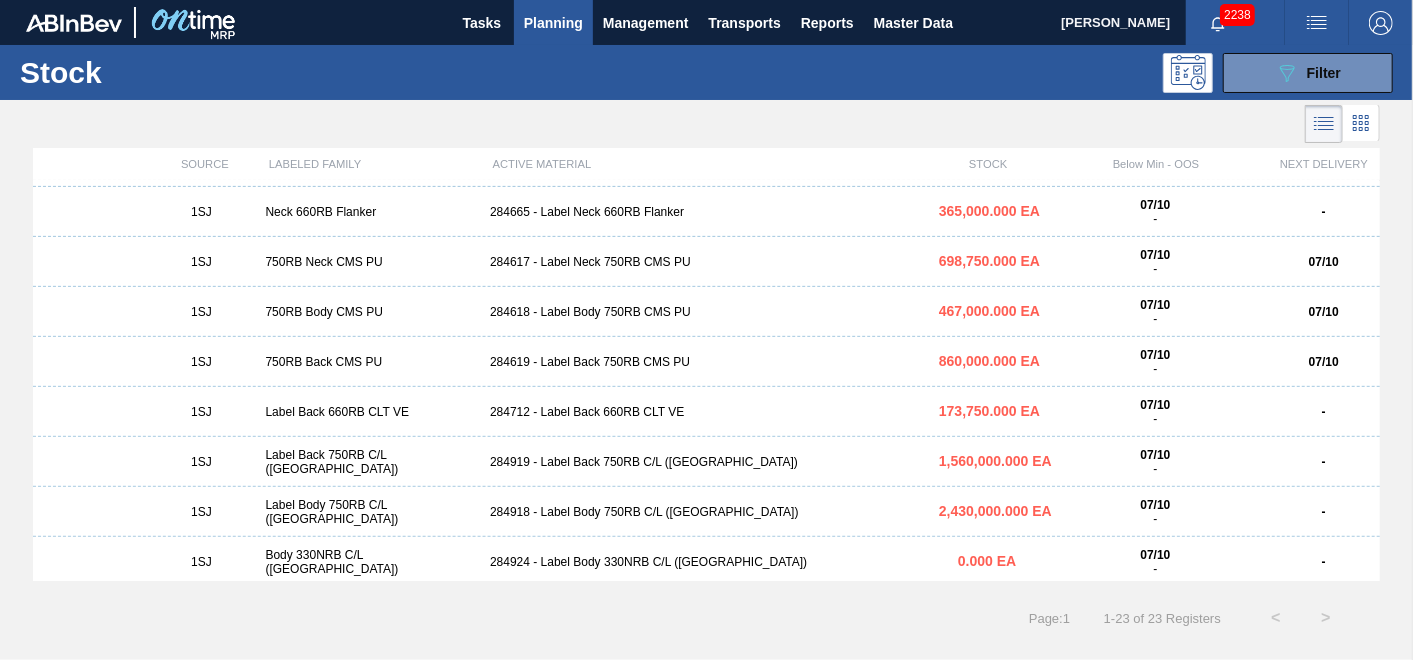 click on "1SJ 750RB Back CMS PU 284619 - Label Back 750RB CMS PU 860,000.000 EA 07/10 - 07/10" at bounding box center (706, 362) 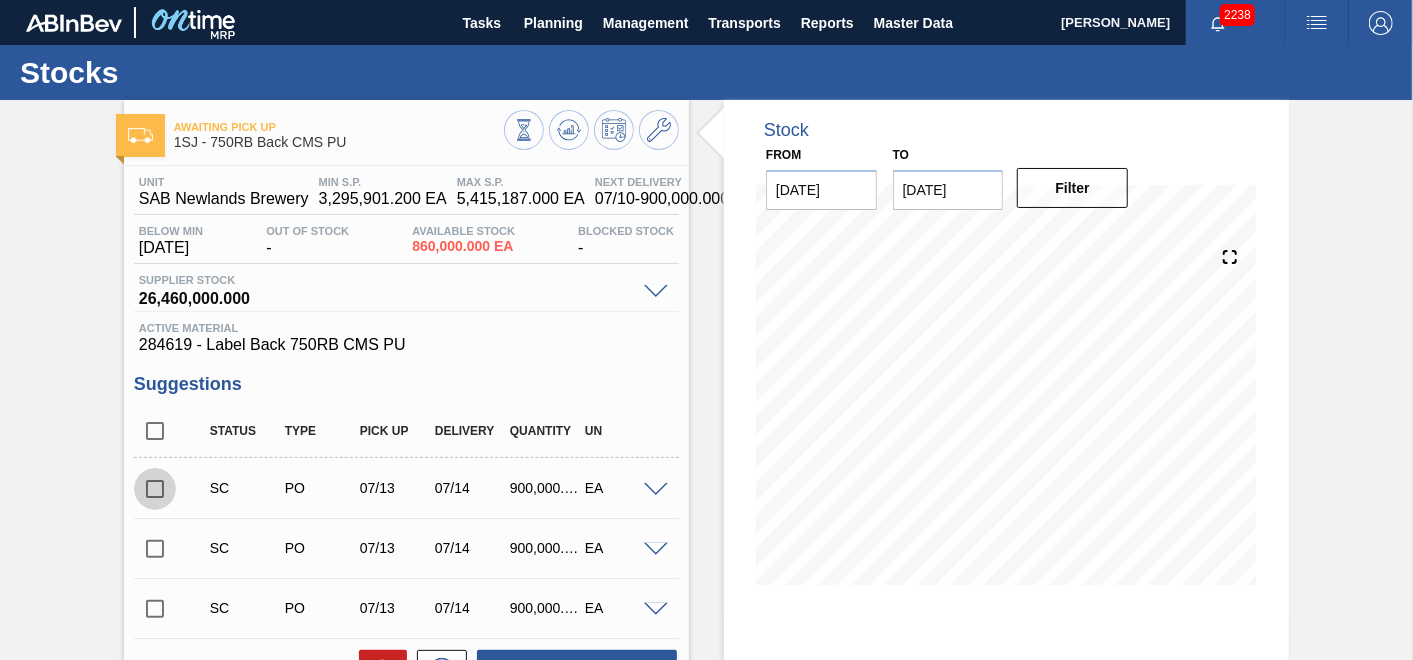 click at bounding box center (155, 489) 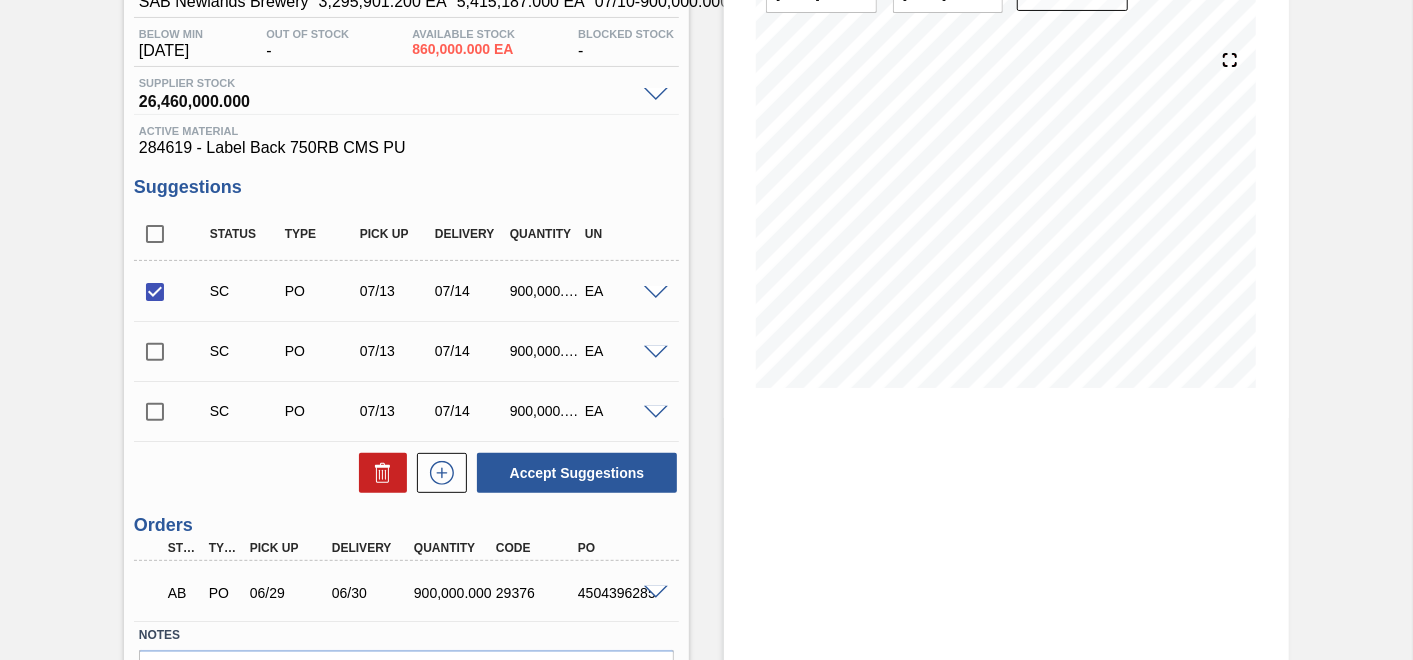 scroll, scrollTop: 322, scrollLeft: 0, axis: vertical 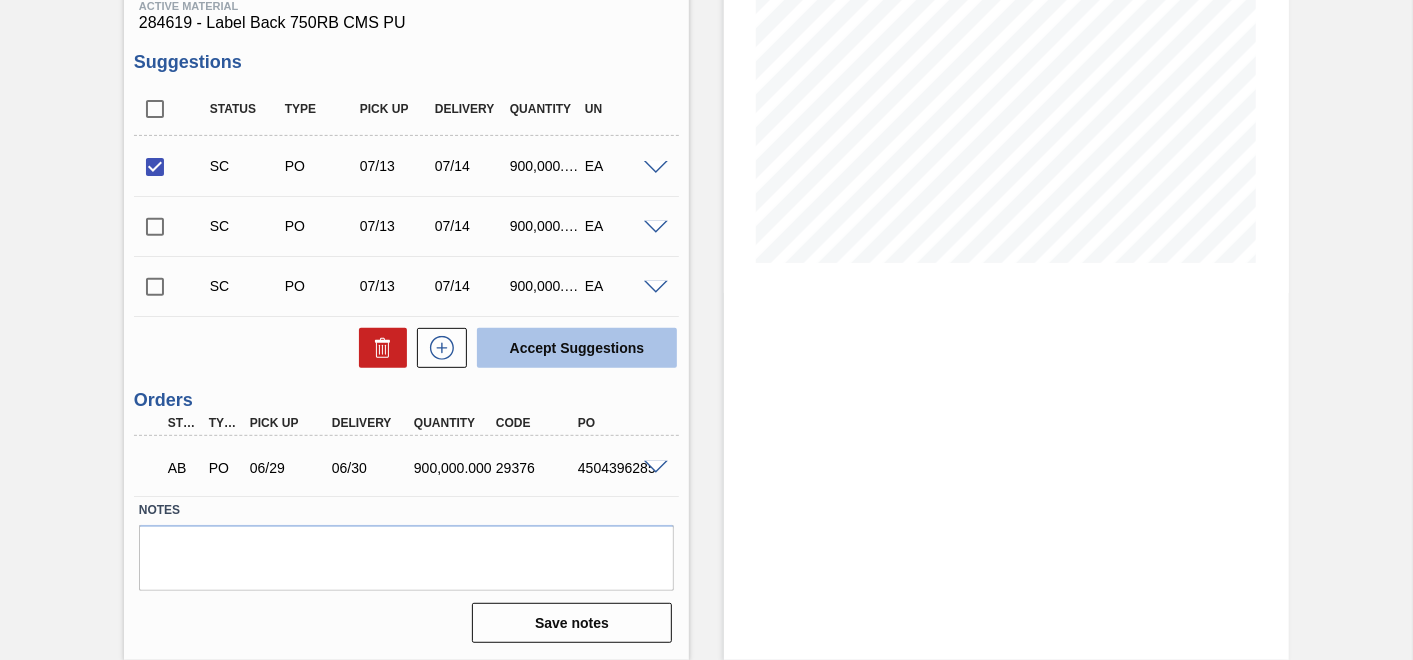 click on "Accept Suggestions" at bounding box center (577, 348) 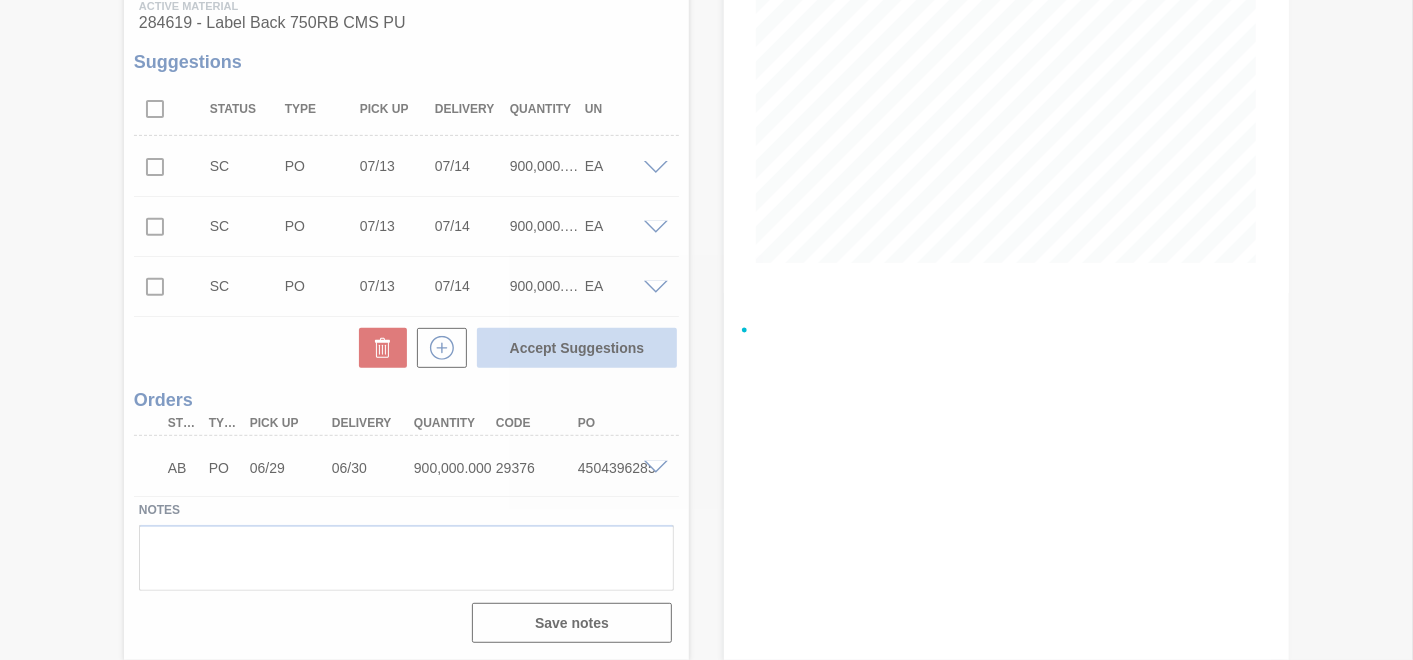 checkbox on "false" 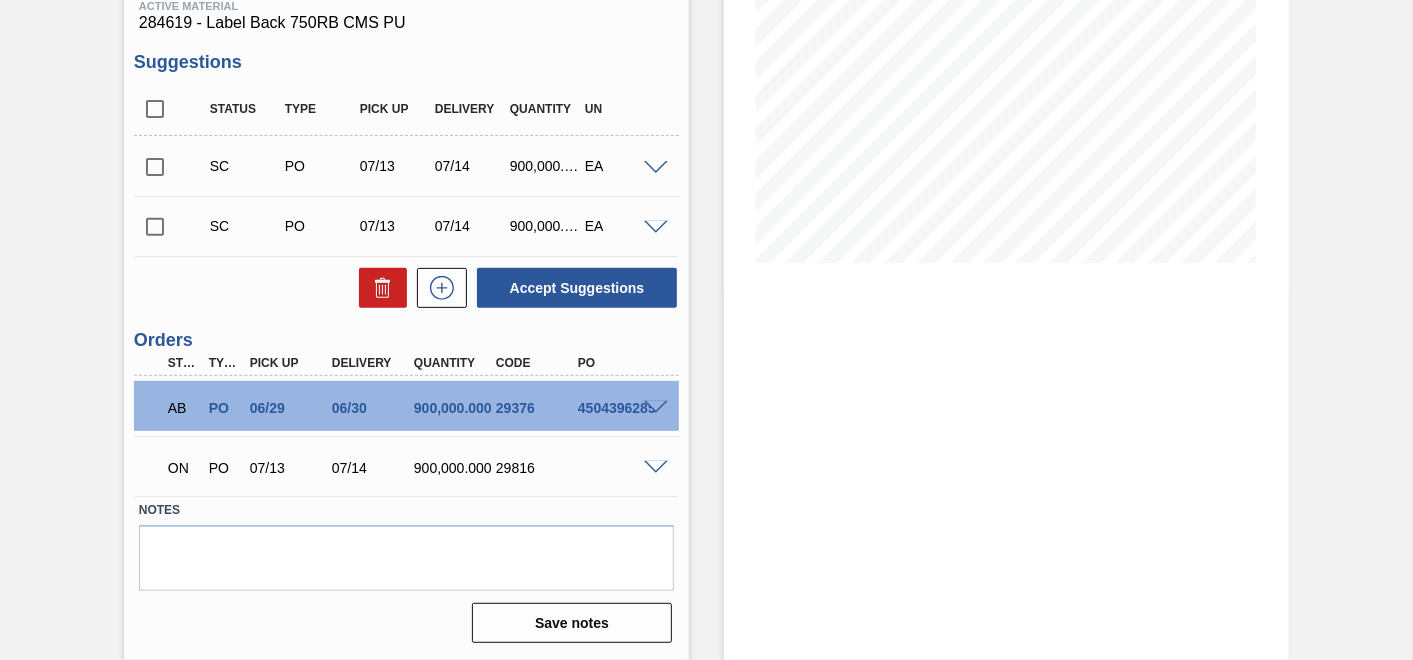 scroll, scrollTop: 0, scrollLeft: 0, axis: both 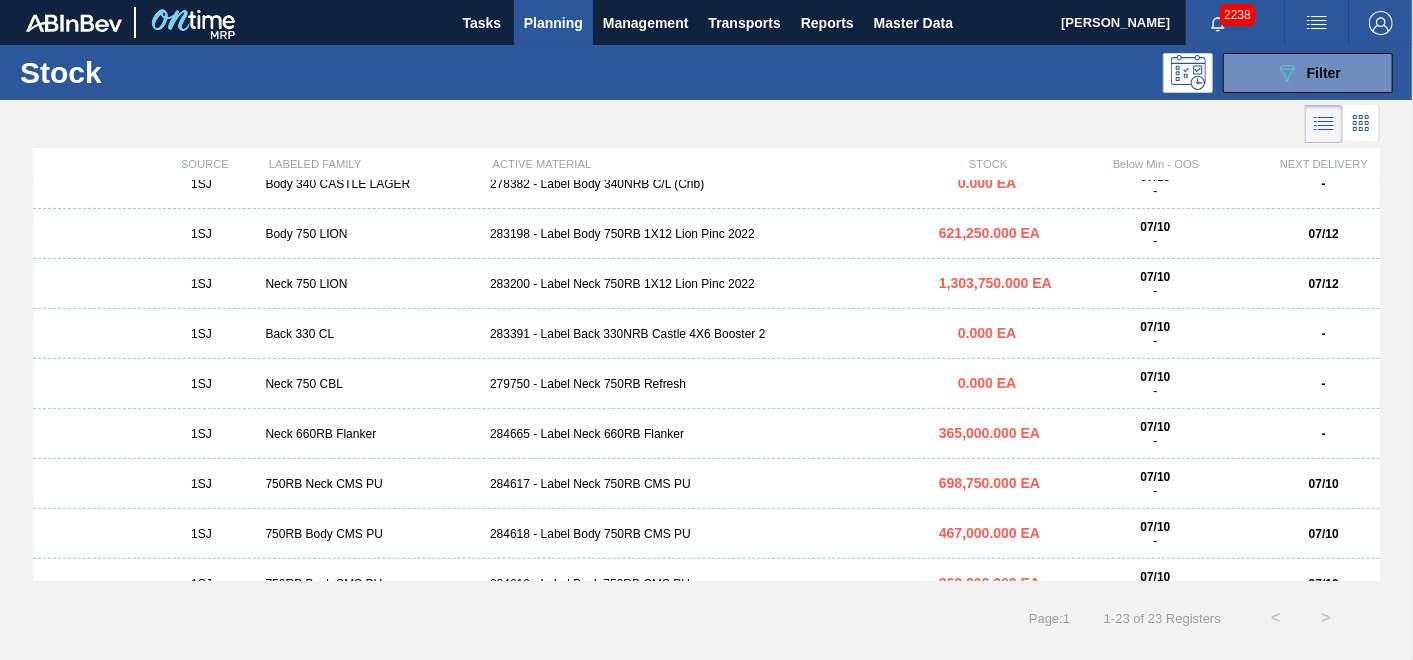click on "1SJ 750RB Neck CMS PU 284617 - Label Neck 750RB CMS PU 698,750.000 EA 07/10 - 07/10" at bounding box center (706, 484) 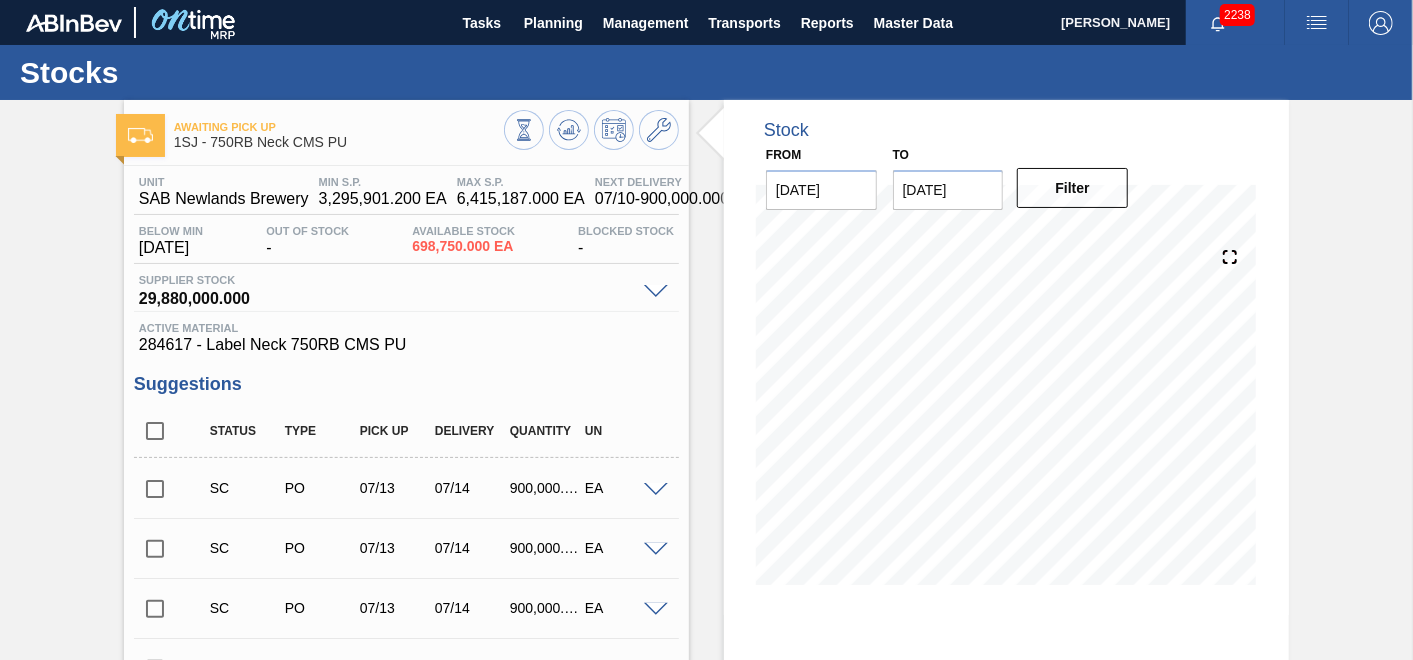 click at bounding box center [155, 489] 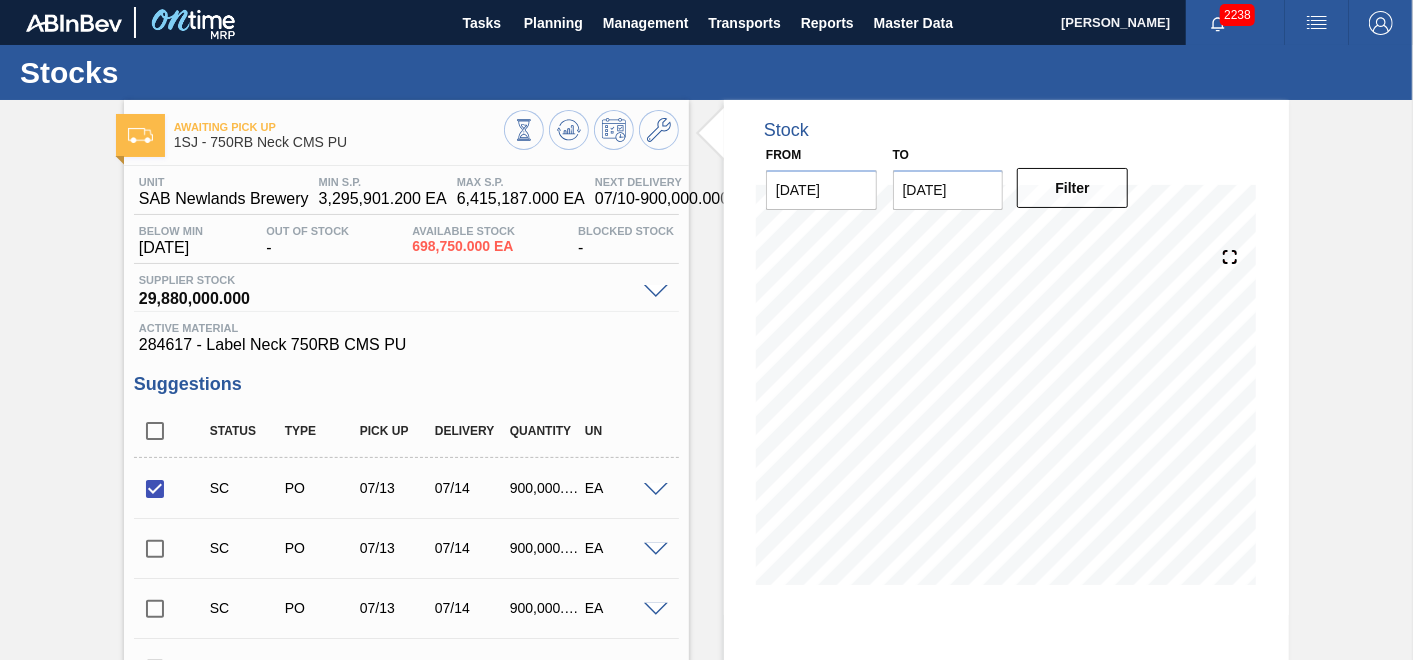 scroll, scrollTop: 382, scrollLeft: 0, axis: vertical 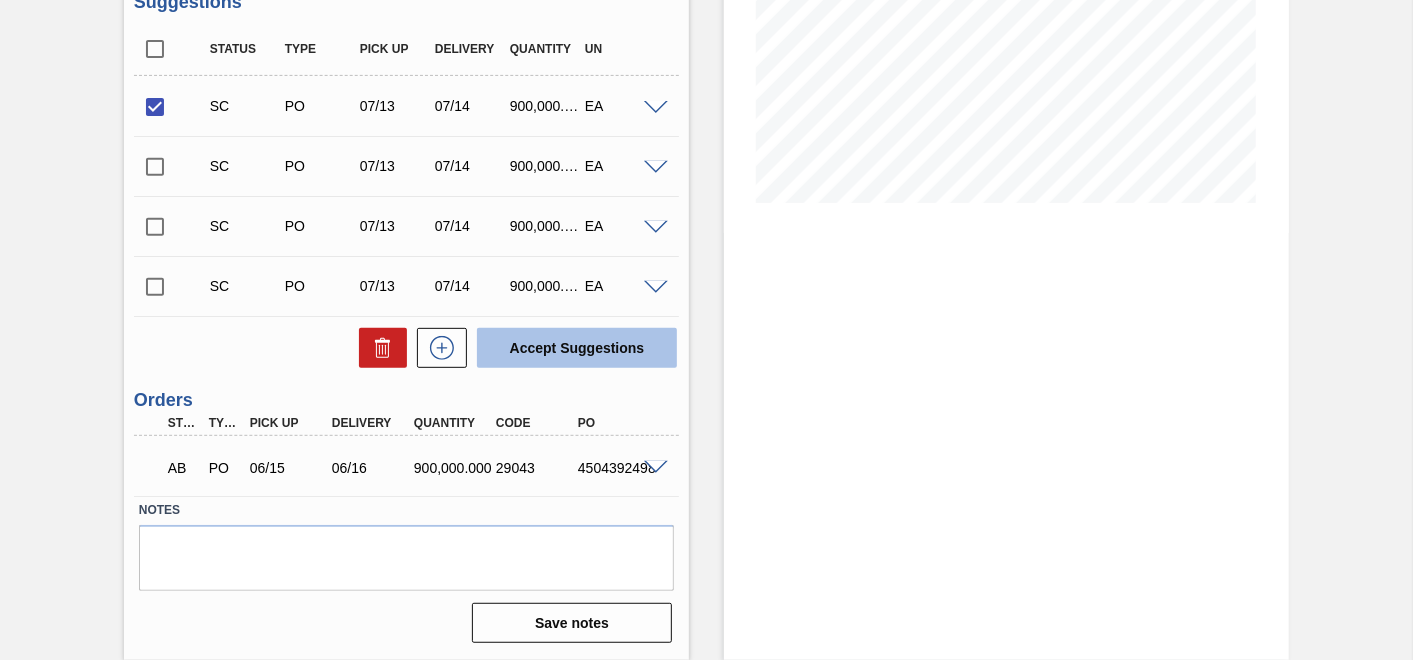 click on "Accept Suggestions" at bounding box center [577, 348] 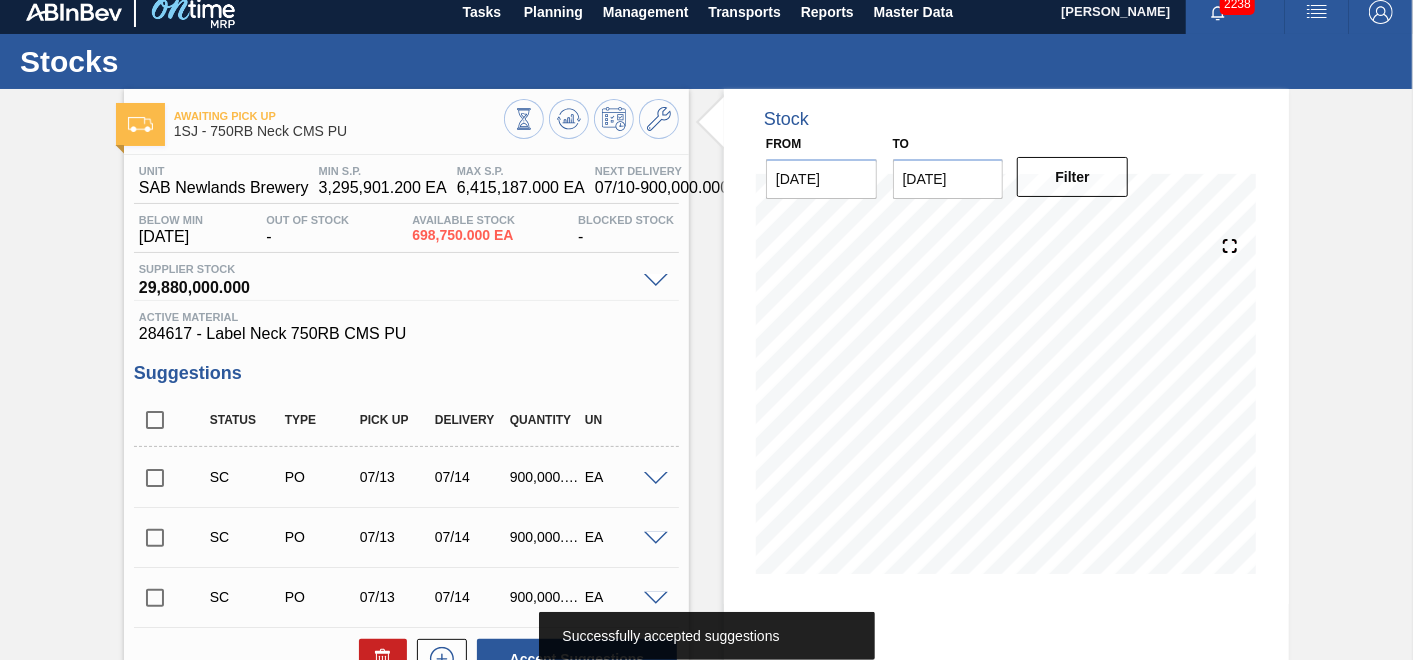 scroll, scrollTop: 0, scrollLeft: 0, axis: both 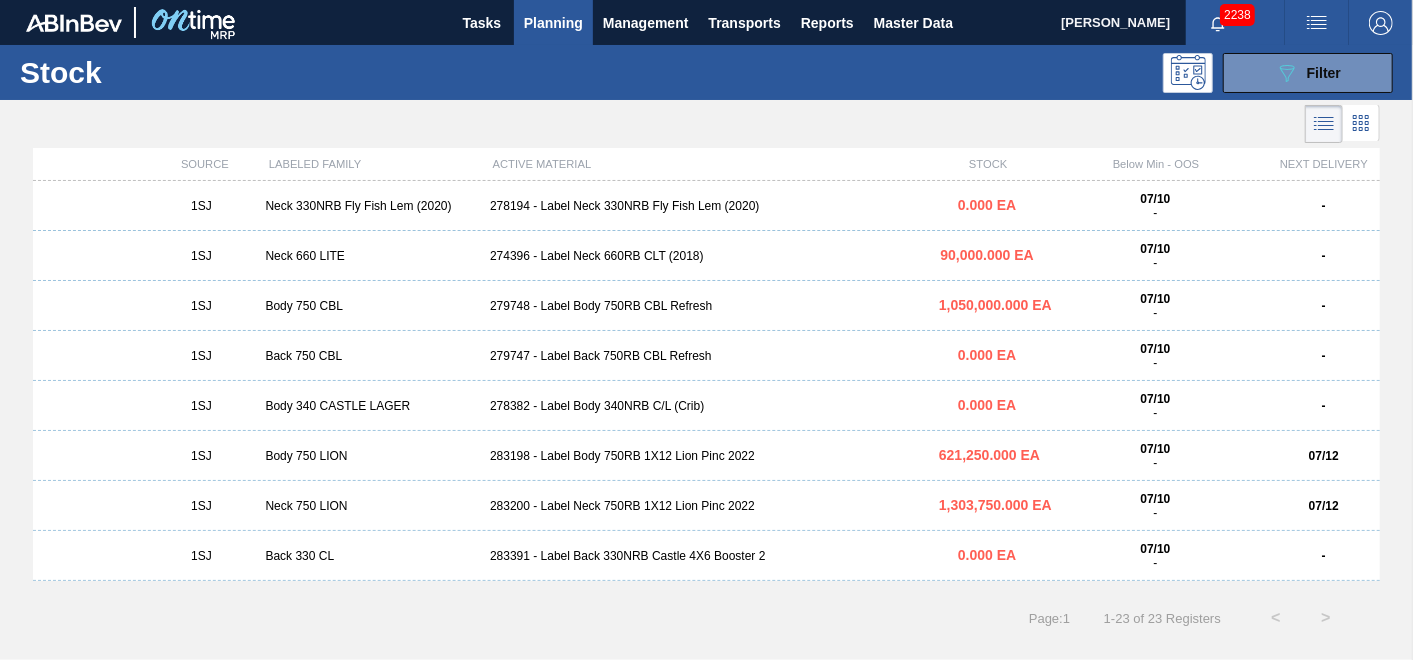click on "283198 - Label Body 750RB 1X12 Lion Pinc 2022" at bounding box center (706, 456) 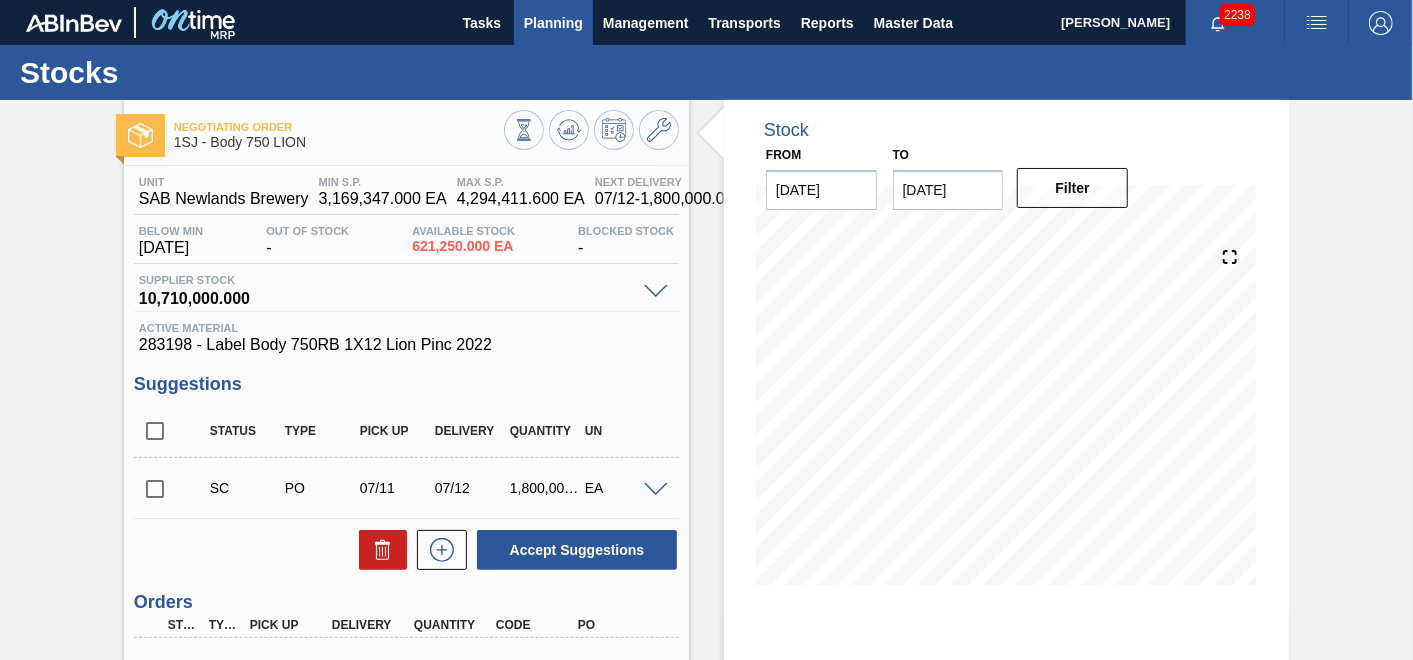 click on "Planning" at bounding box center [553, 23] 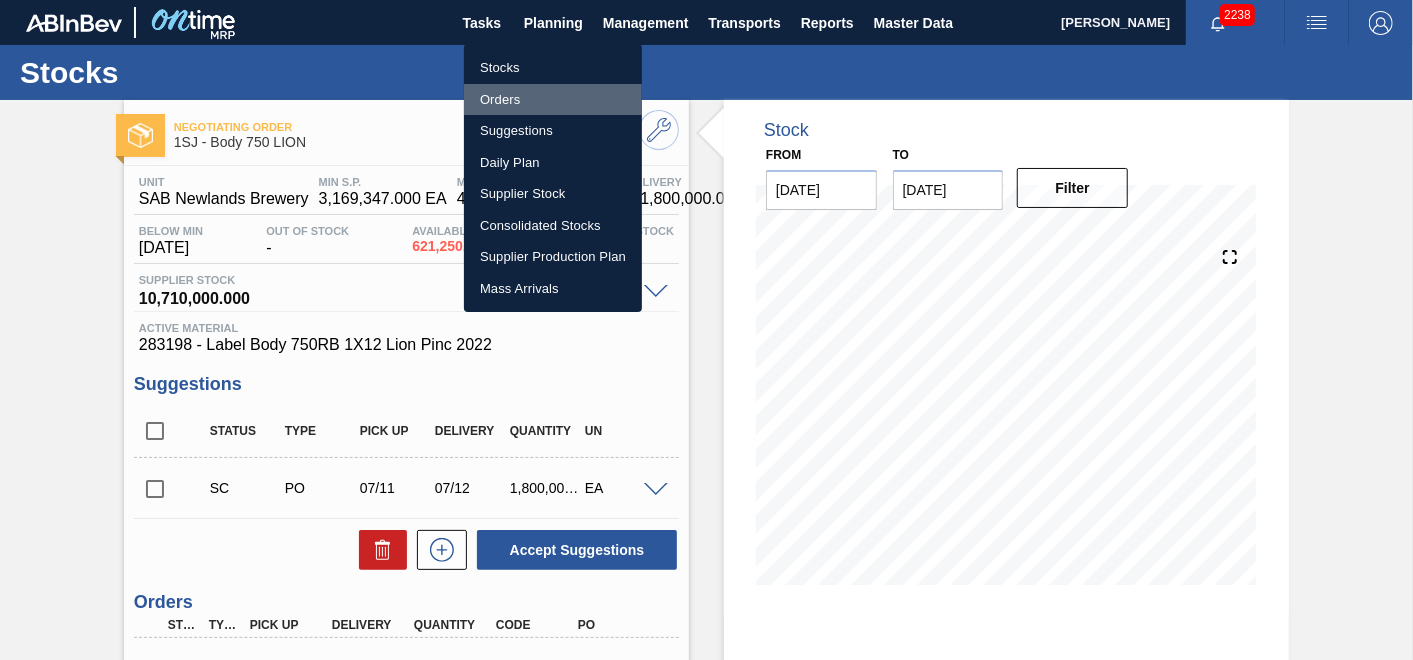 click on "Orders" at bounding box center (553, 100) 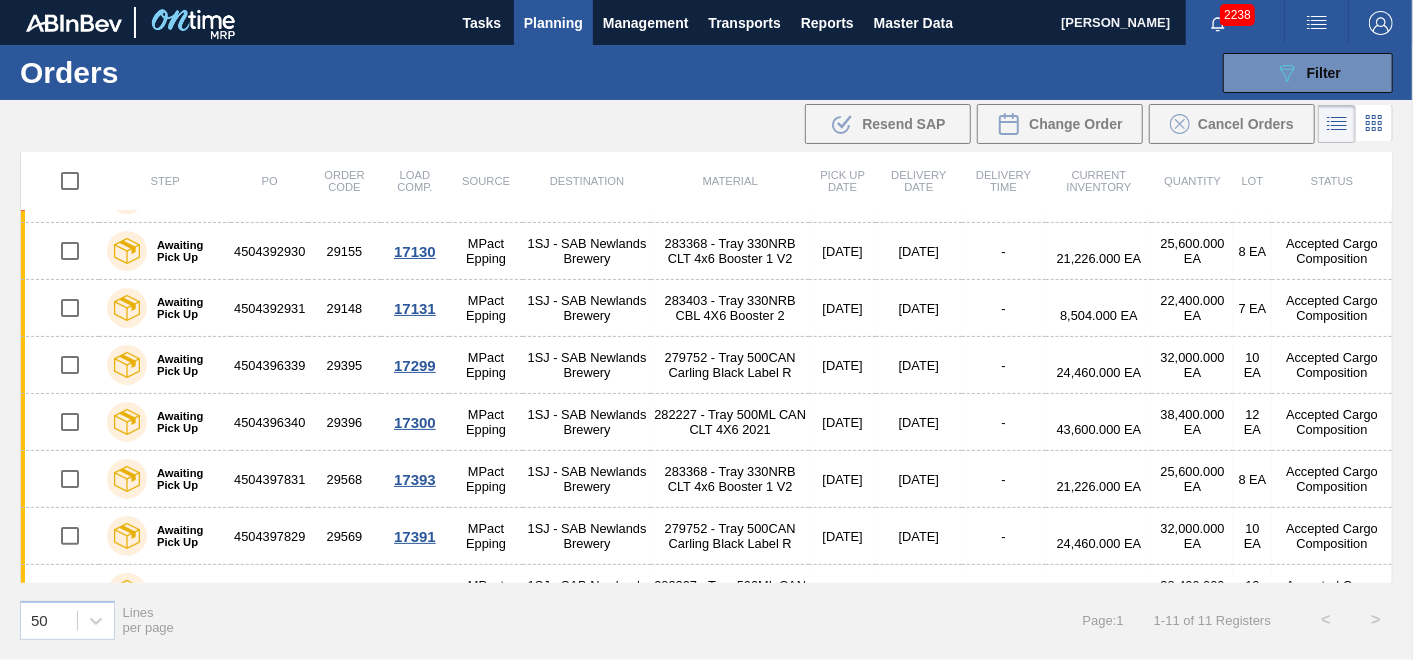 scroll, scrollTop: 252, scrollLeft: 0, axis: vertical 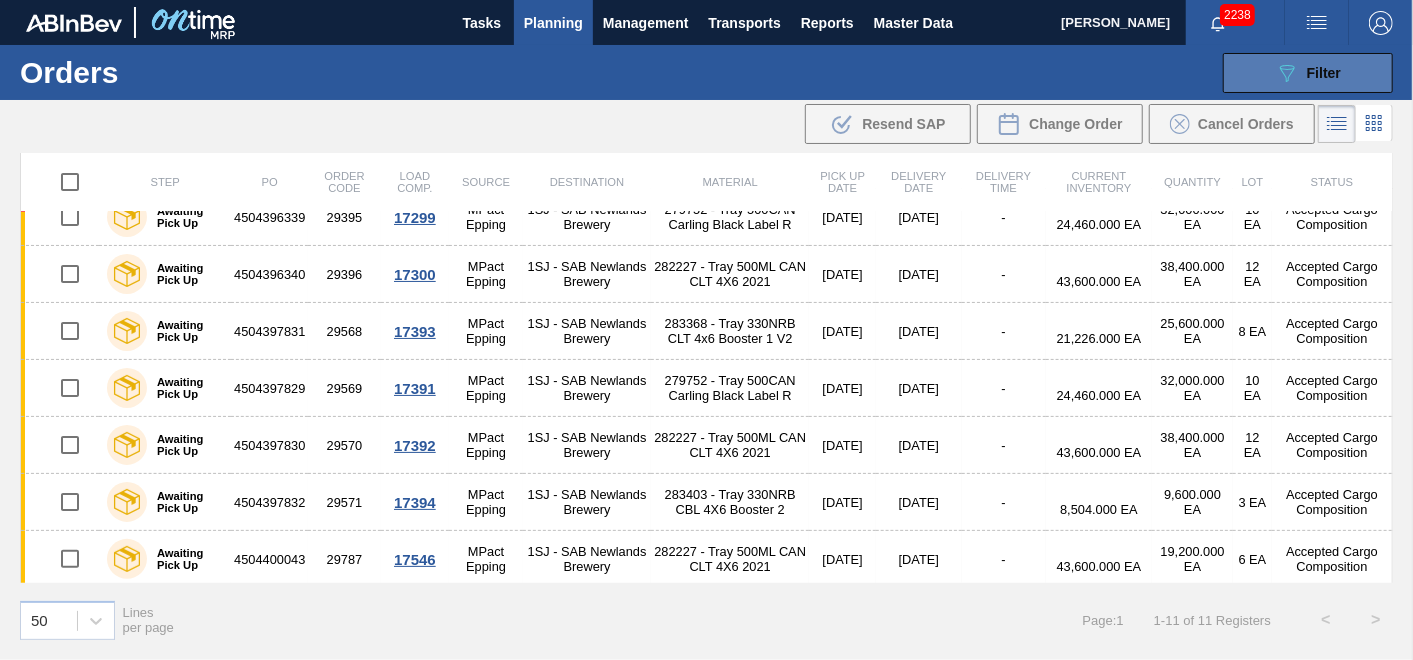 click on "089F7B8B-B2A5-4AFE-B5C0-19BA573D28AC Filter" at bounding box center (1308, 73) 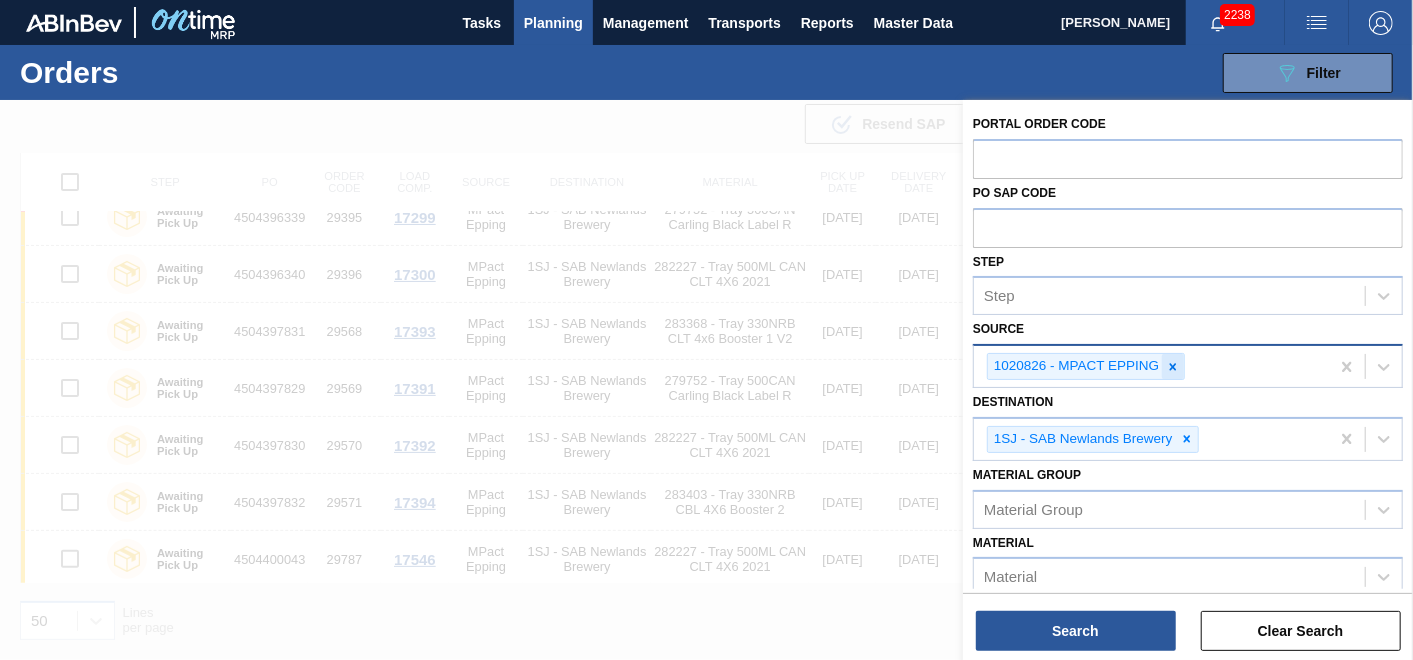 click at bounding box center [1173, 366] 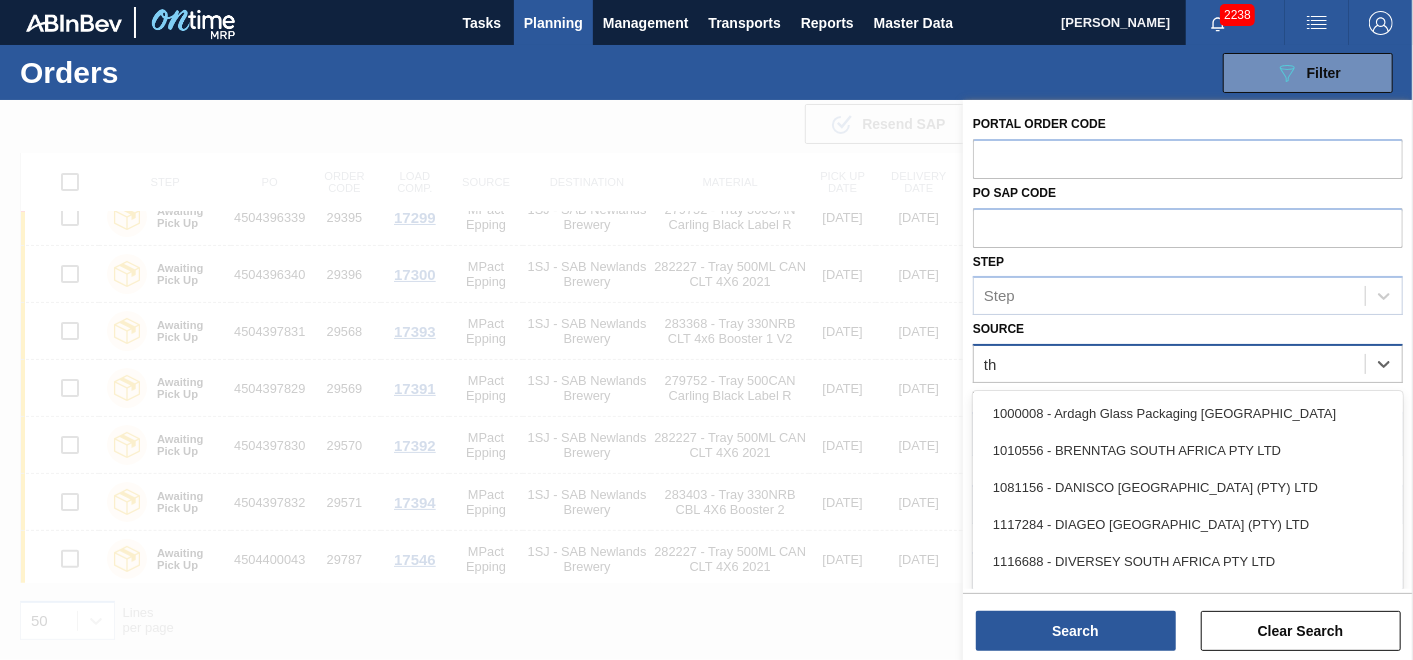 type on "thu" 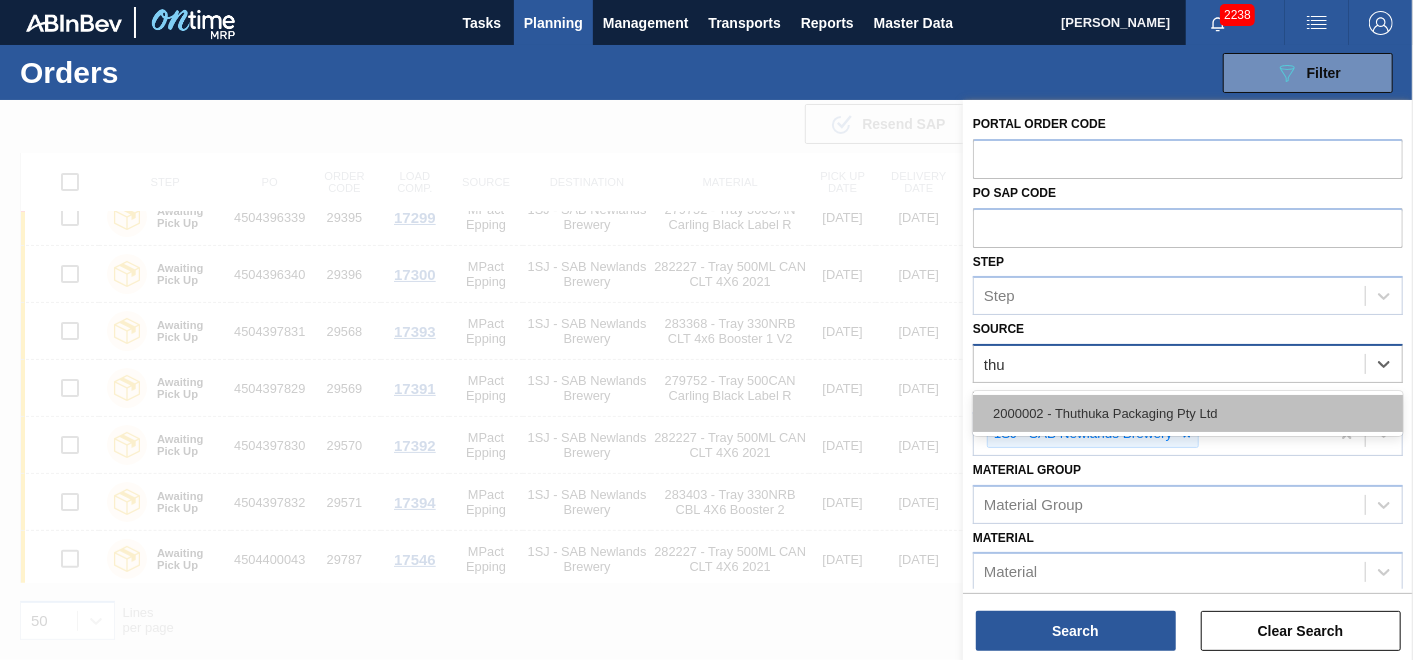 click on "2000002 - Thuthuka Packaging Pty Ltd" at bounding box center [1188, 413] 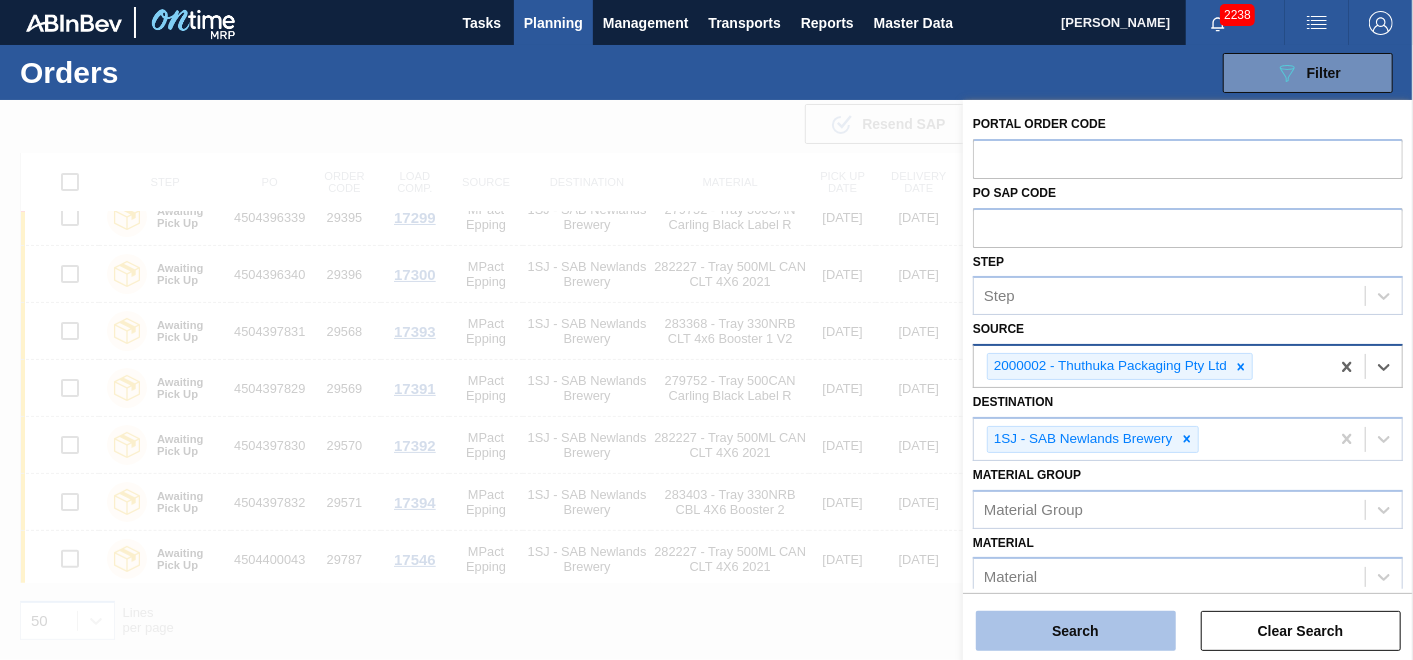 click on "Search" at bounding box center [1076, 631] 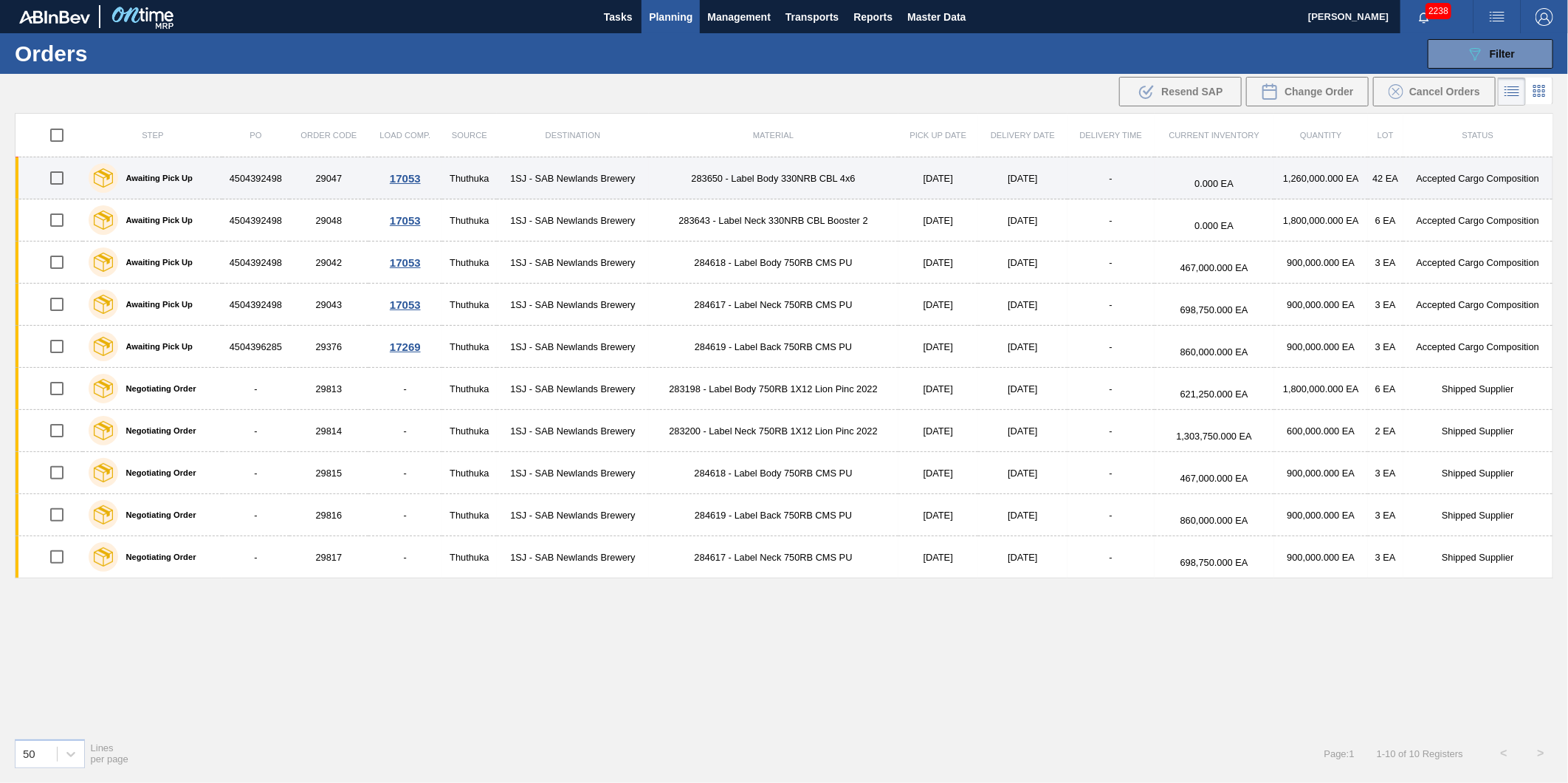 scroll, scrollTop: 0, scrollLeft: 0, axis: both 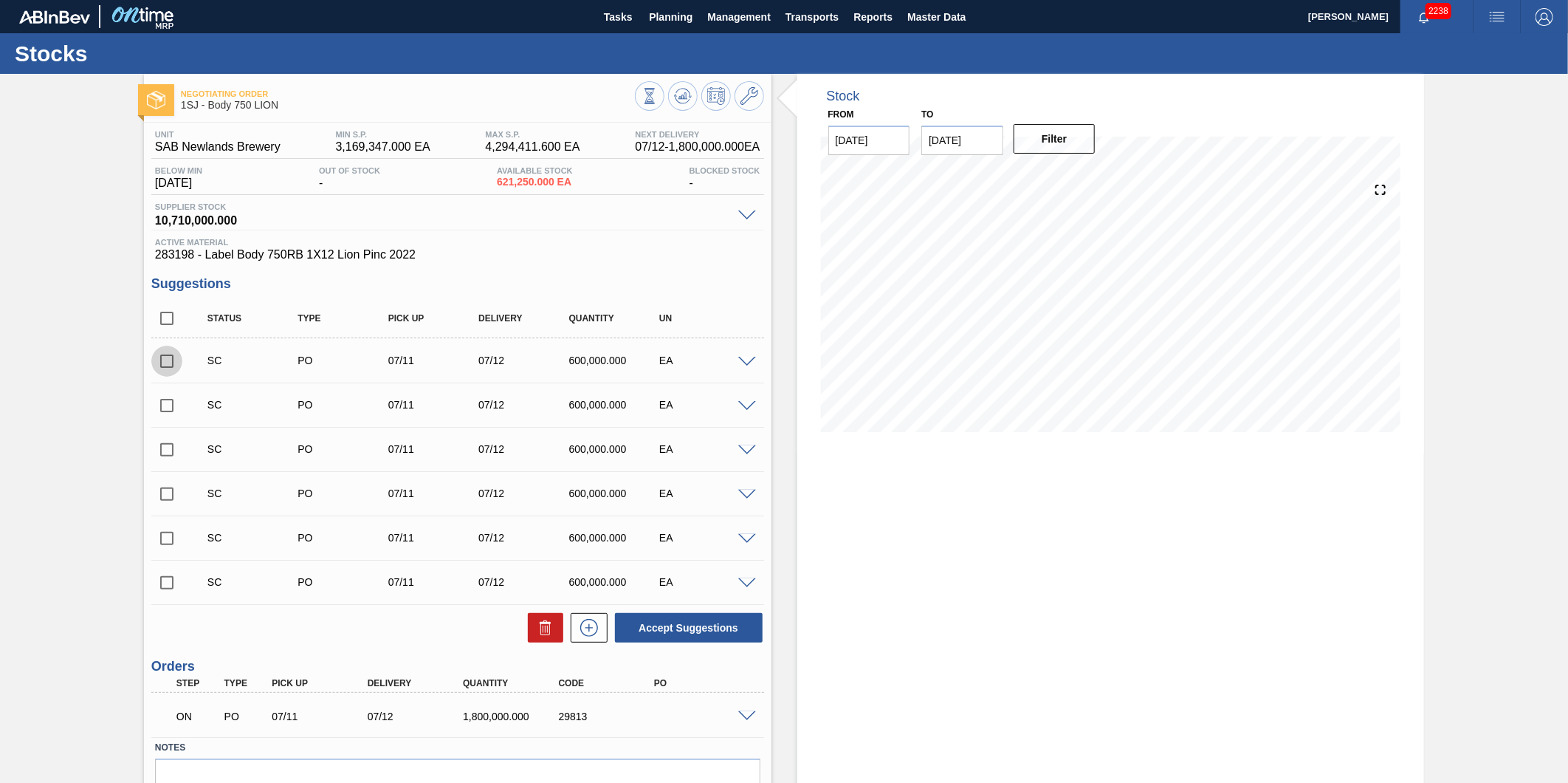 click at bounding box center (167, 361) 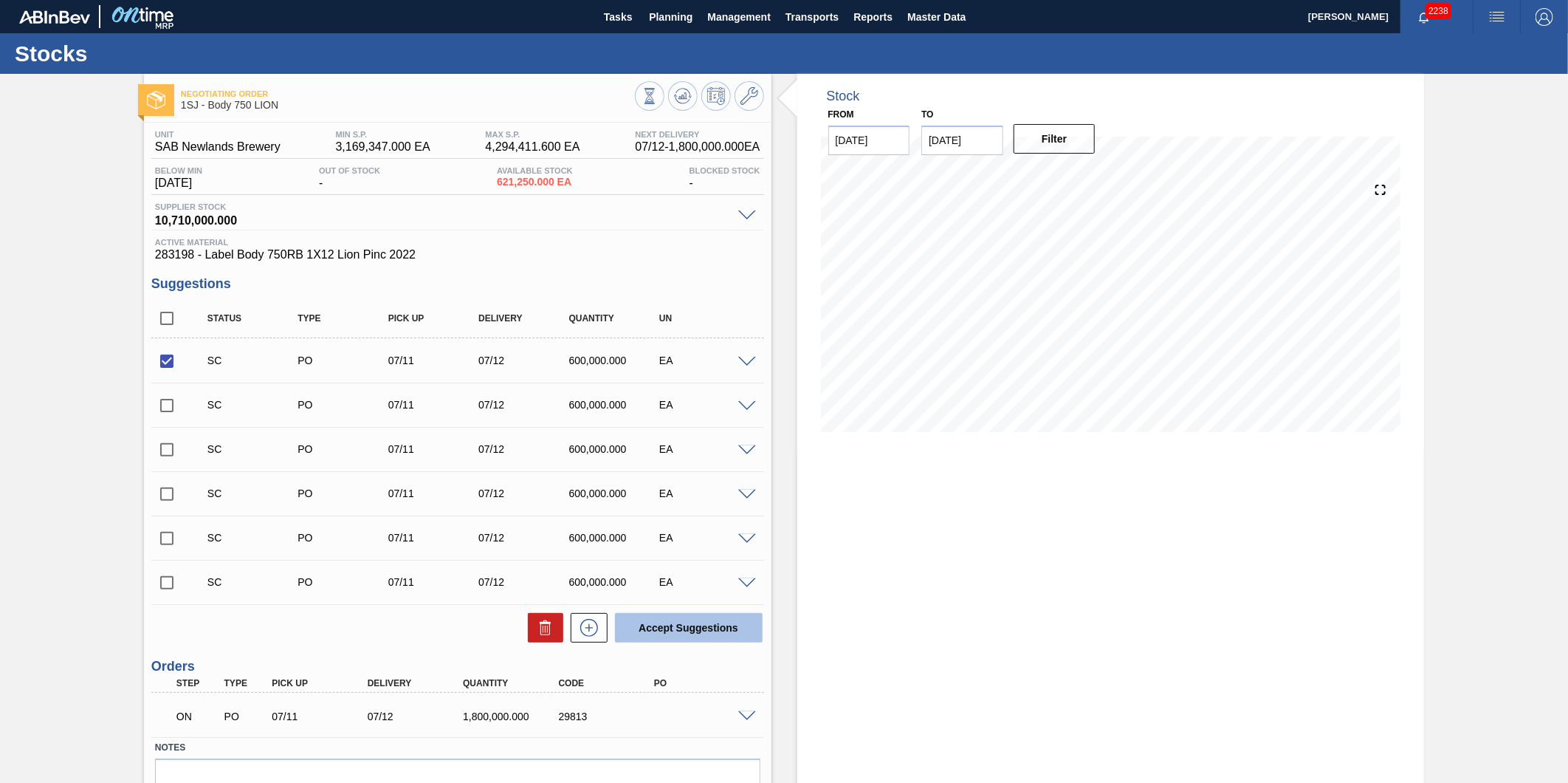click on "Accept Suggestions" at bounding box center (689, 628) 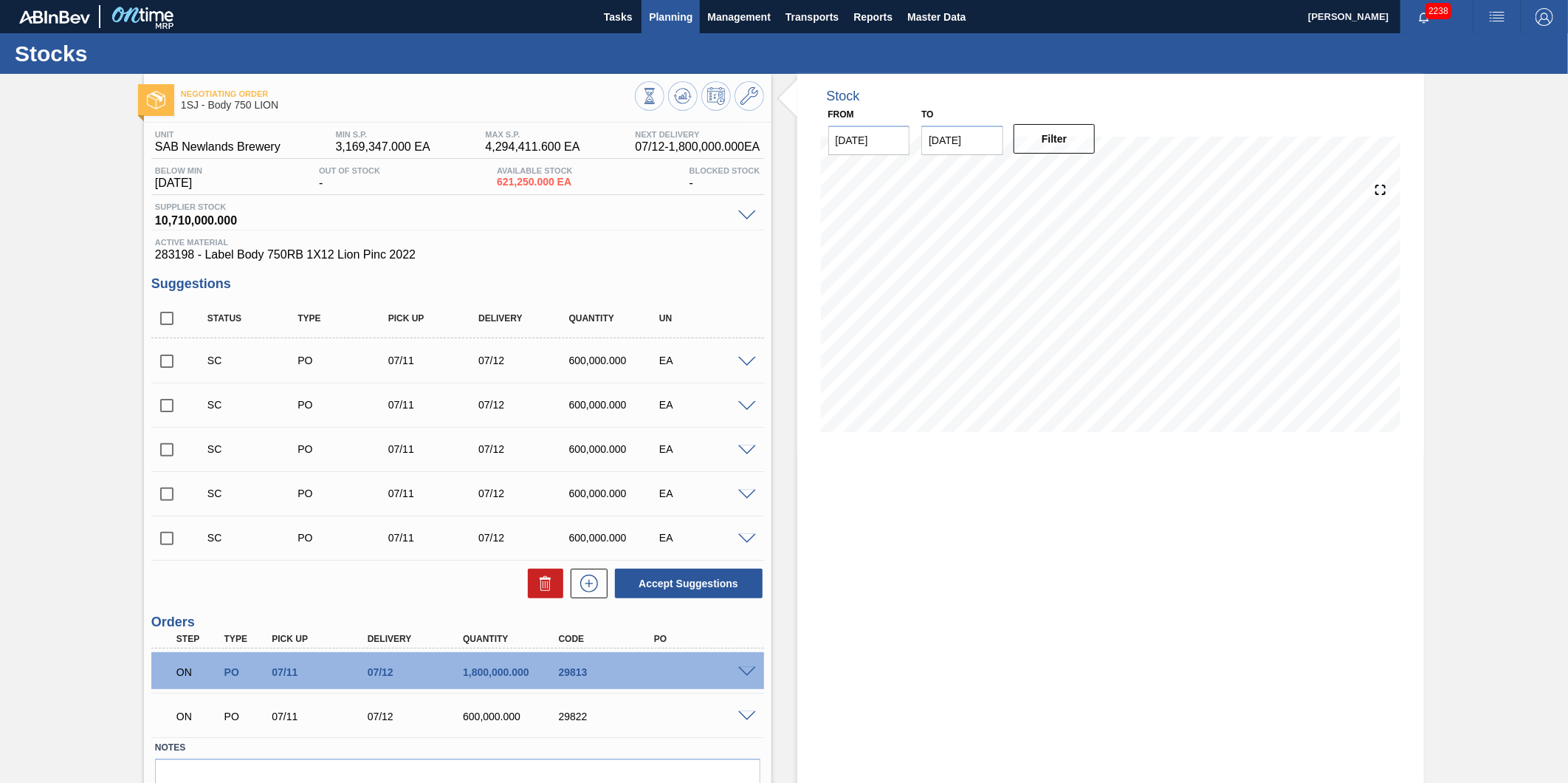 click on "Planning" at bounding box center [670, 17] 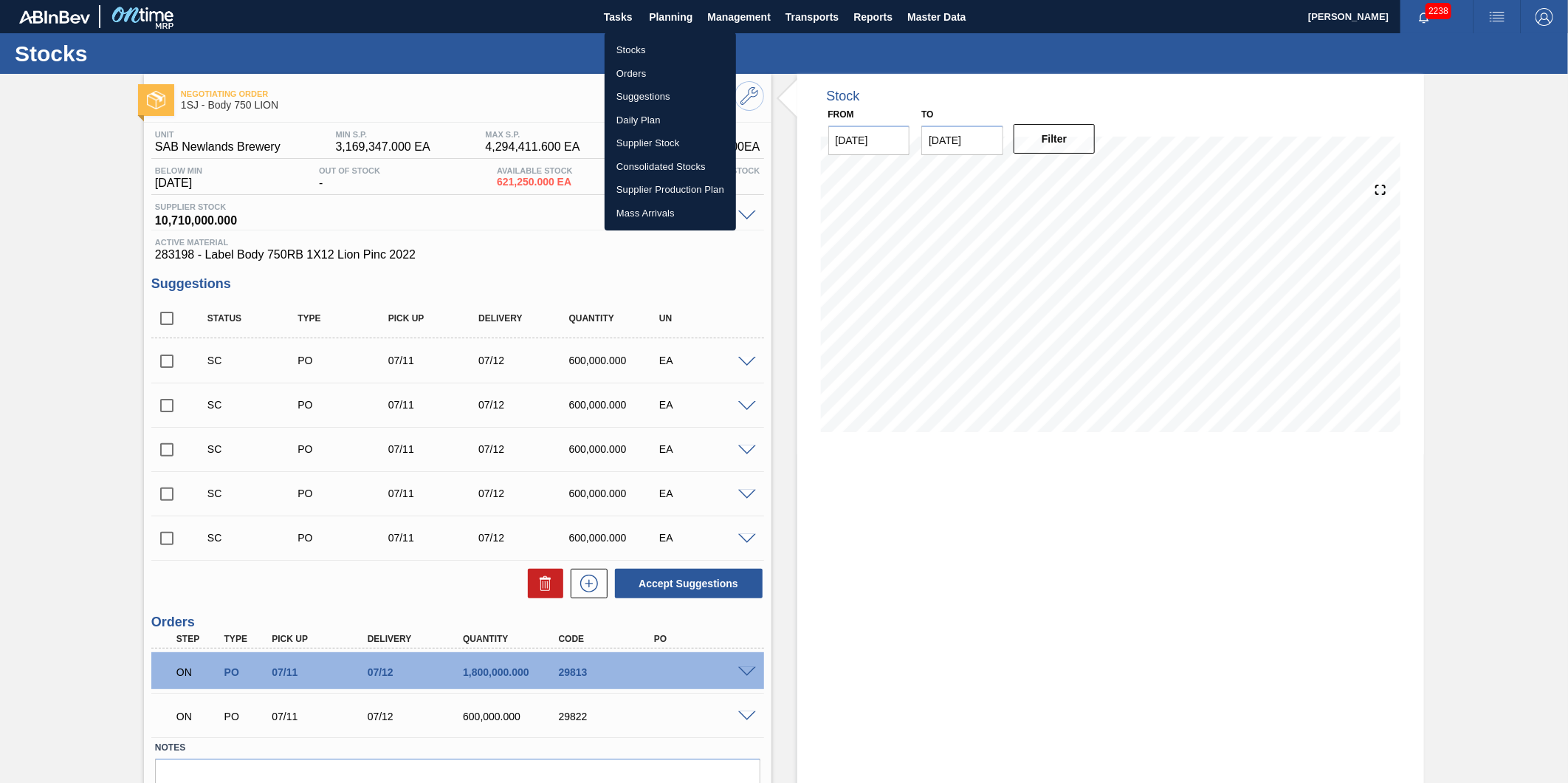 click on "Stocks" at bounding box center (670, 50) 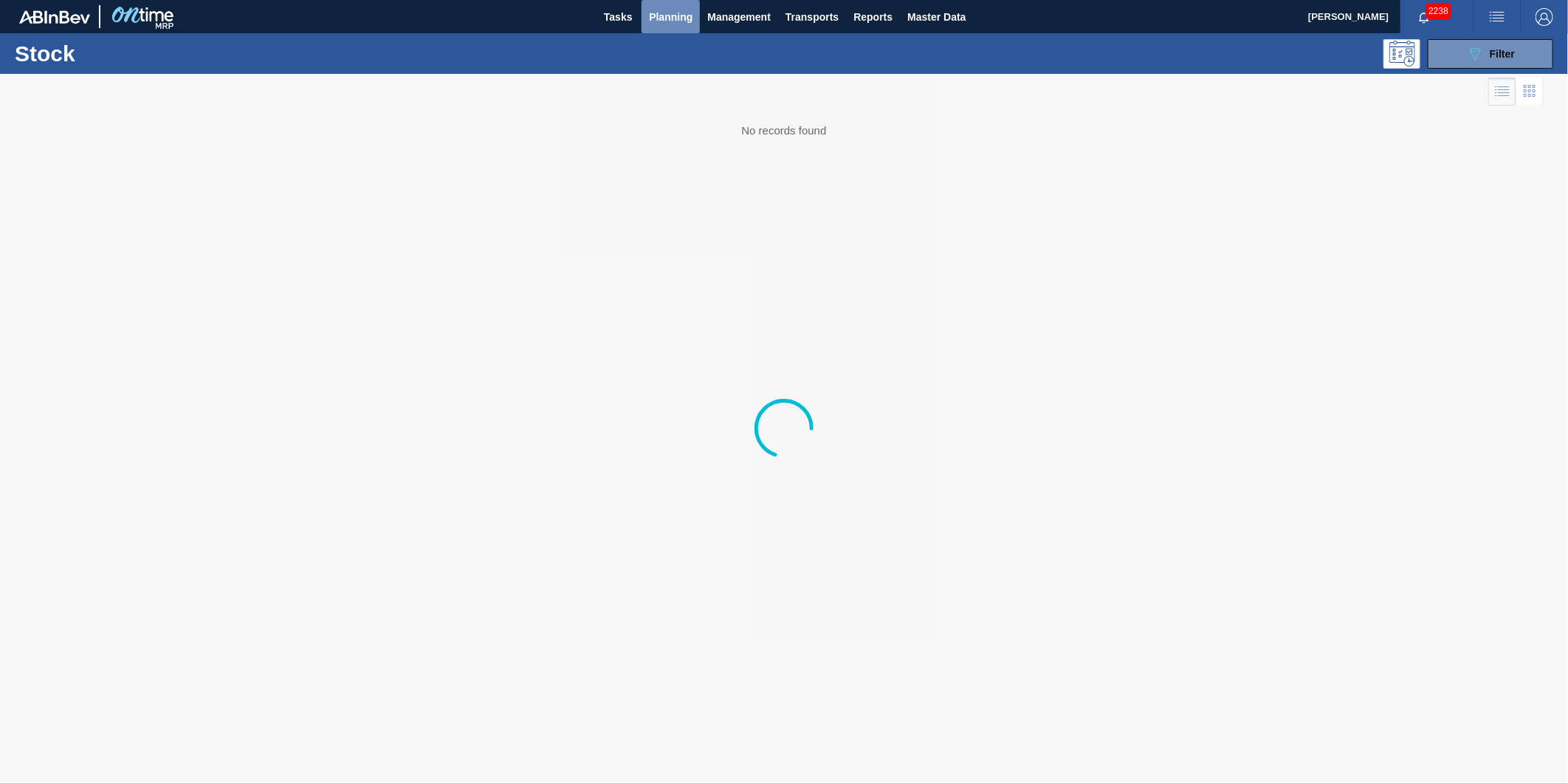 click on "Planning" at bounding box center (670, 17) 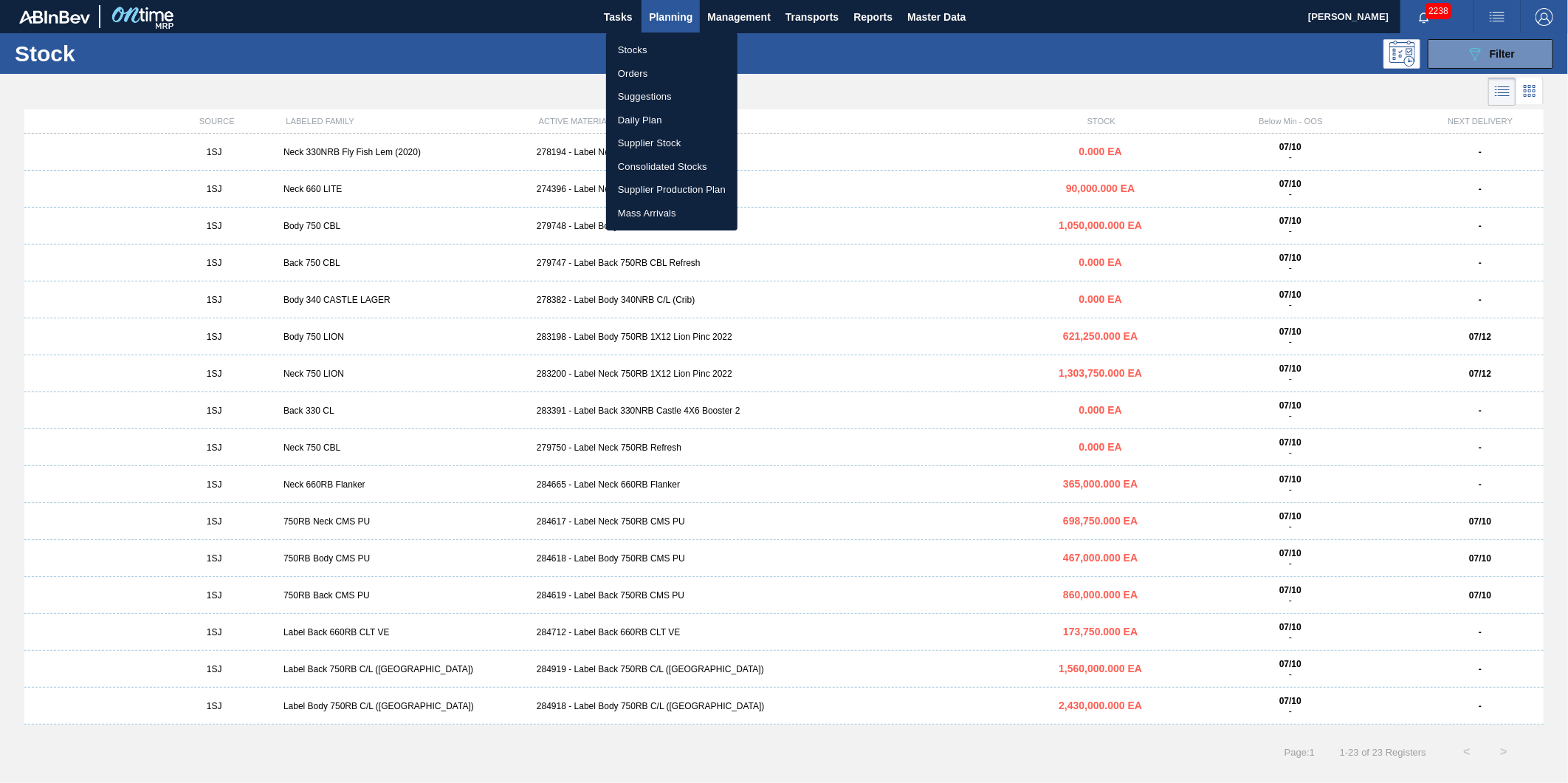 click on "Orders" at bounding box center (672, 74) 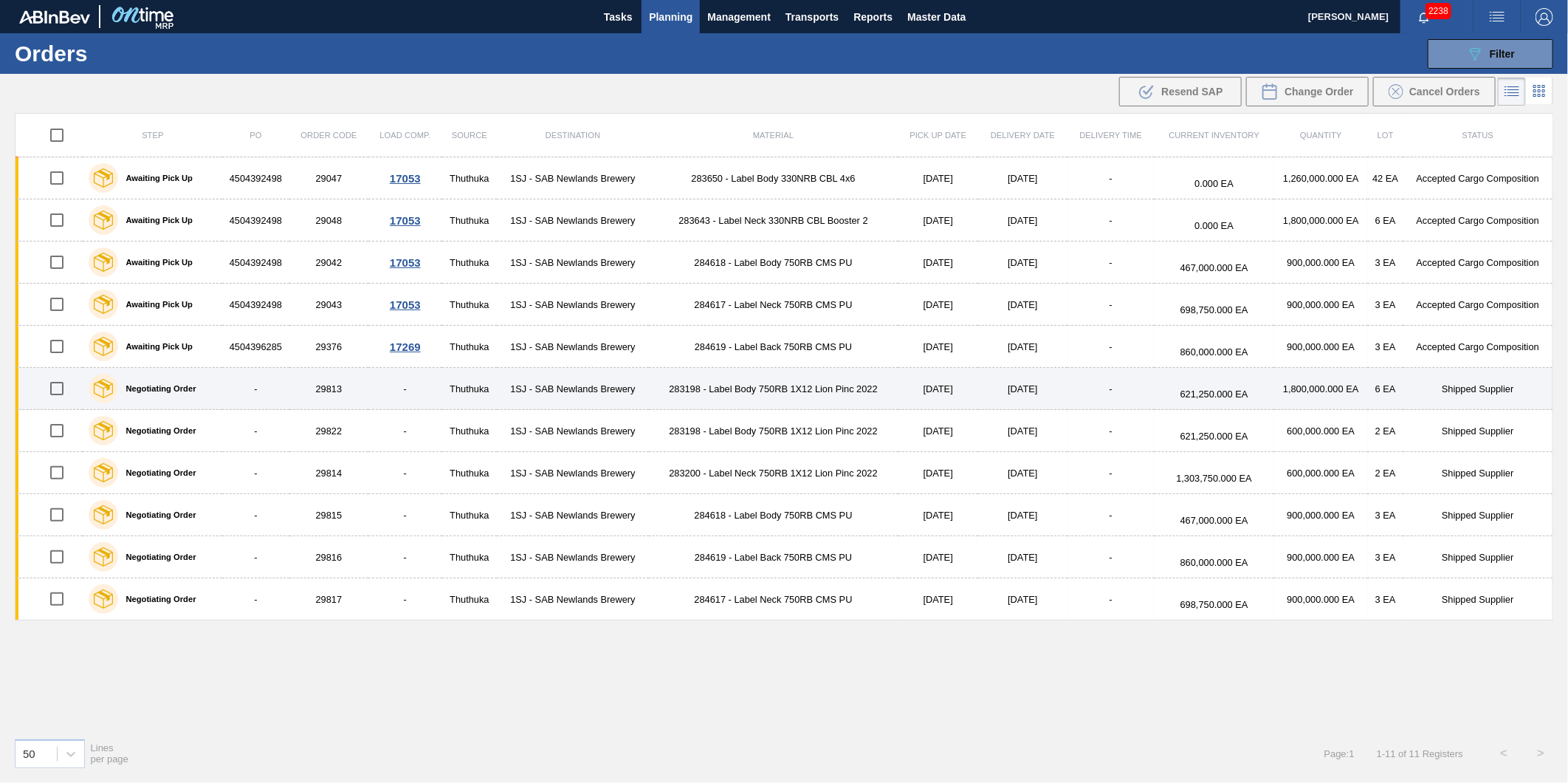 click on "Thuthuka" at bounding box center (470, 389) 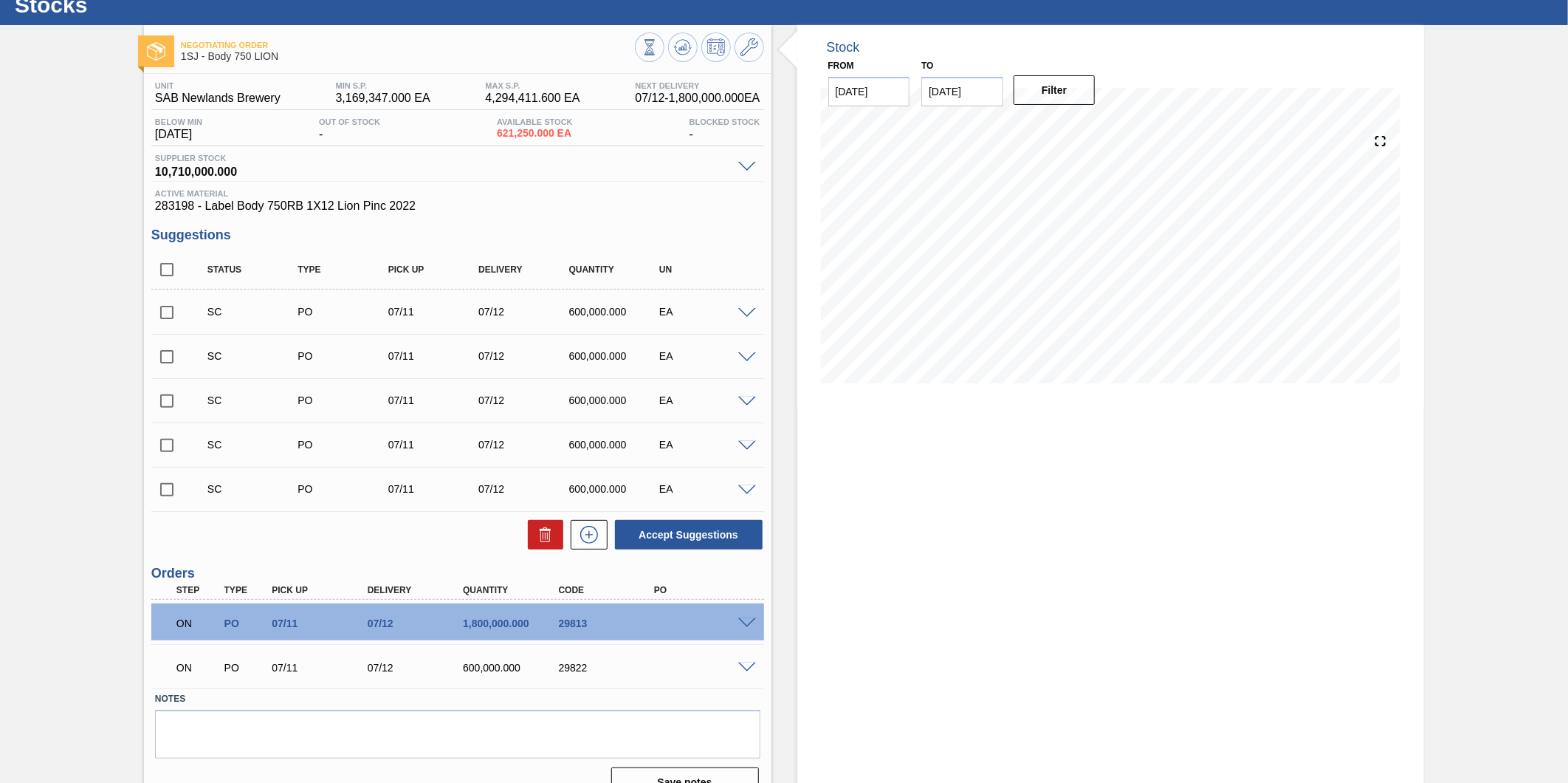 scroll, scrollTop: 75, scrollLeft: 0, axis: vertical 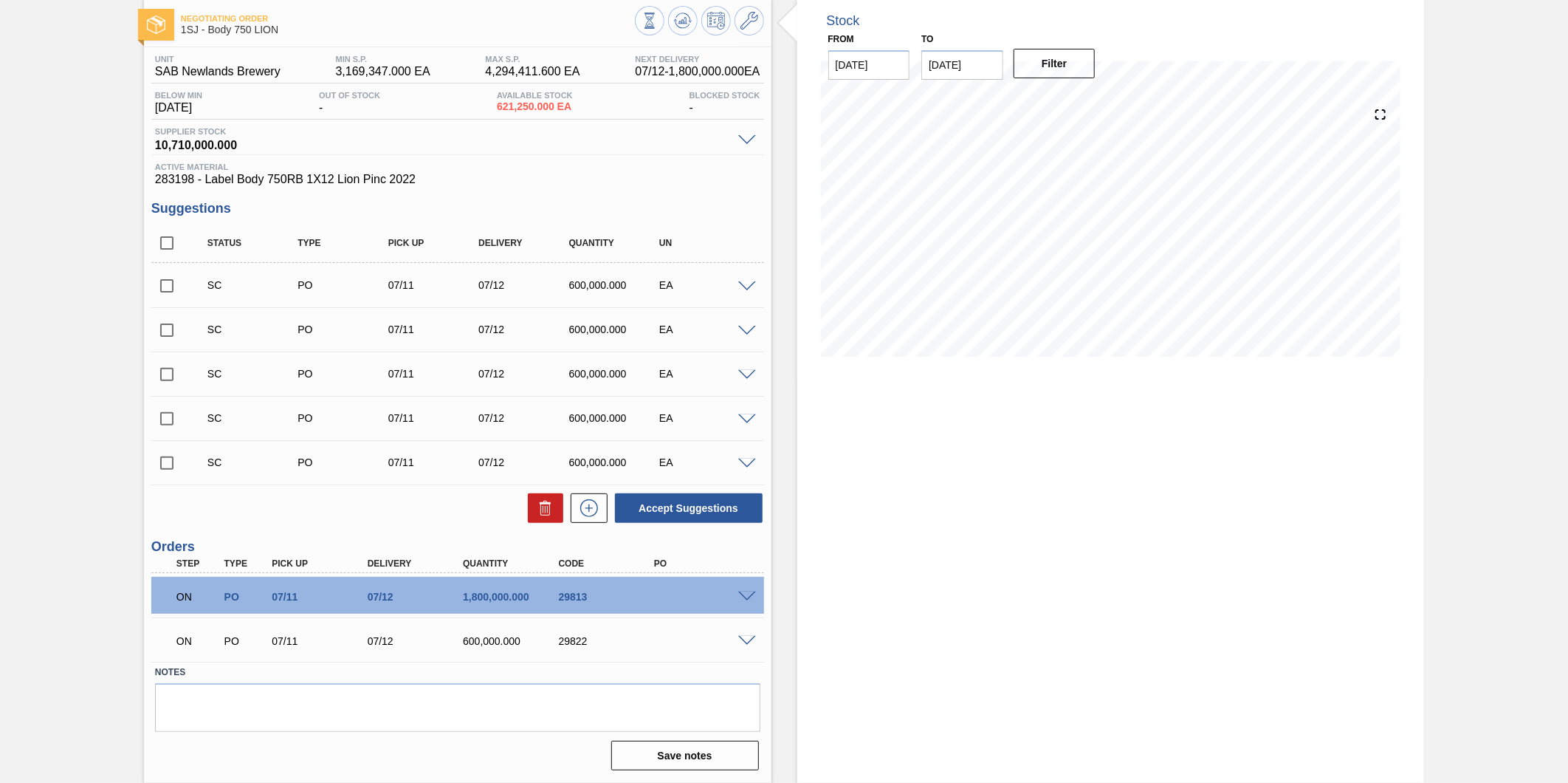 click at bounding box center (747, 597) 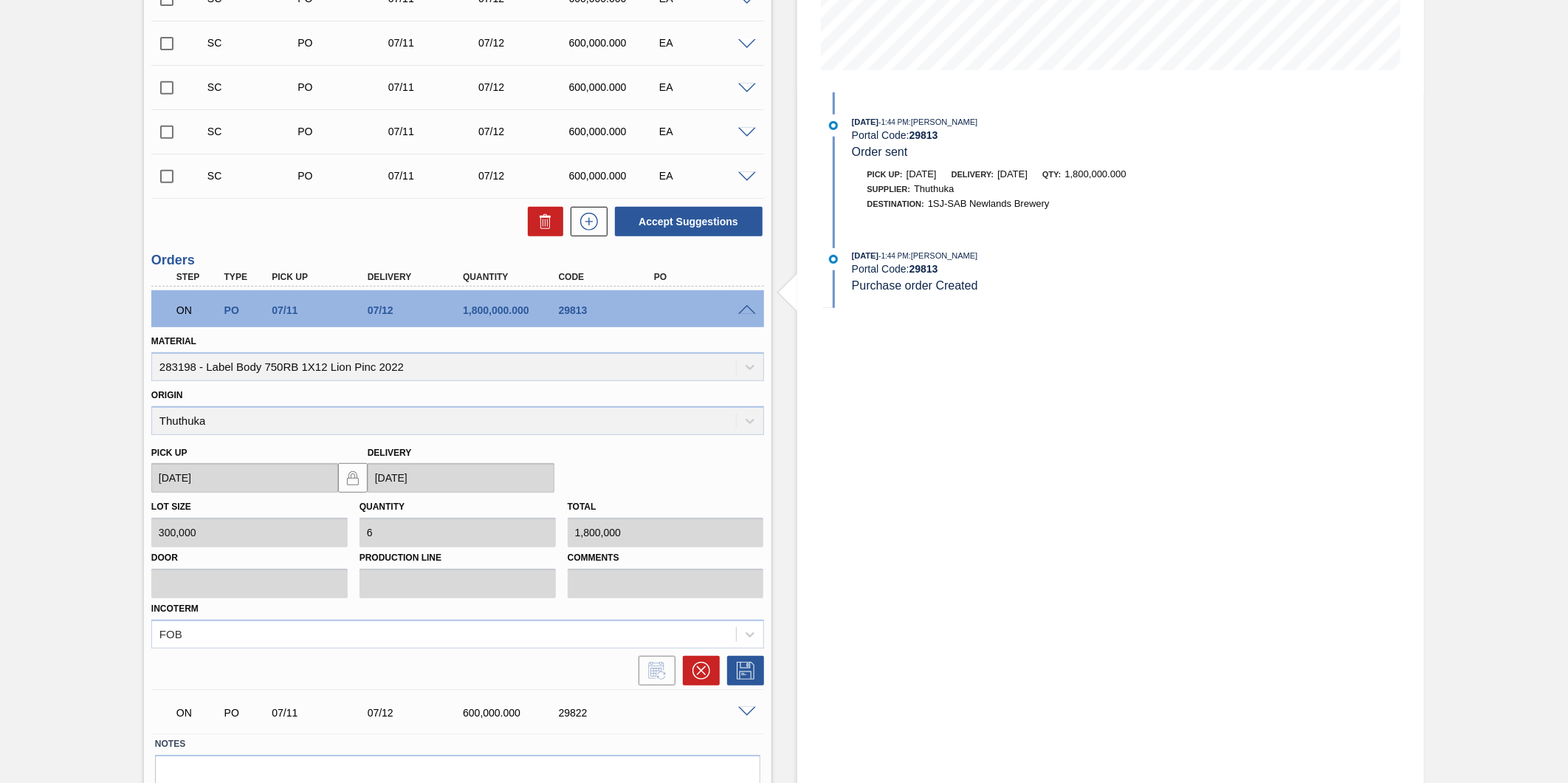 scroll, scrollTop: 431, scrollLeft: 0, axis: vertical 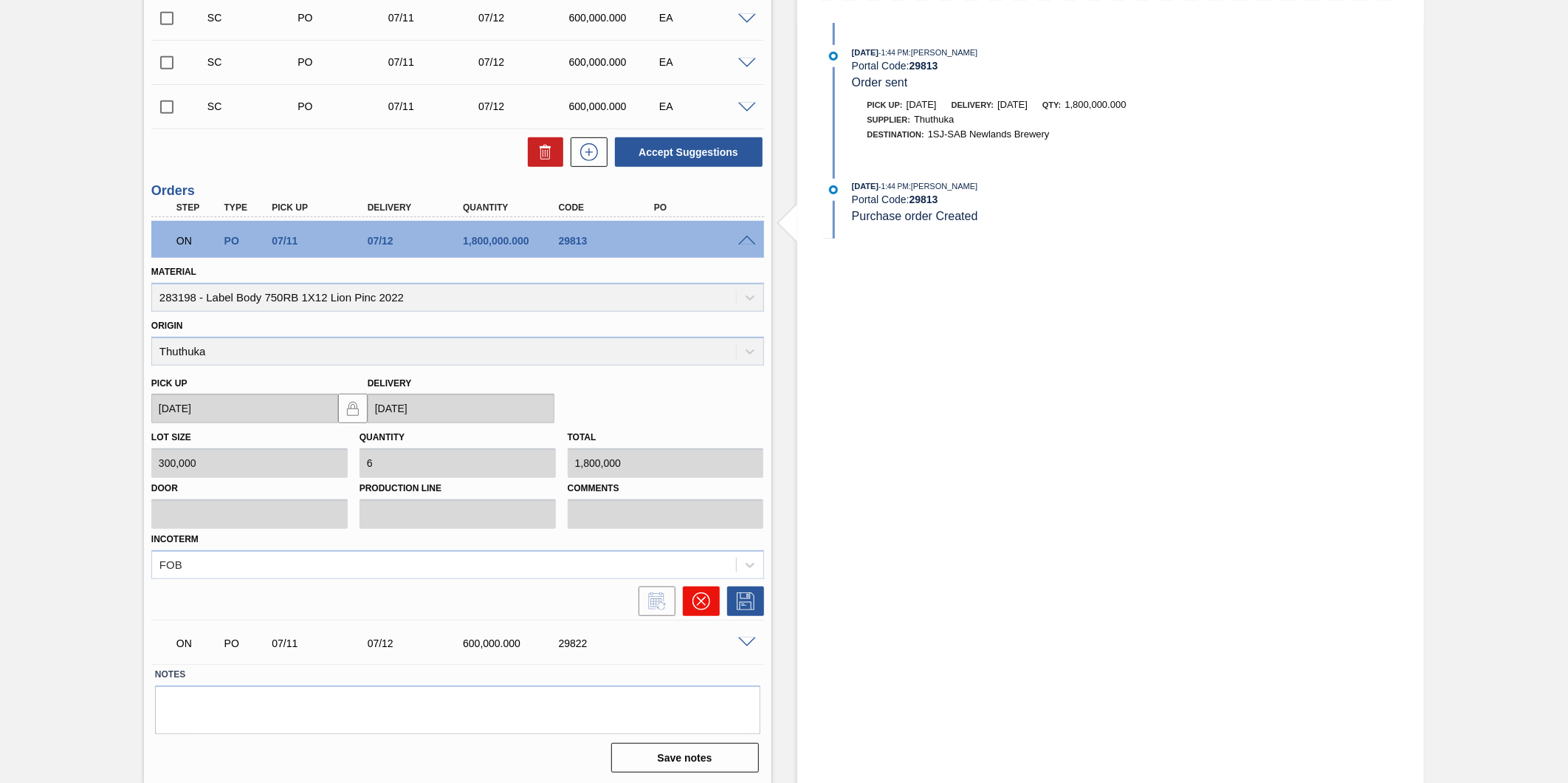 click 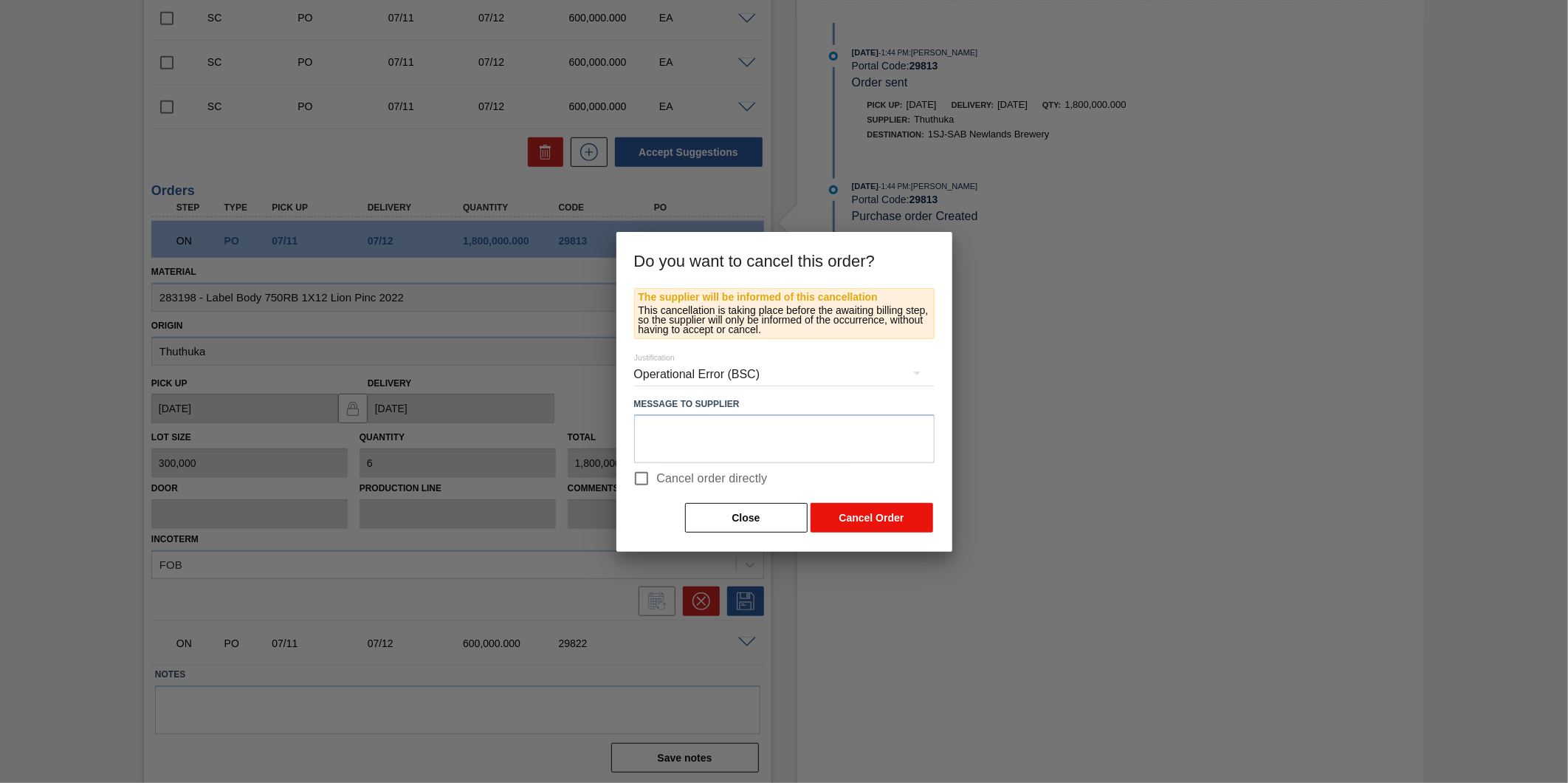 click on "Cancel Order" at bounding box center (872, 518) 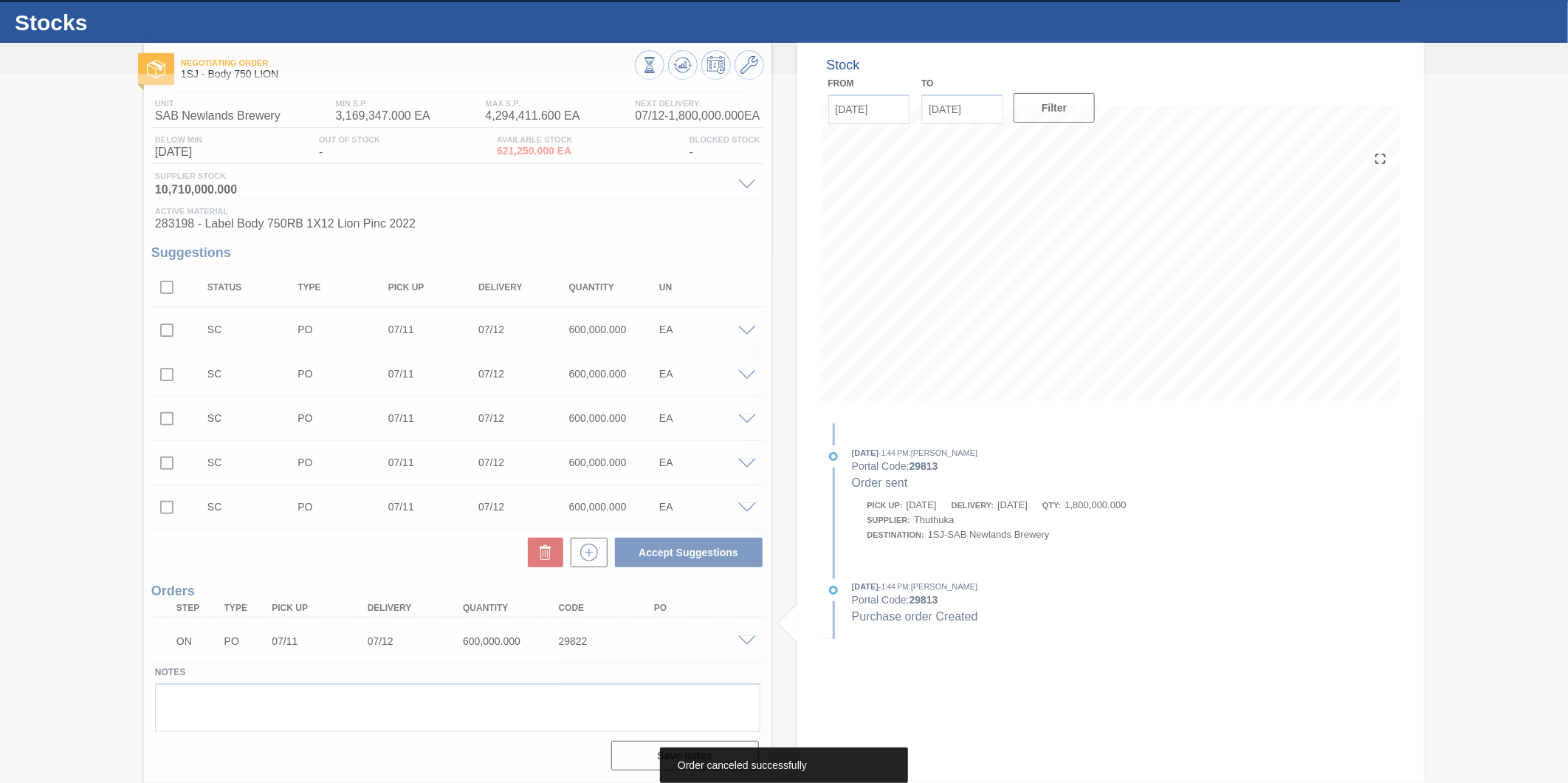 scroll, scrollTop: 31, scrollLeft: 0, axis: vertical 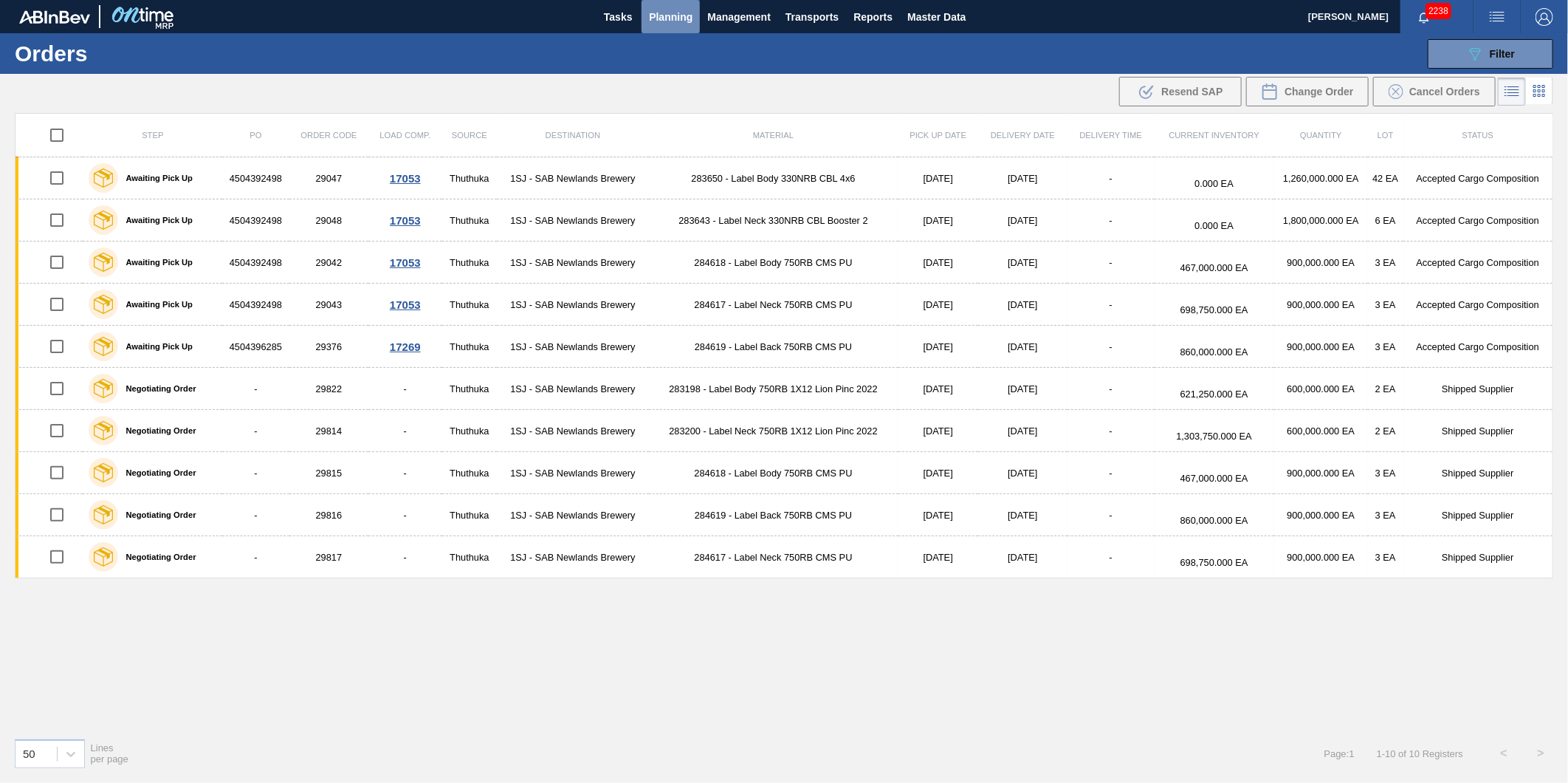click on "Planning" at bounding box center (670, 17) 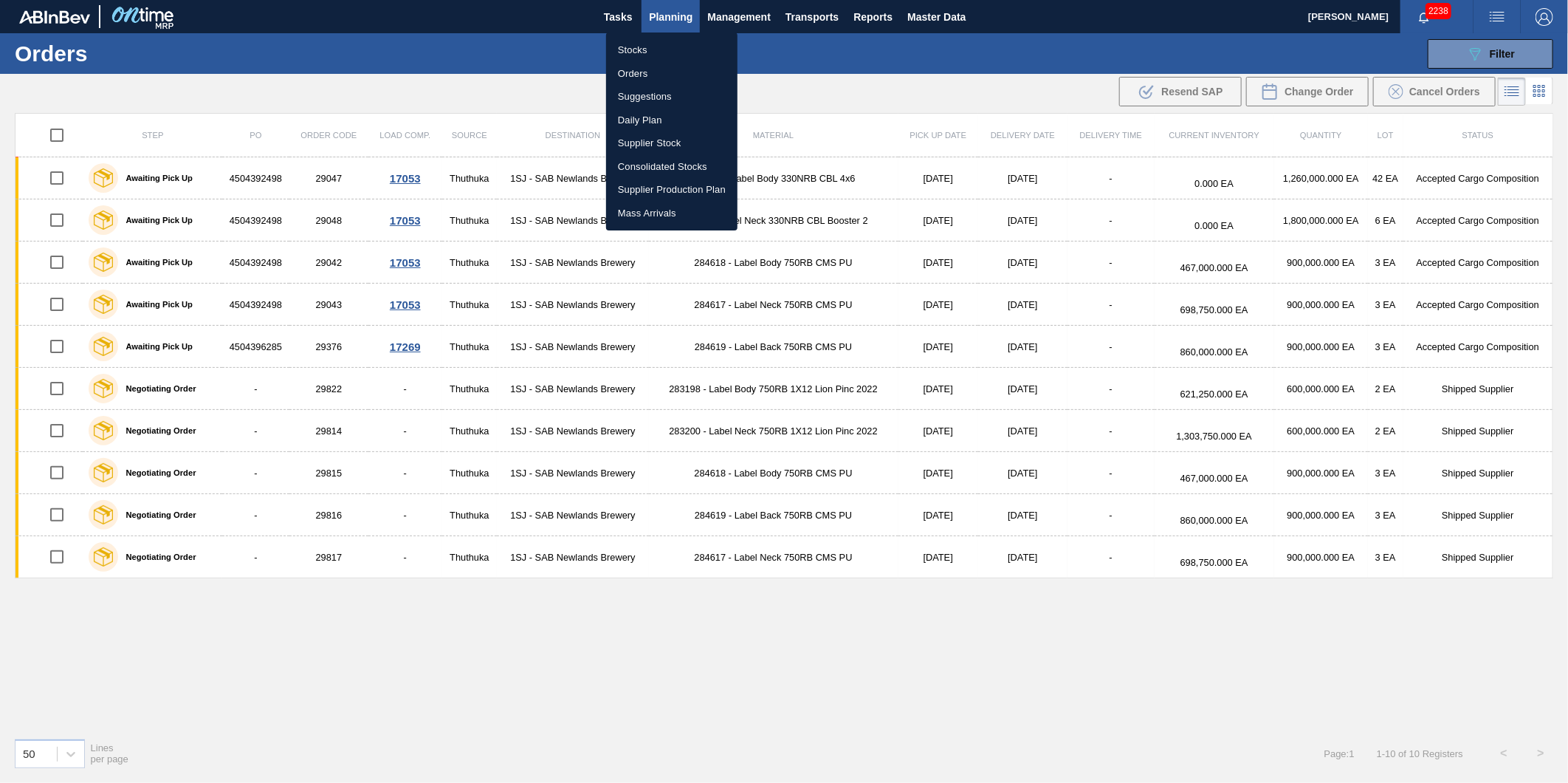 click on "Stocks" at bounding box center [672, 50] 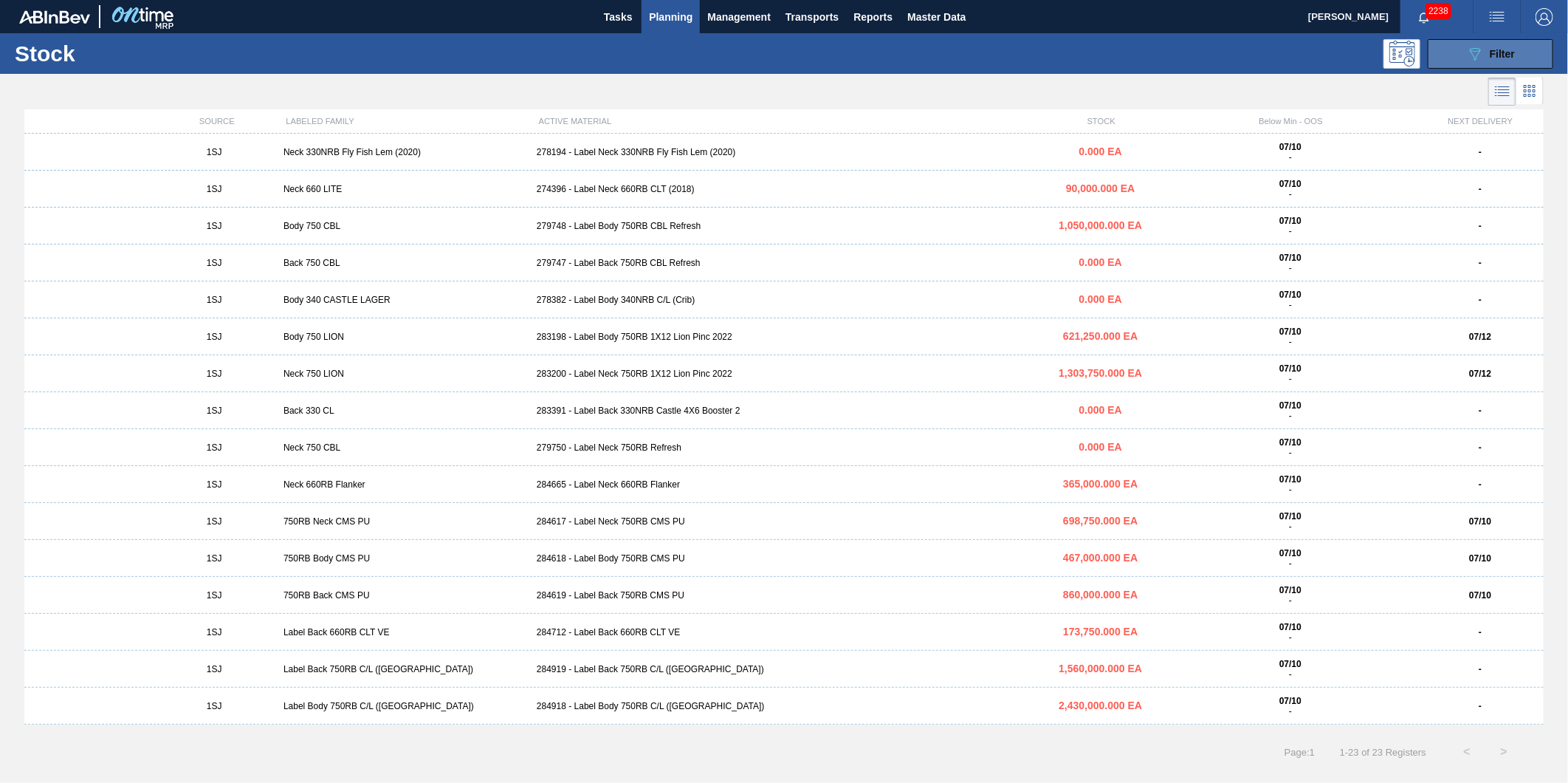 click on "089F7B8B-B2A5-4AFE-B5C0-19BA573D28AC" 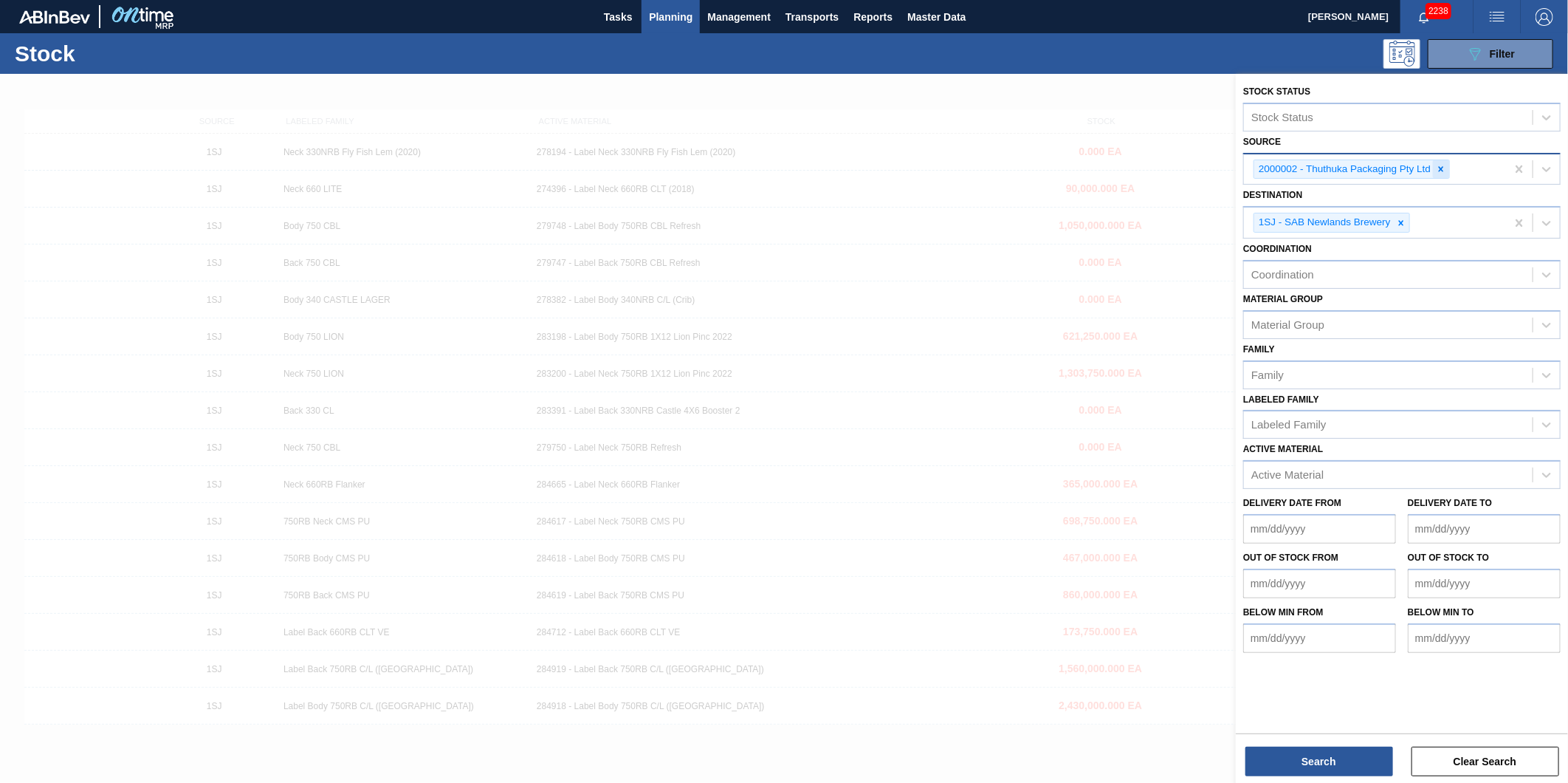 click 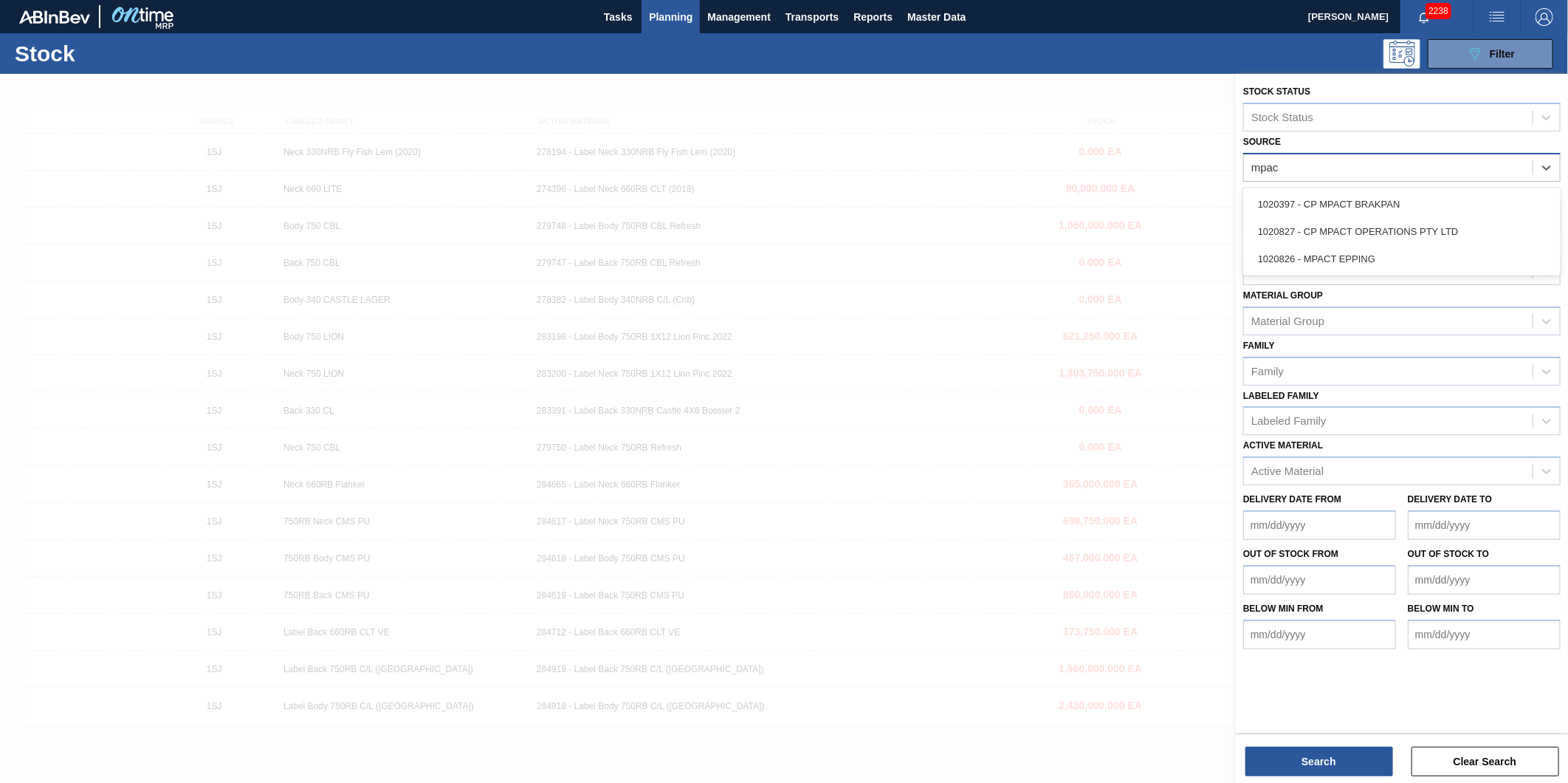 type on "mpact" 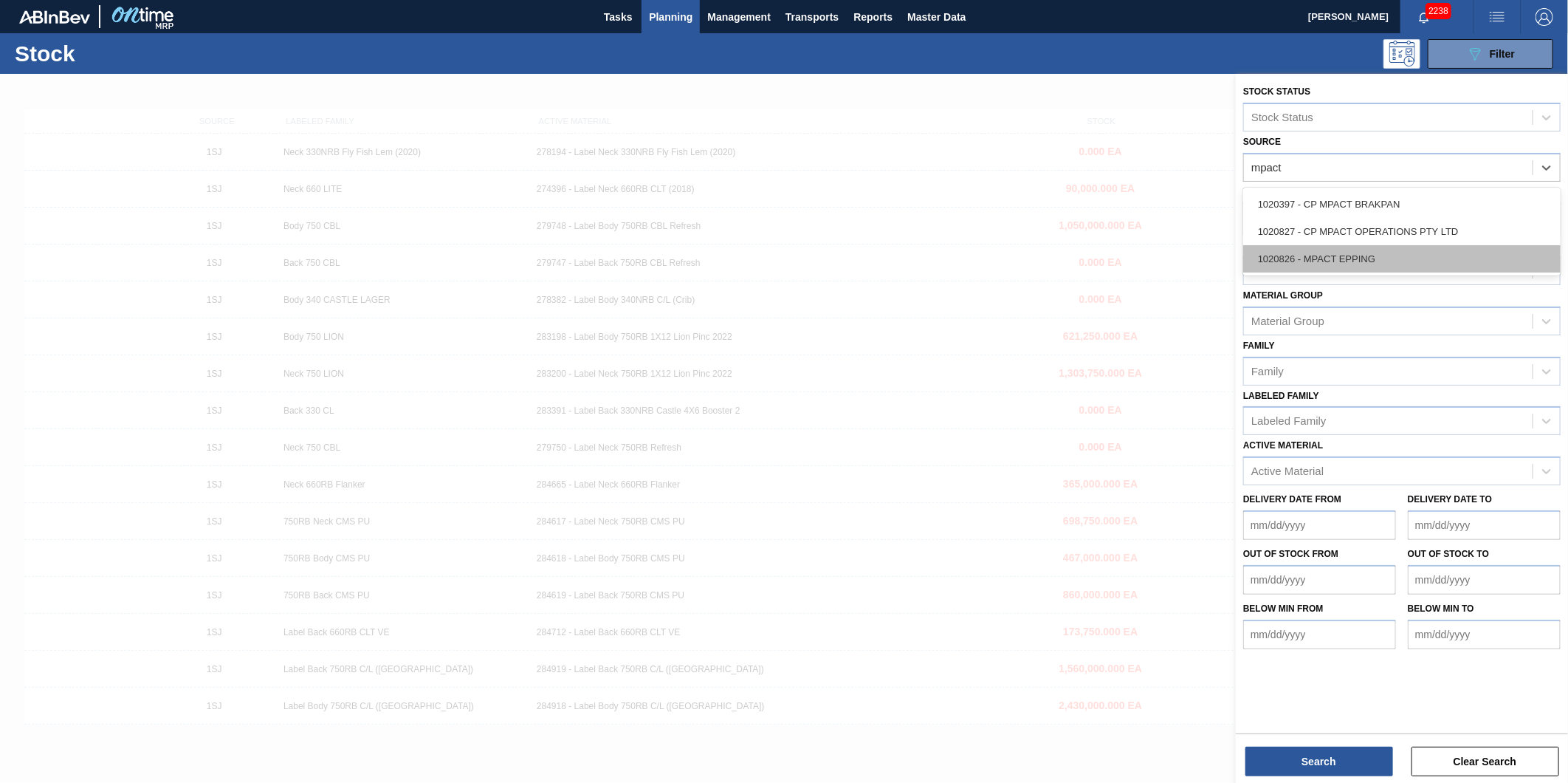 click on "1020826 - MPACT EPPING" at bounding box center [1402, 259] 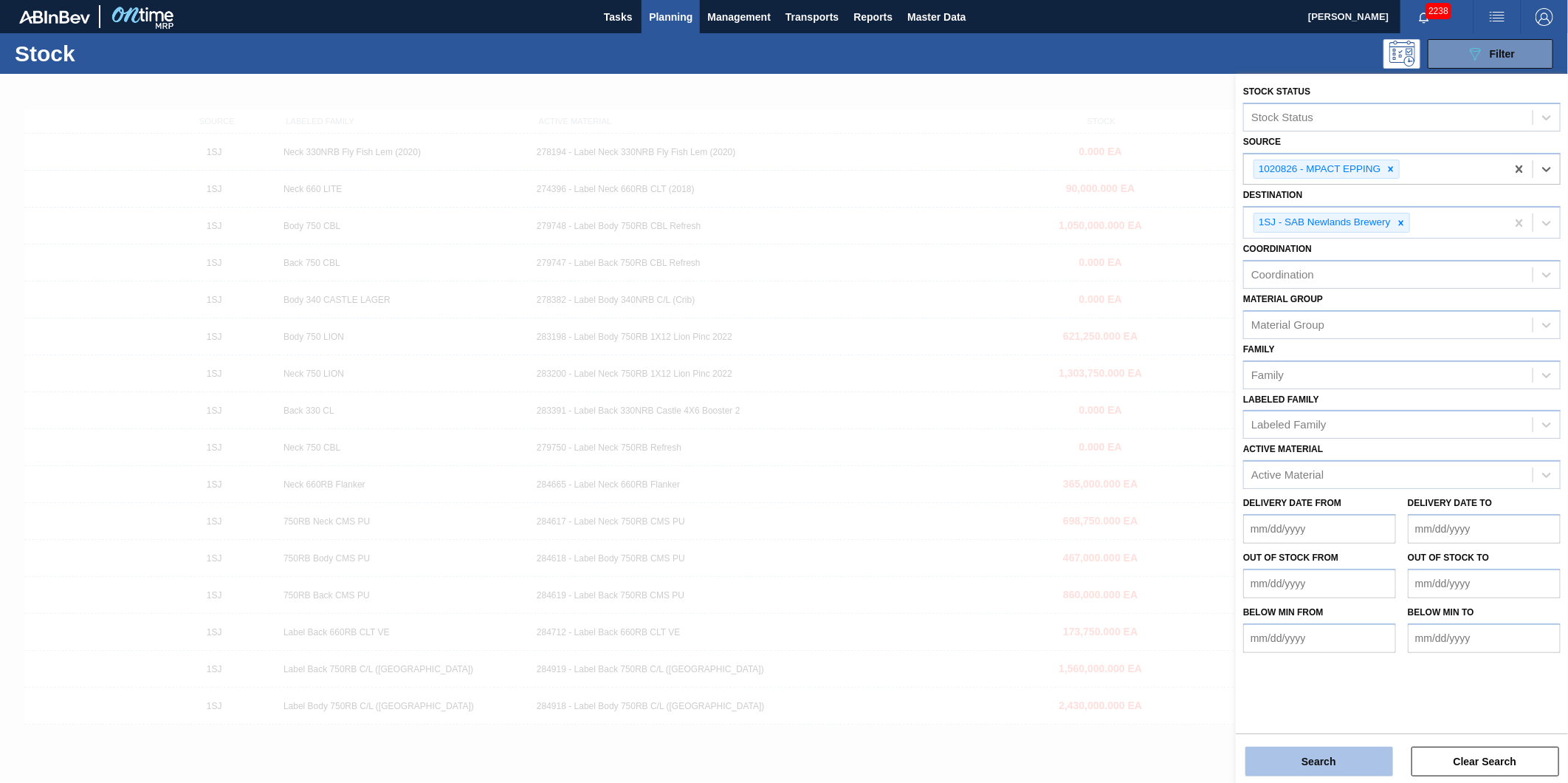 click on "Search" at bounding box center [1319, 762] 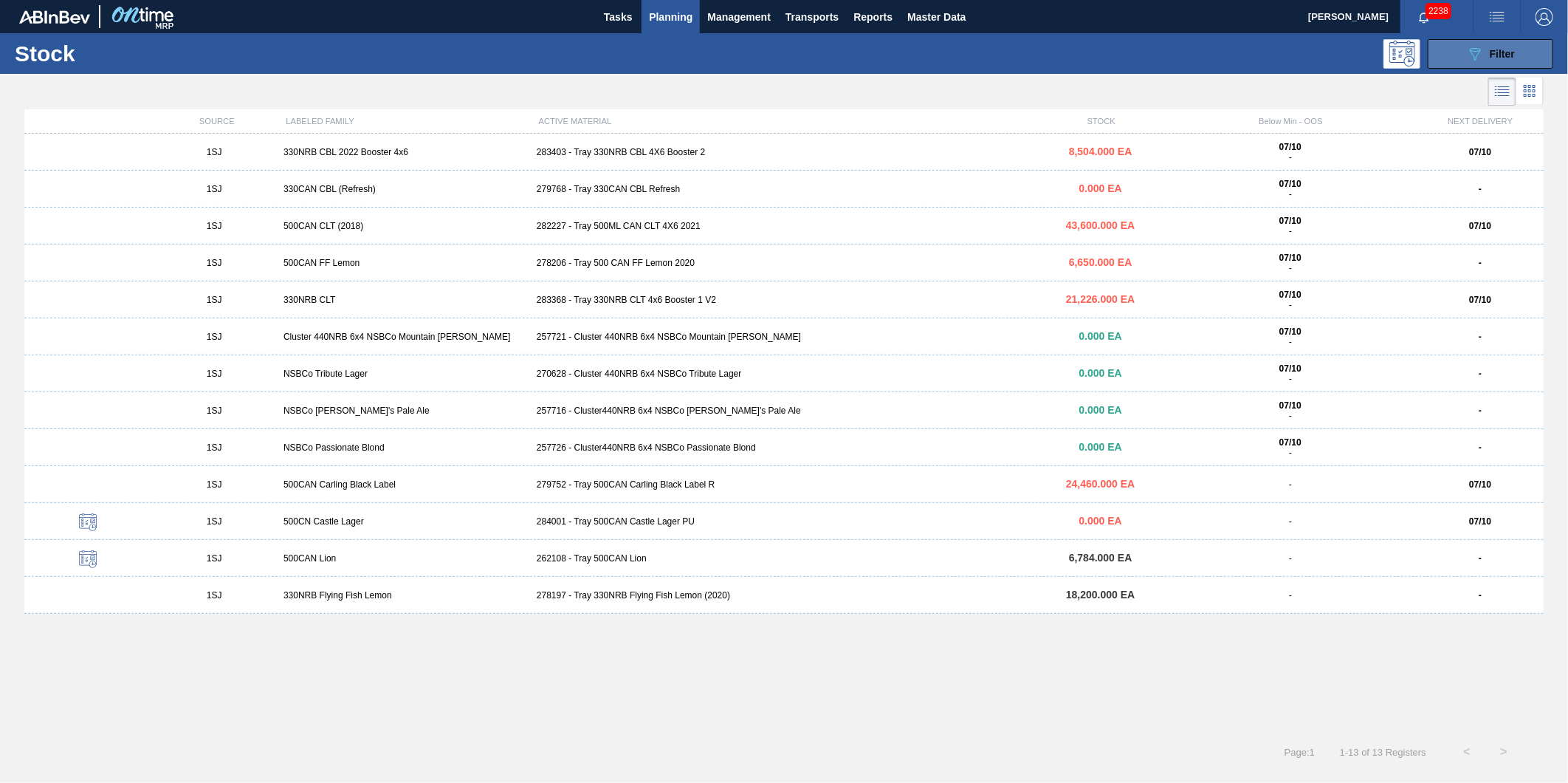 click 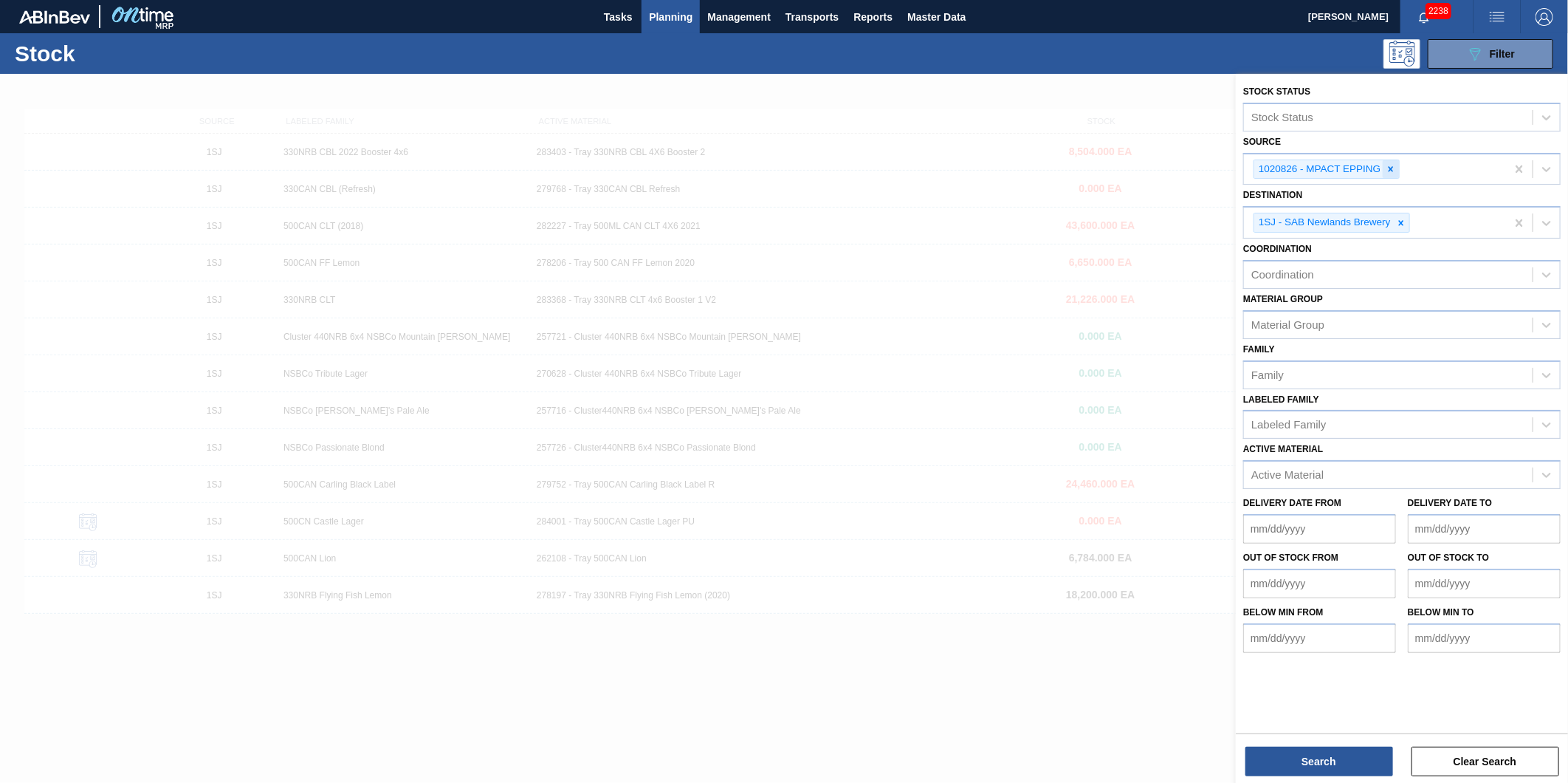 click 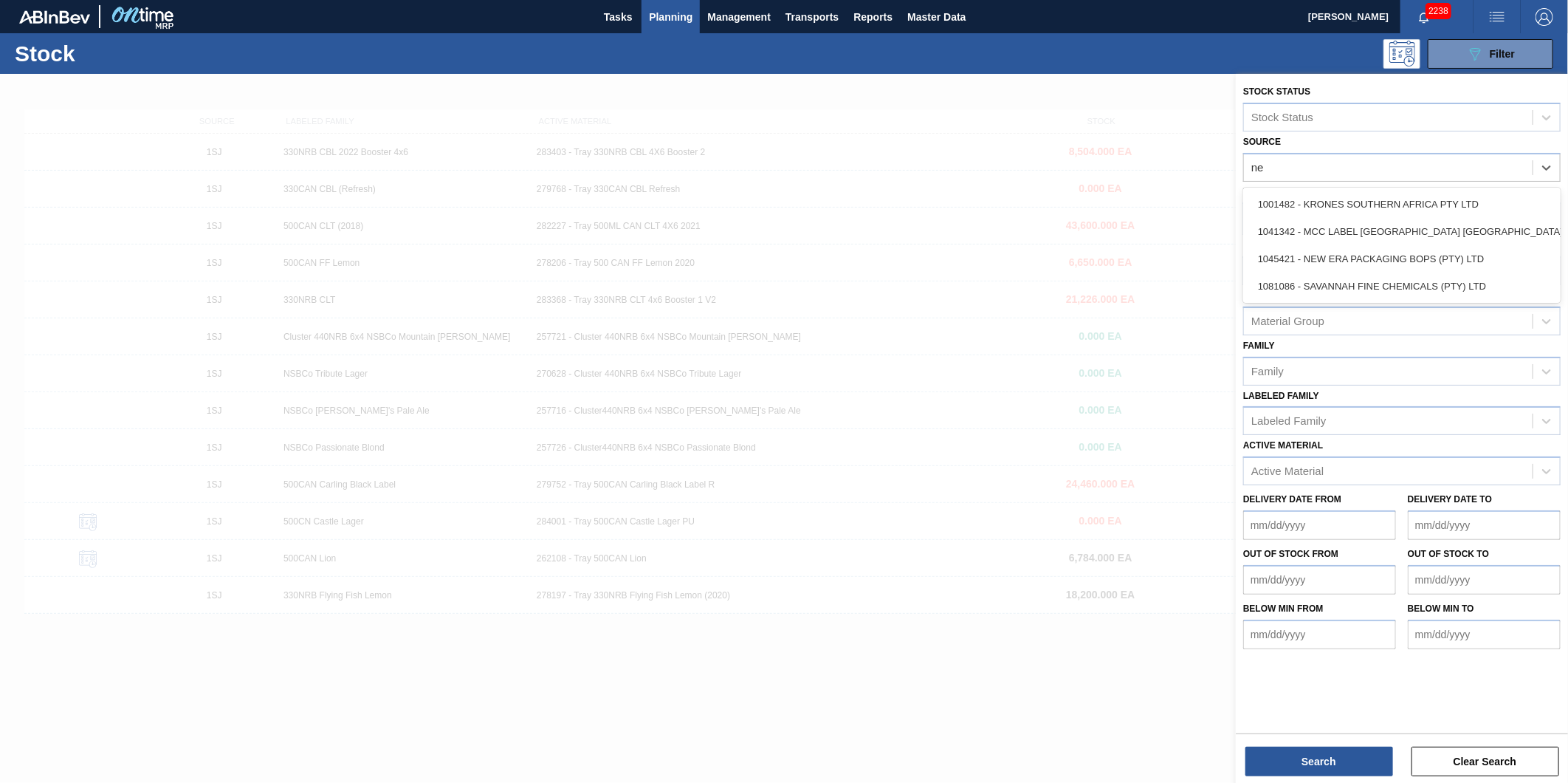type on "new" 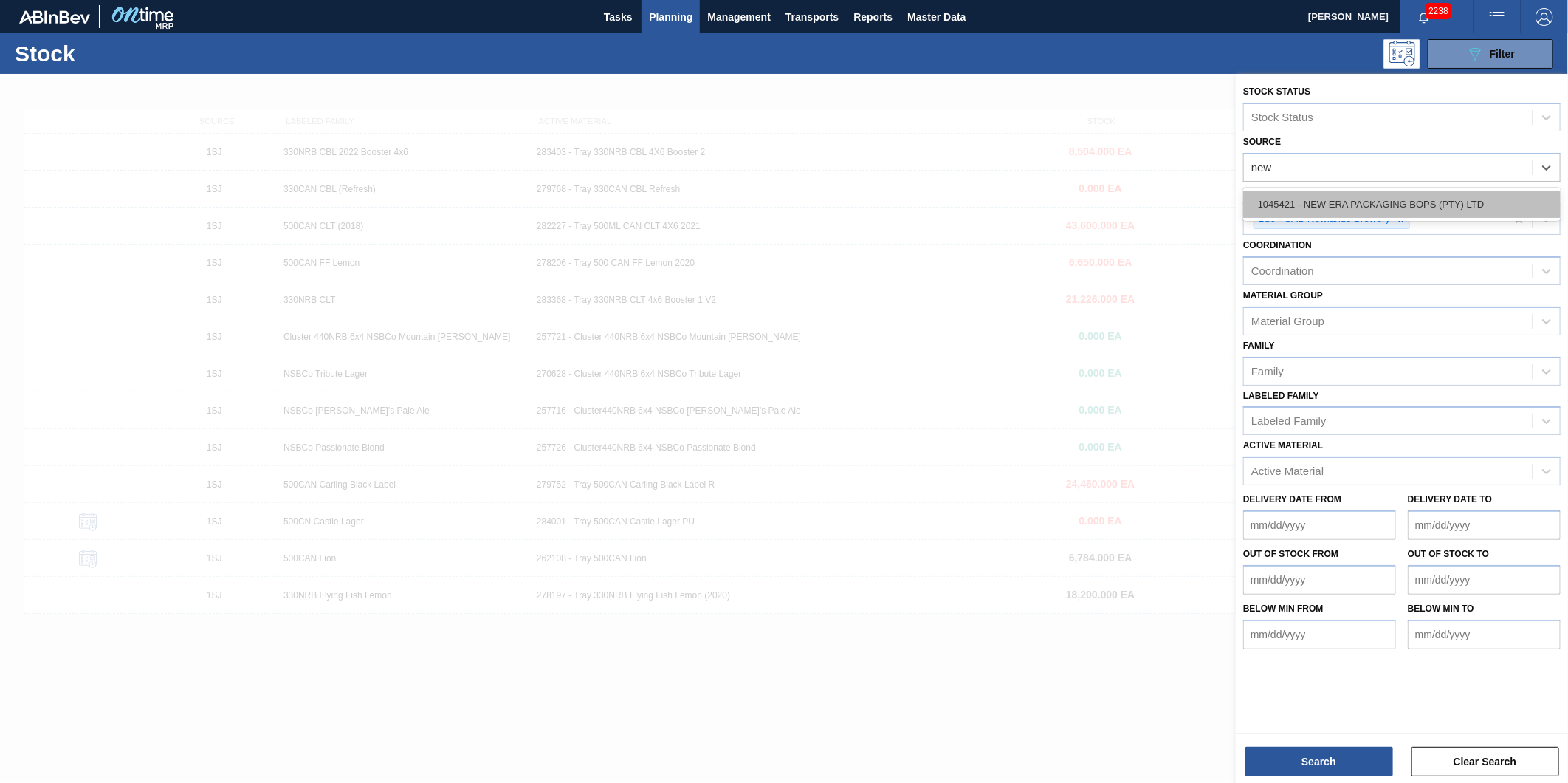 click on "1045421 - NEW ERA PACKAGING BOPS (PTY) LTD" at bounding box center (1402, 204) 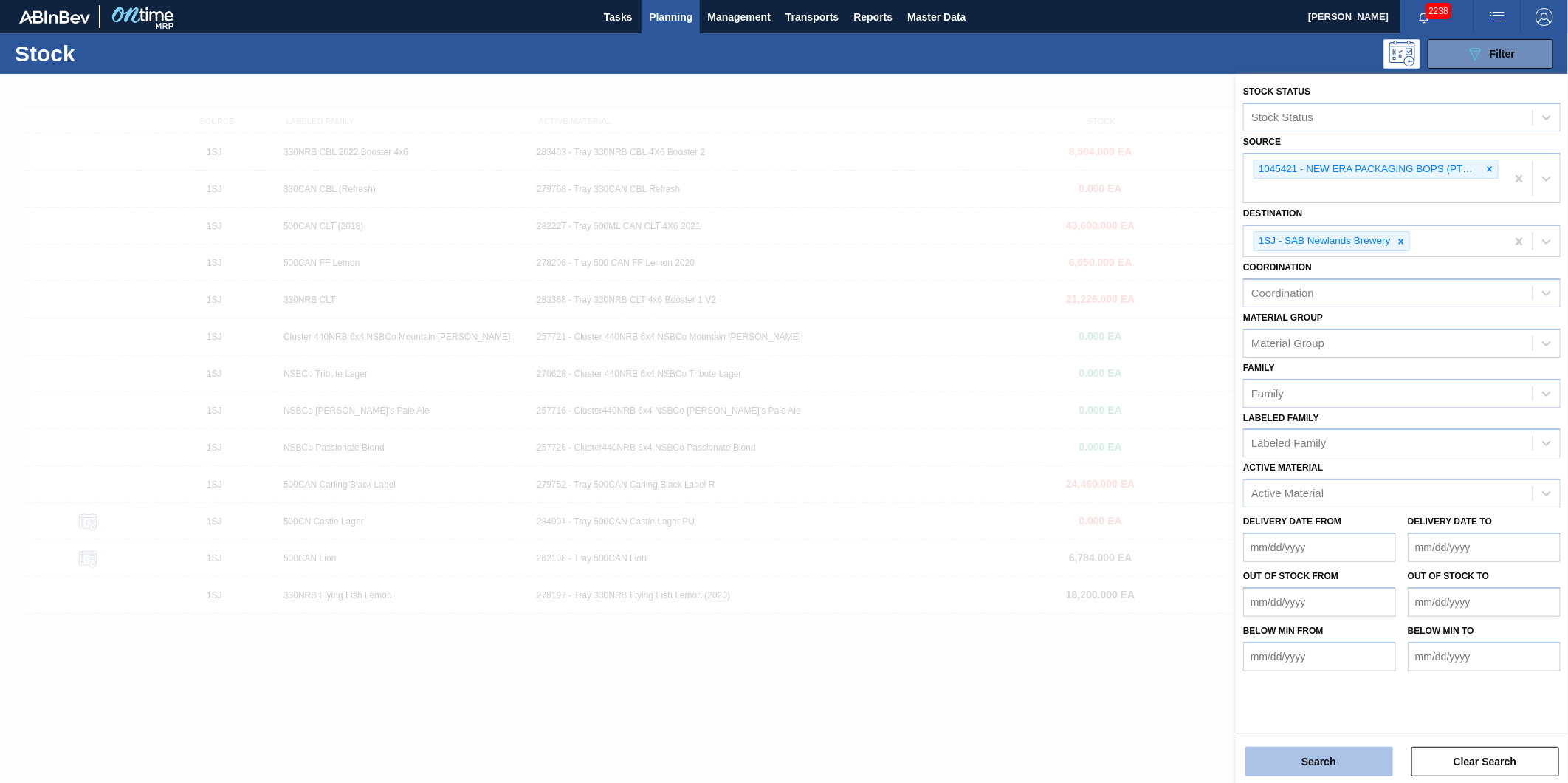 click on "Search" at bounding box center (1319, 762) 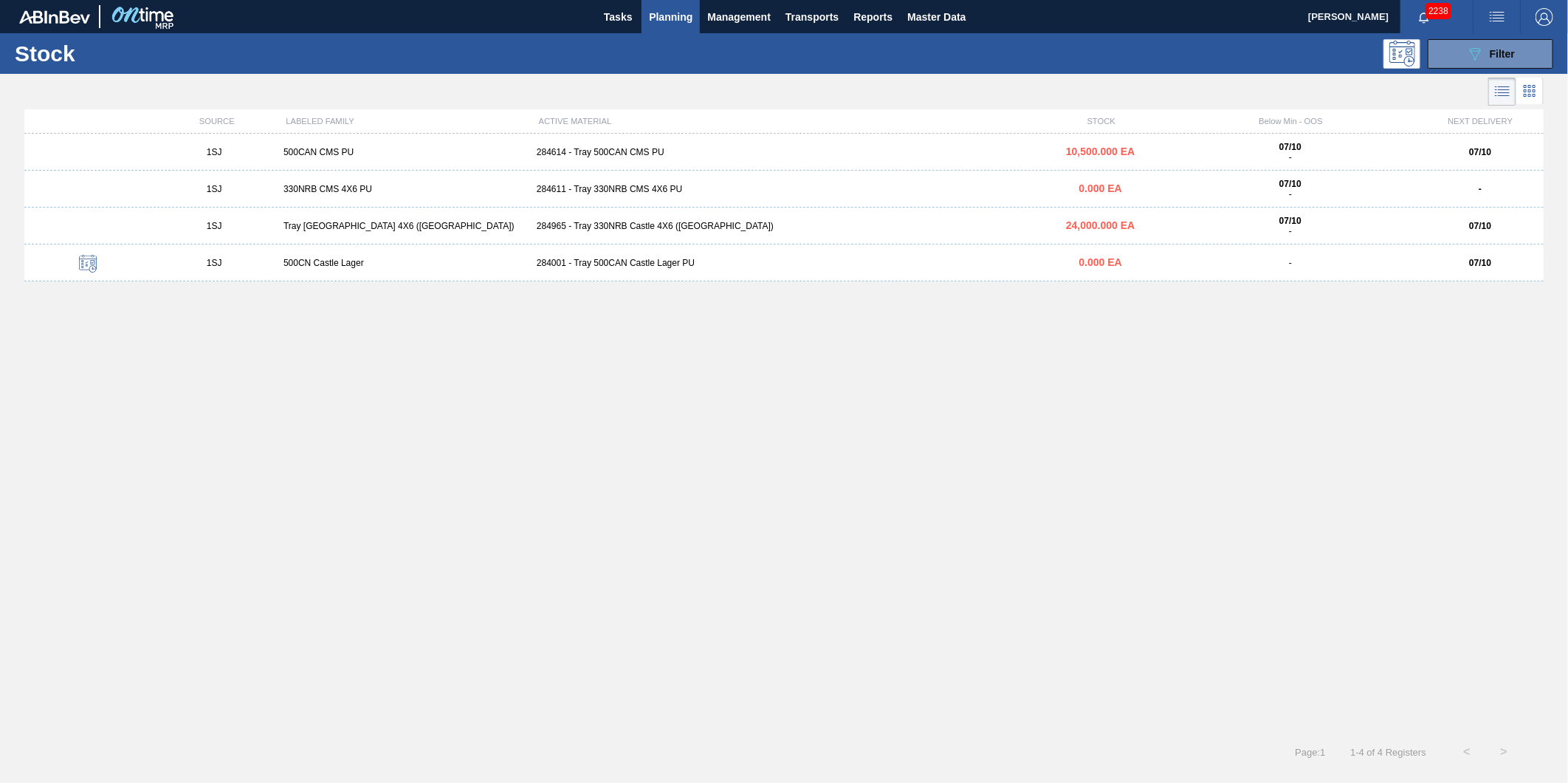 click on "1SJ 500CAN CMS PU 284614 - Tray 500CAN CMS PU 10,500.000 EA 07/10 - 07/10" at bounding box center [784, 152] 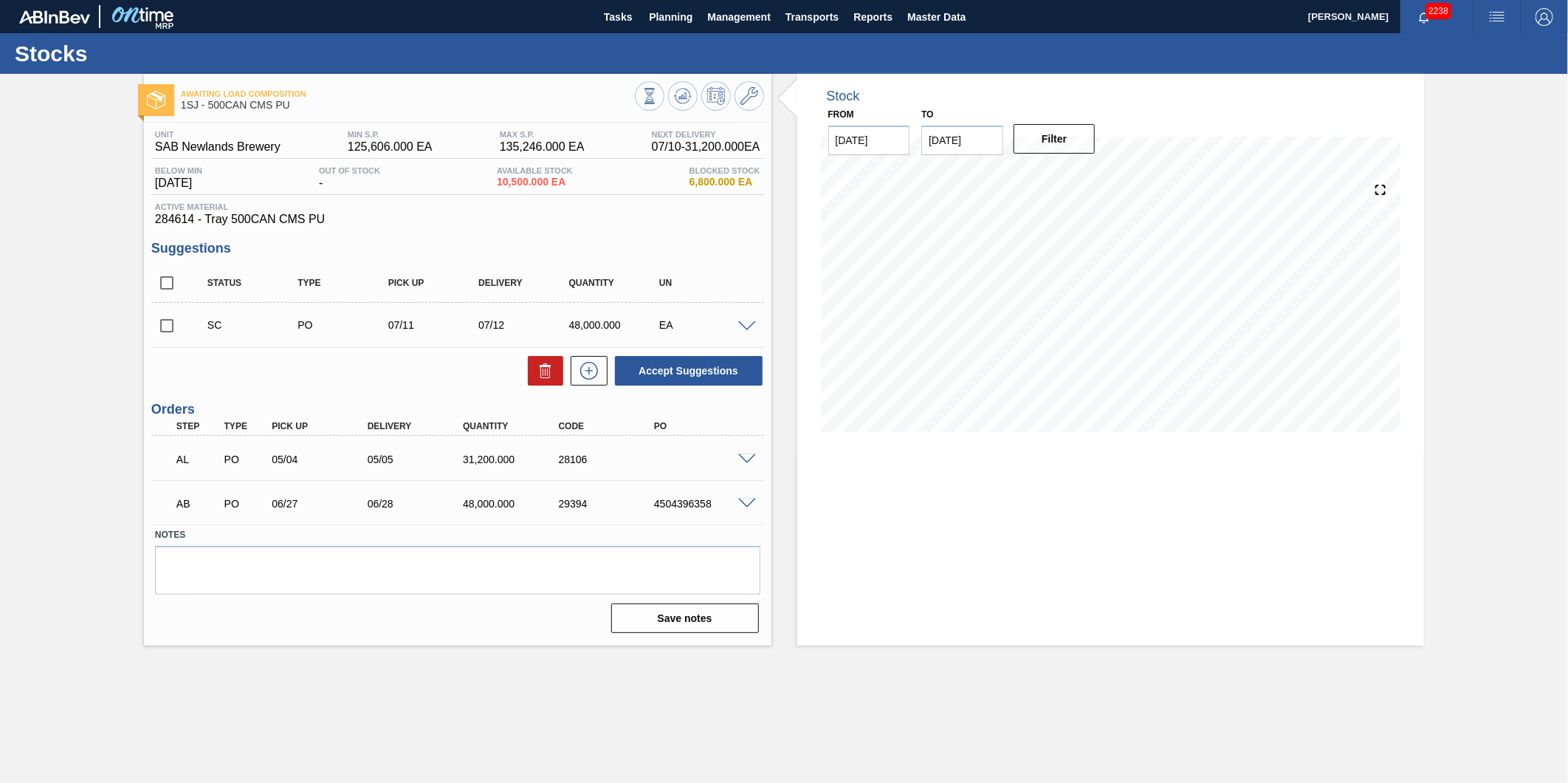 click at bounding box center (167, 326) 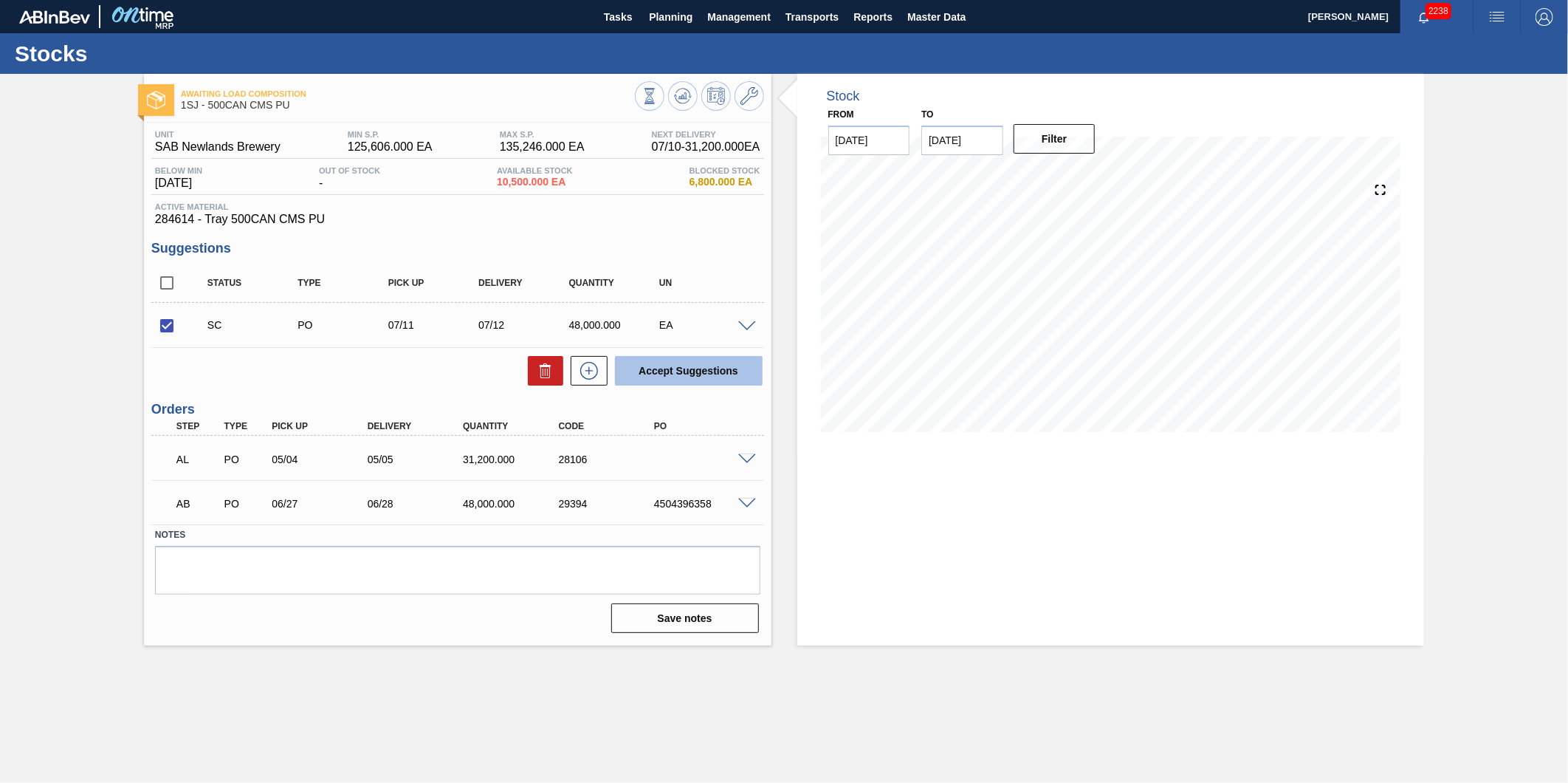 click on "Accept Suggestions" at bounding box center [689, 371] 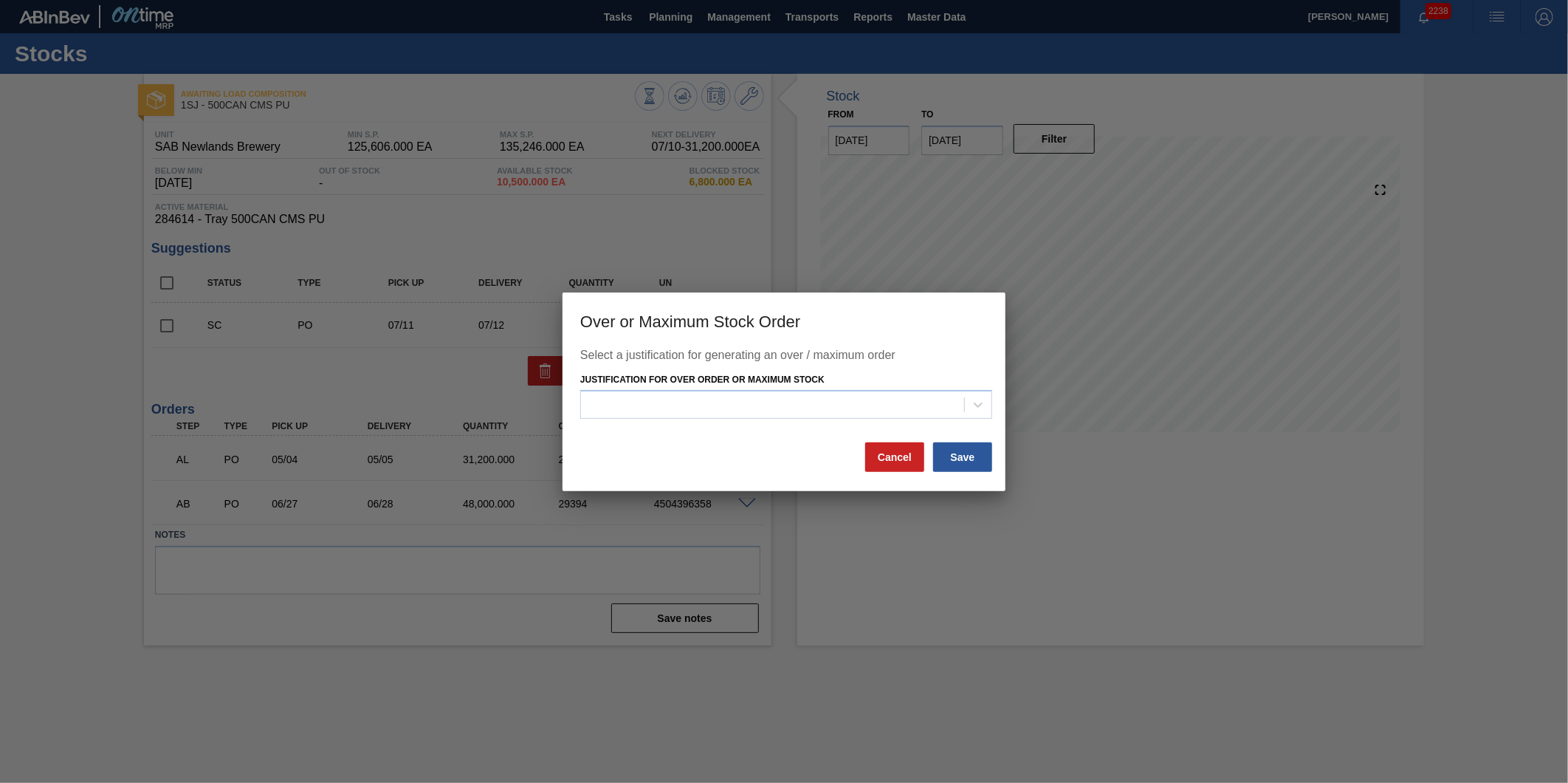 click on "Justification for Over Order or Maximum Stock" at bounding box center [786, 394] 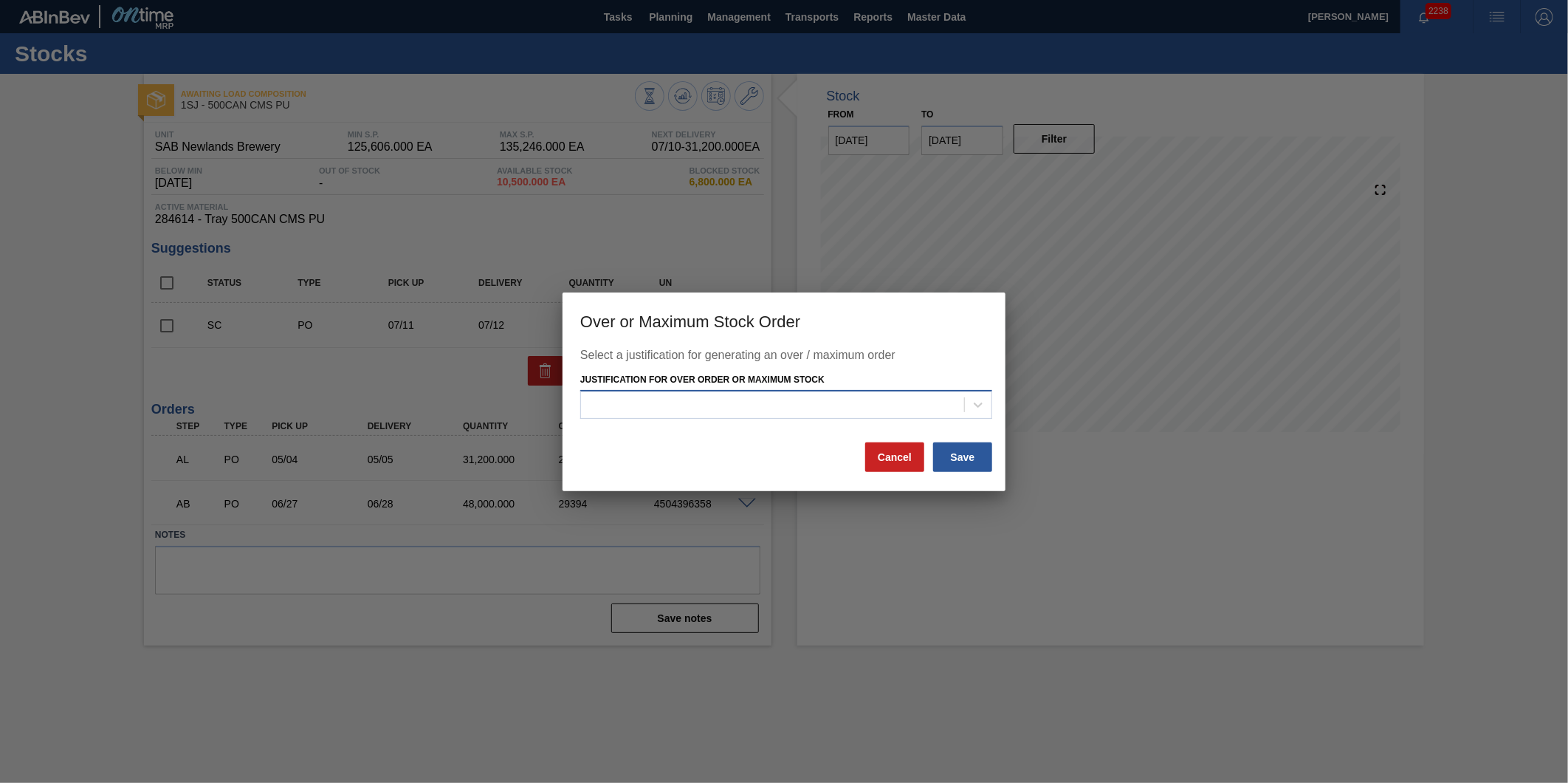 click at bounding box center (772, 405) 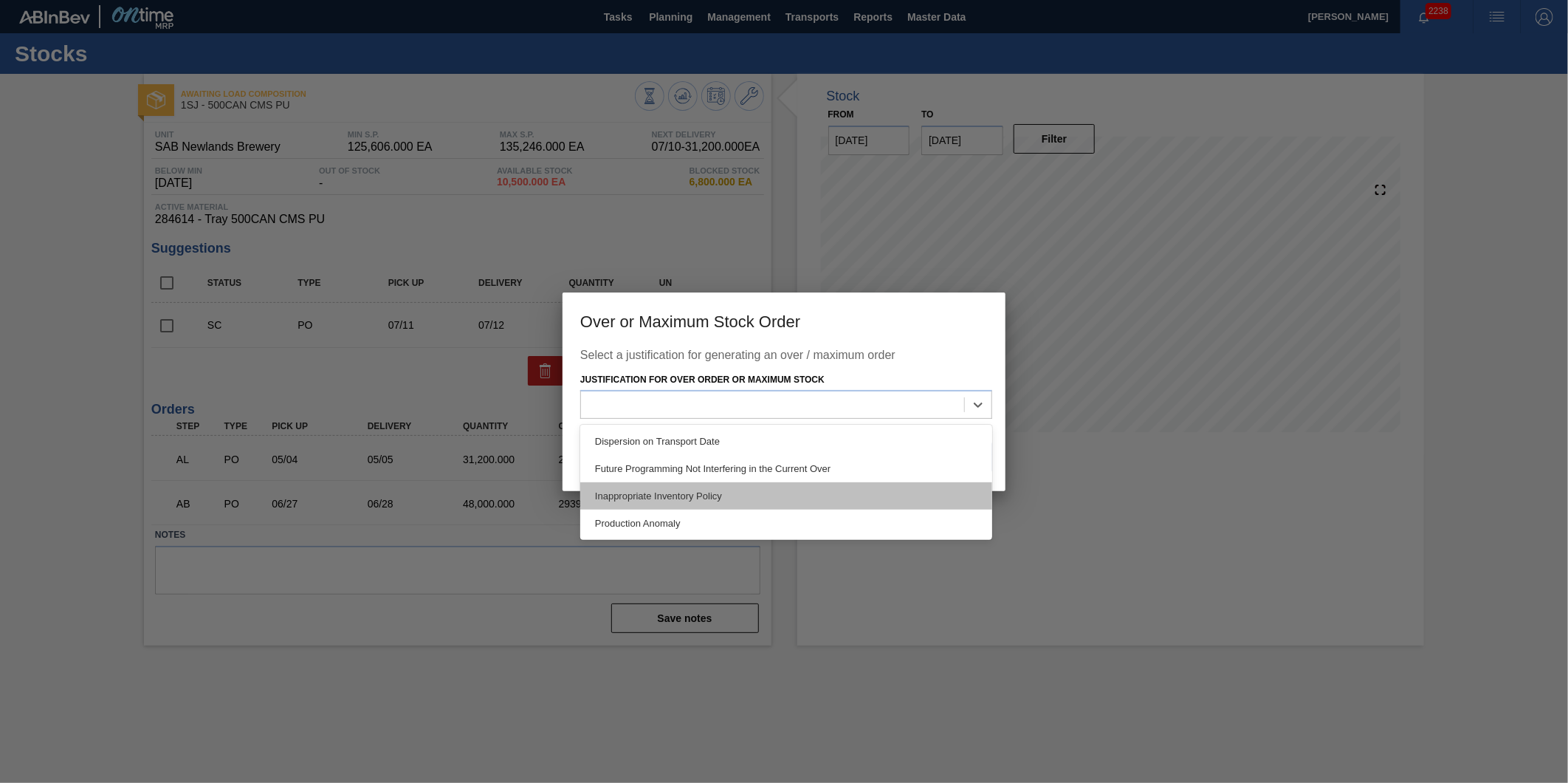 click on "Inappropriate Inventory Policy" at bounding box center (786, 496) 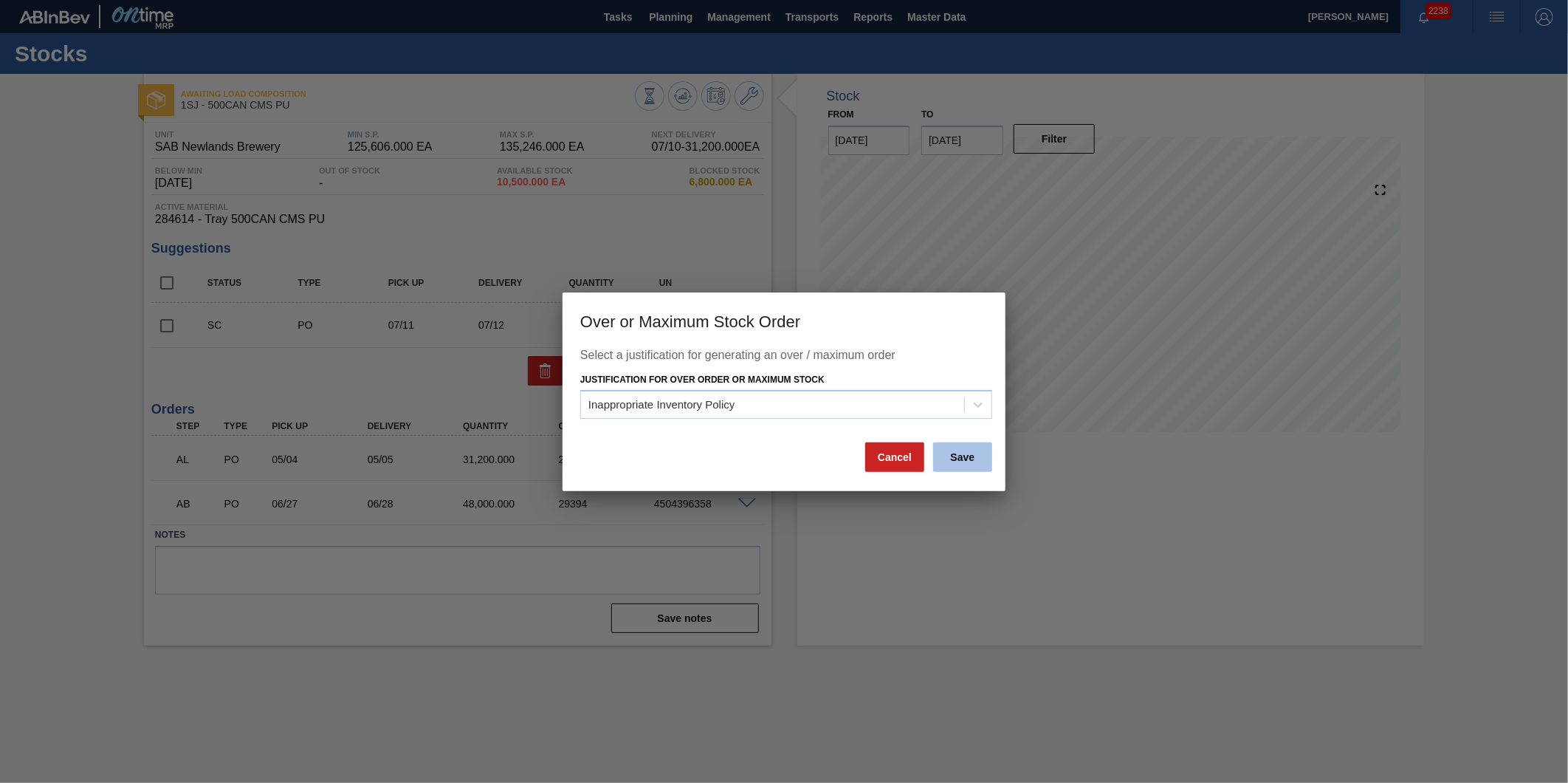 click on "Save" at bounding box center [963, 457] 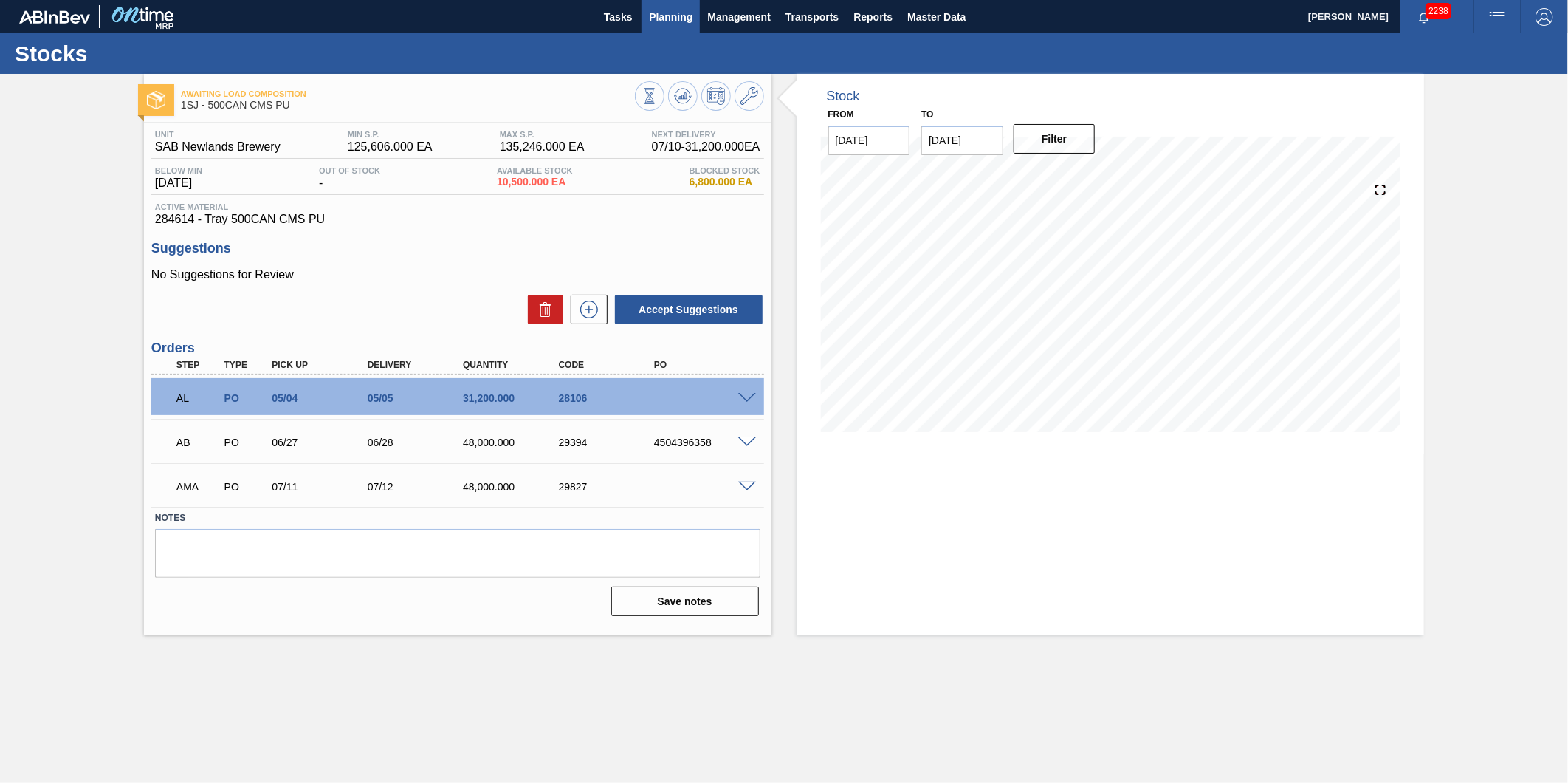 click on "Planning" at bounding box center (670, 17) 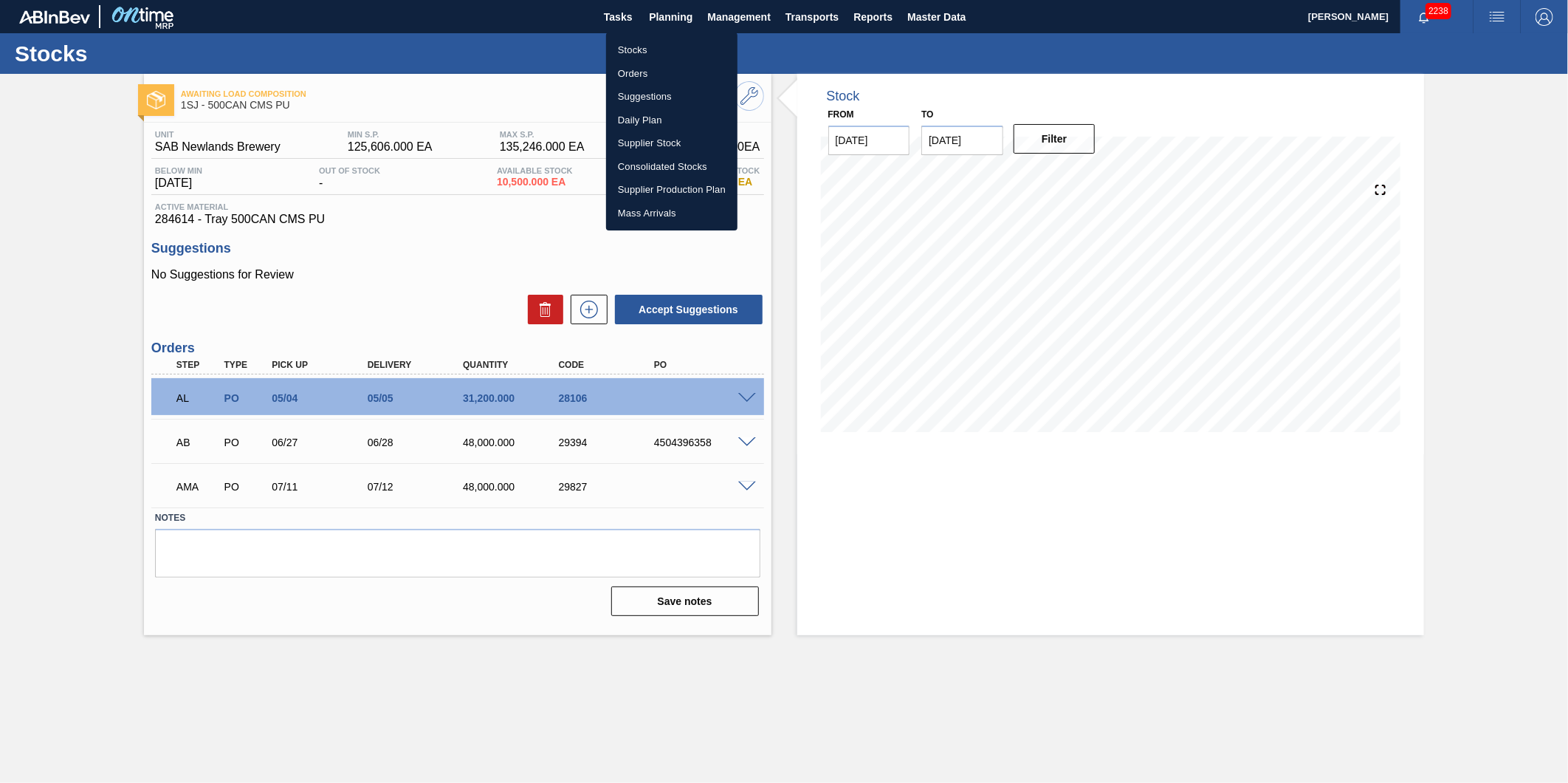 drag, startPoint x: 638, startPoint y: 47, endPoint x: 625, endPoint y: 54, distance: 14.76482 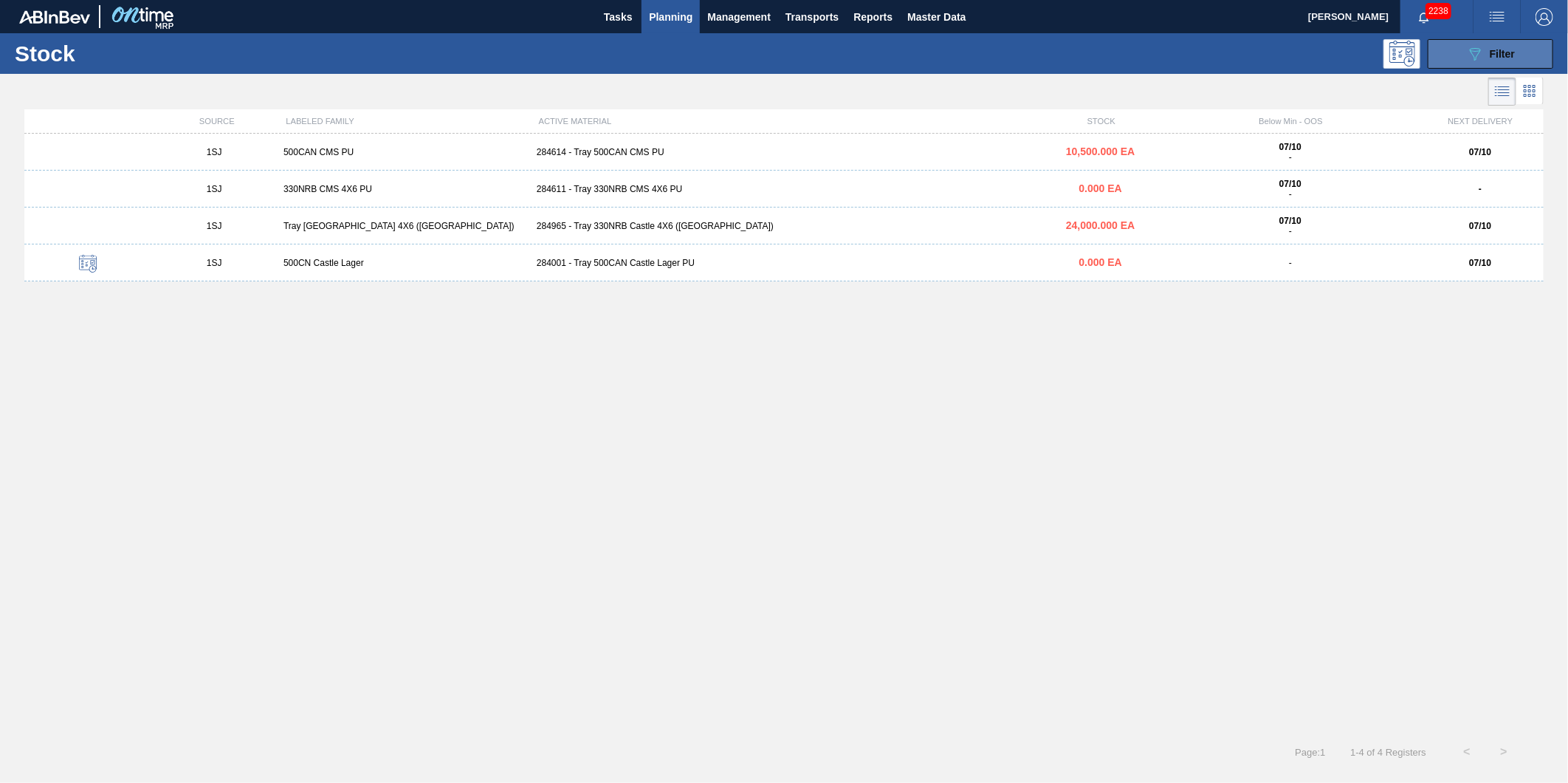 click on "089F7B8B-B2A5-4AFE-B5C0-19BA573D28AC Filter" at bounding box center (1490, 54) 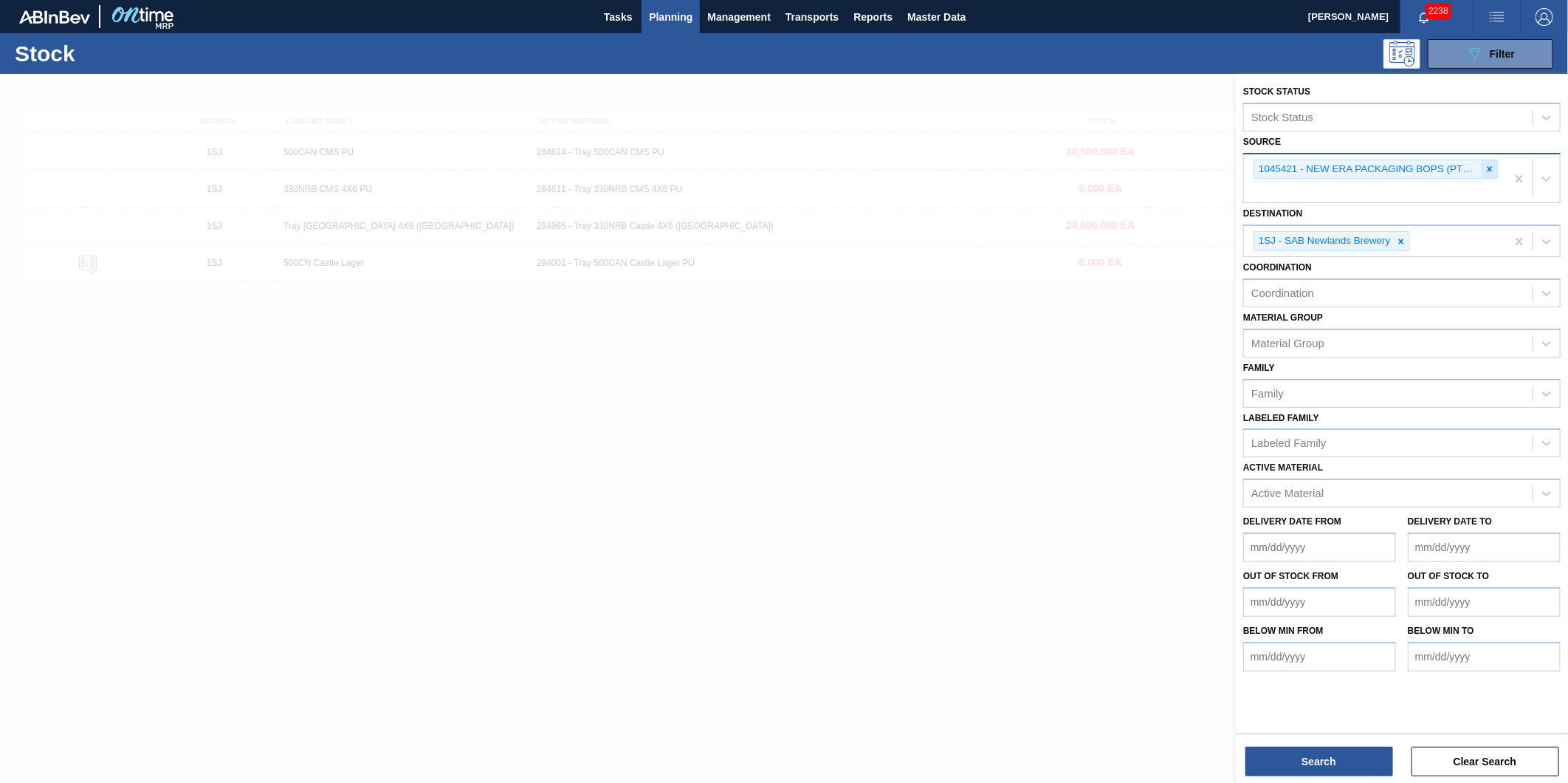 click 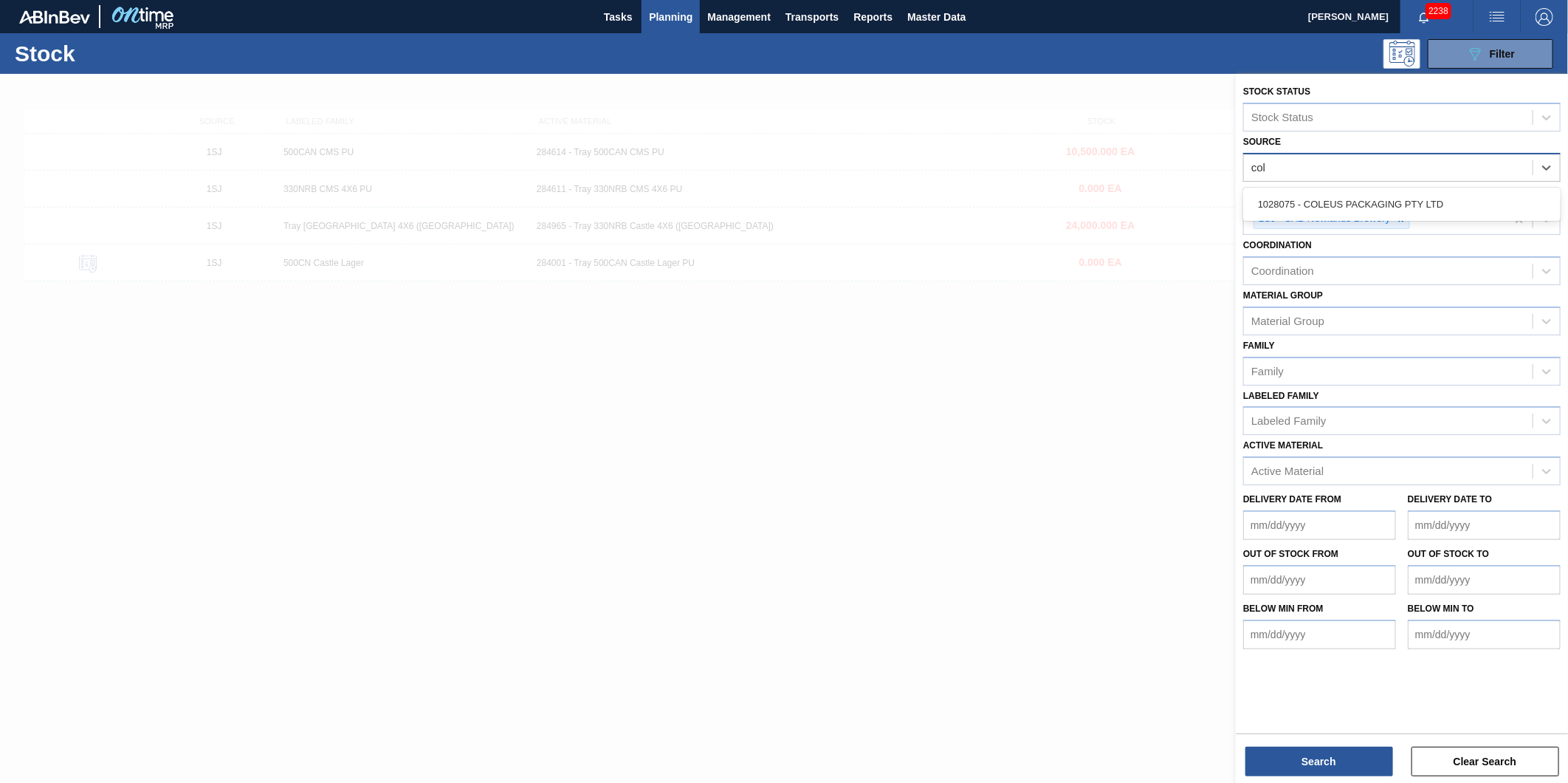type on "cole" 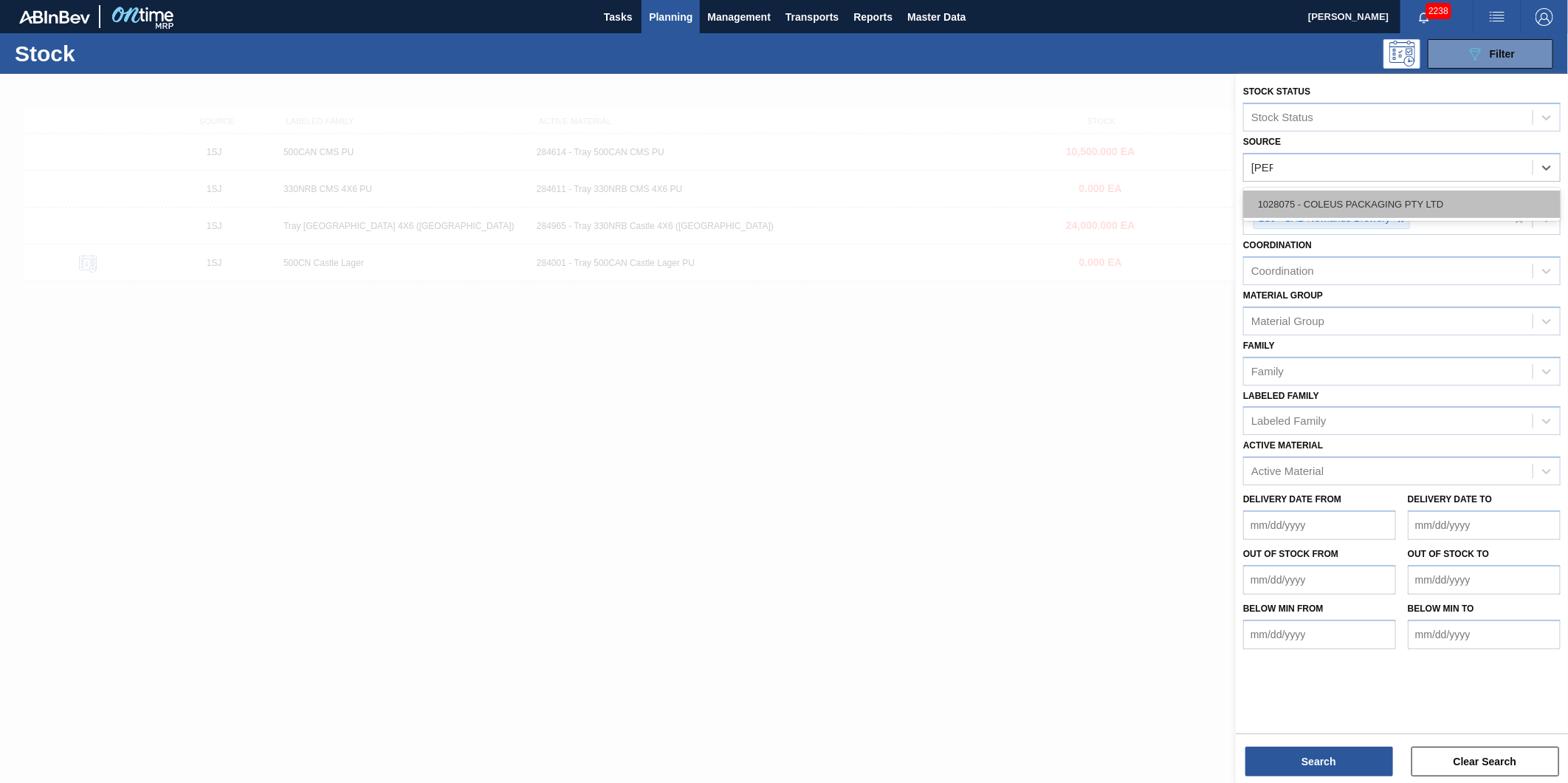 click on "1028075 - COLEUS PACKAGING PTY LTD" at bounding box center [1402, 204] 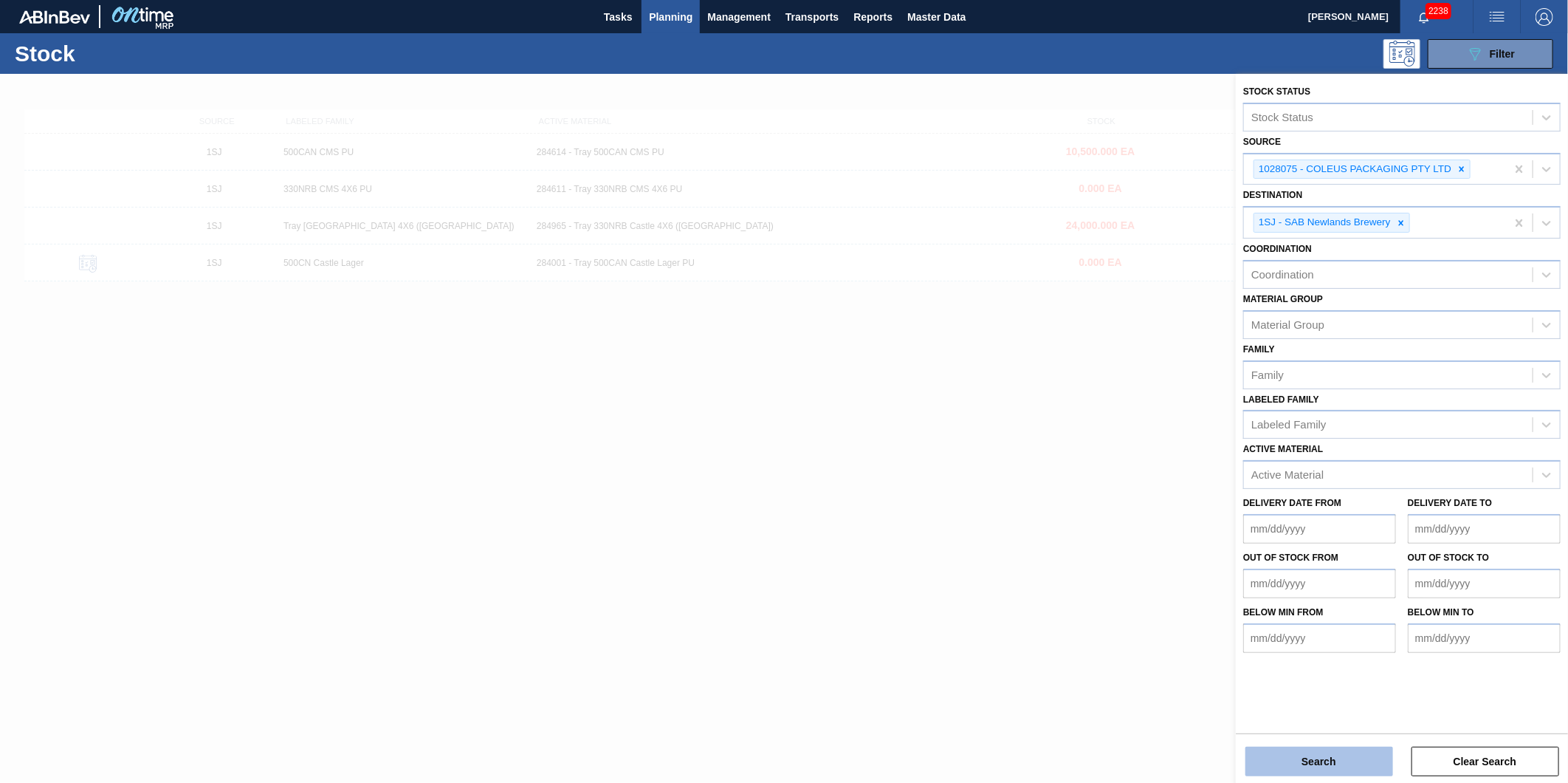click on "Search" at bounding box center (1319, 762) 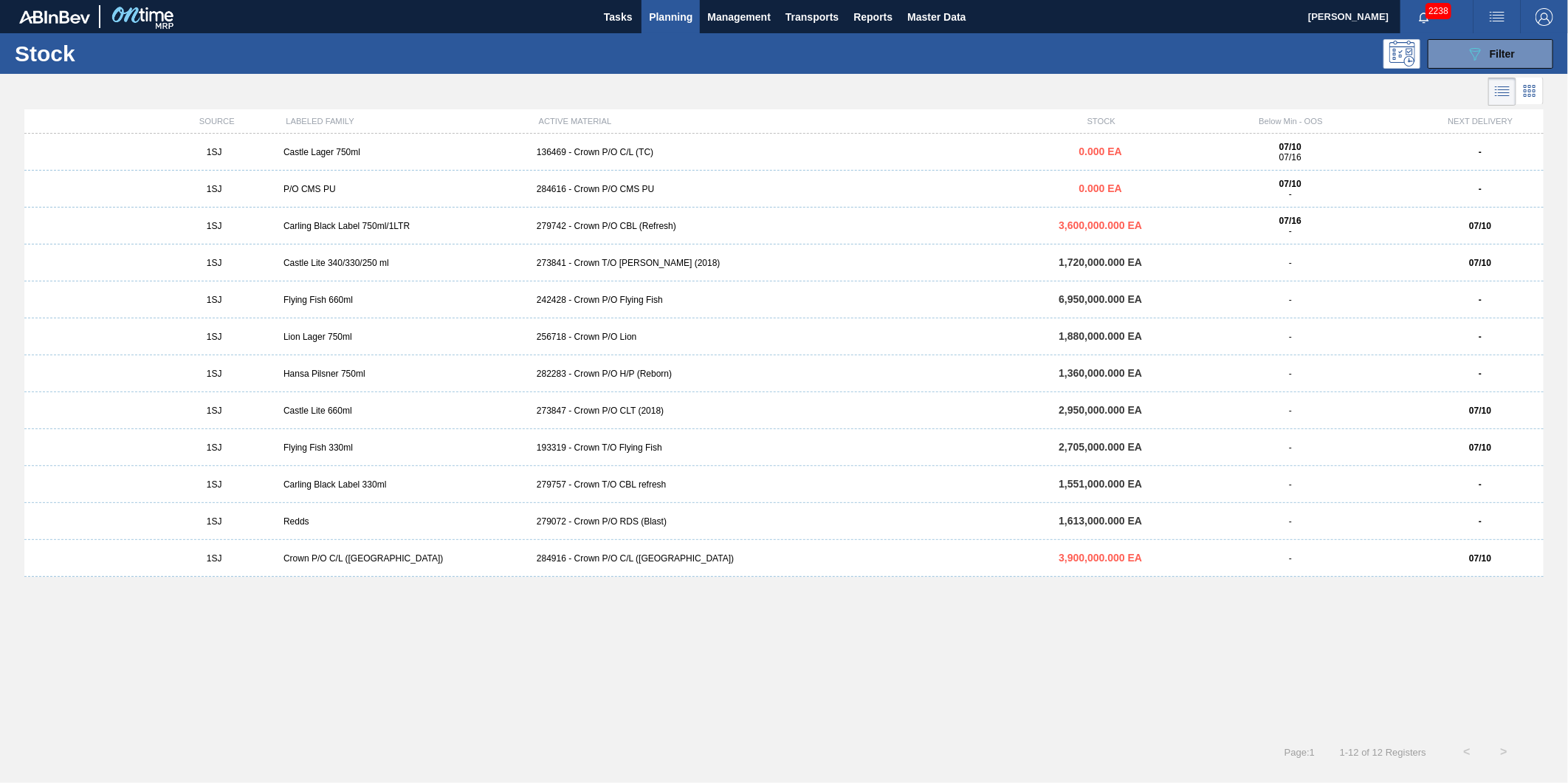 click on "284916 - Crown P/O C/L (Hogwarts)" at bounding box center (784, 558) 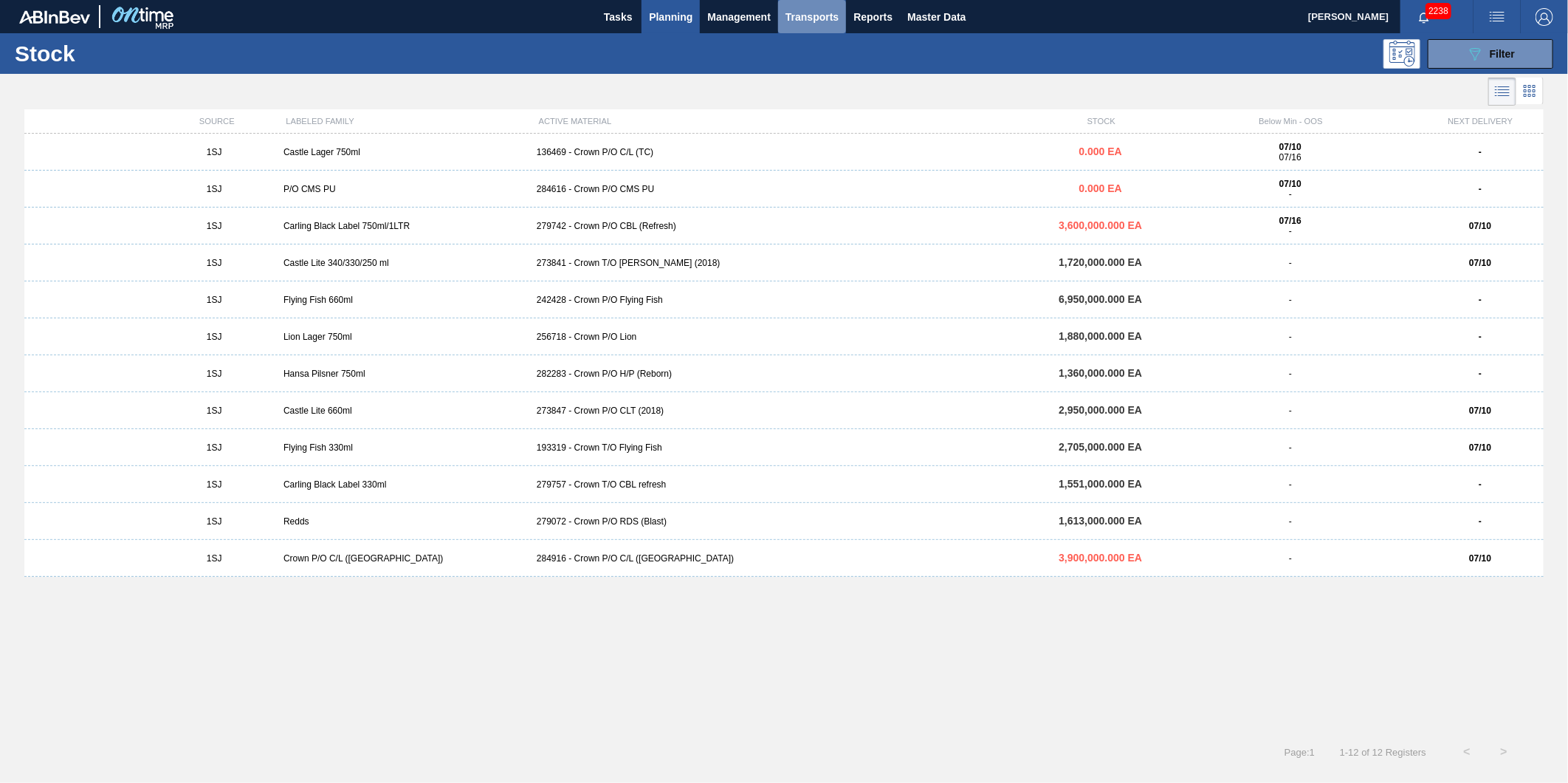 click on "Transports" at bounding box center [812, 17] 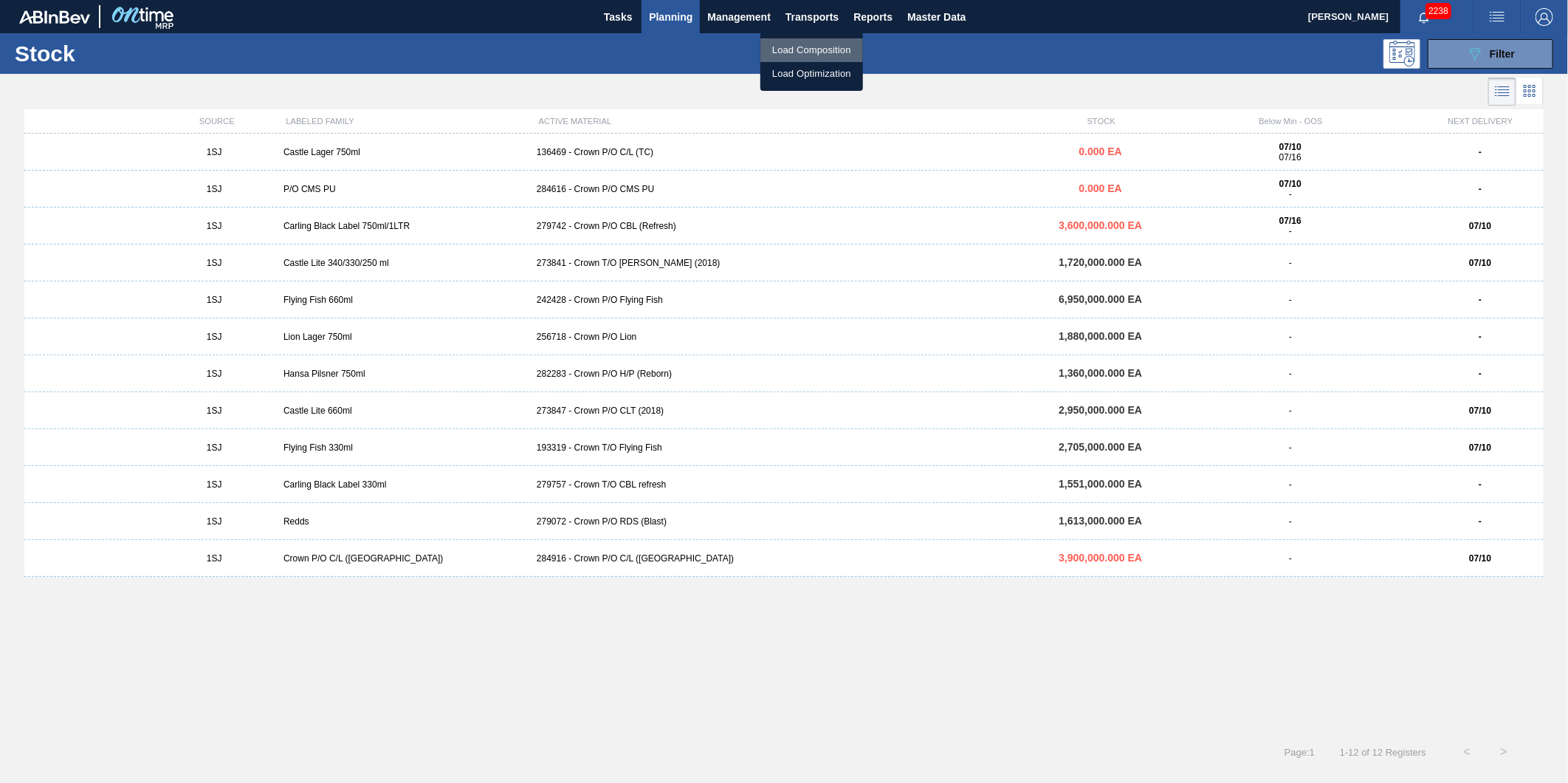click on "Load Composition" at bounding box center (811, 50) 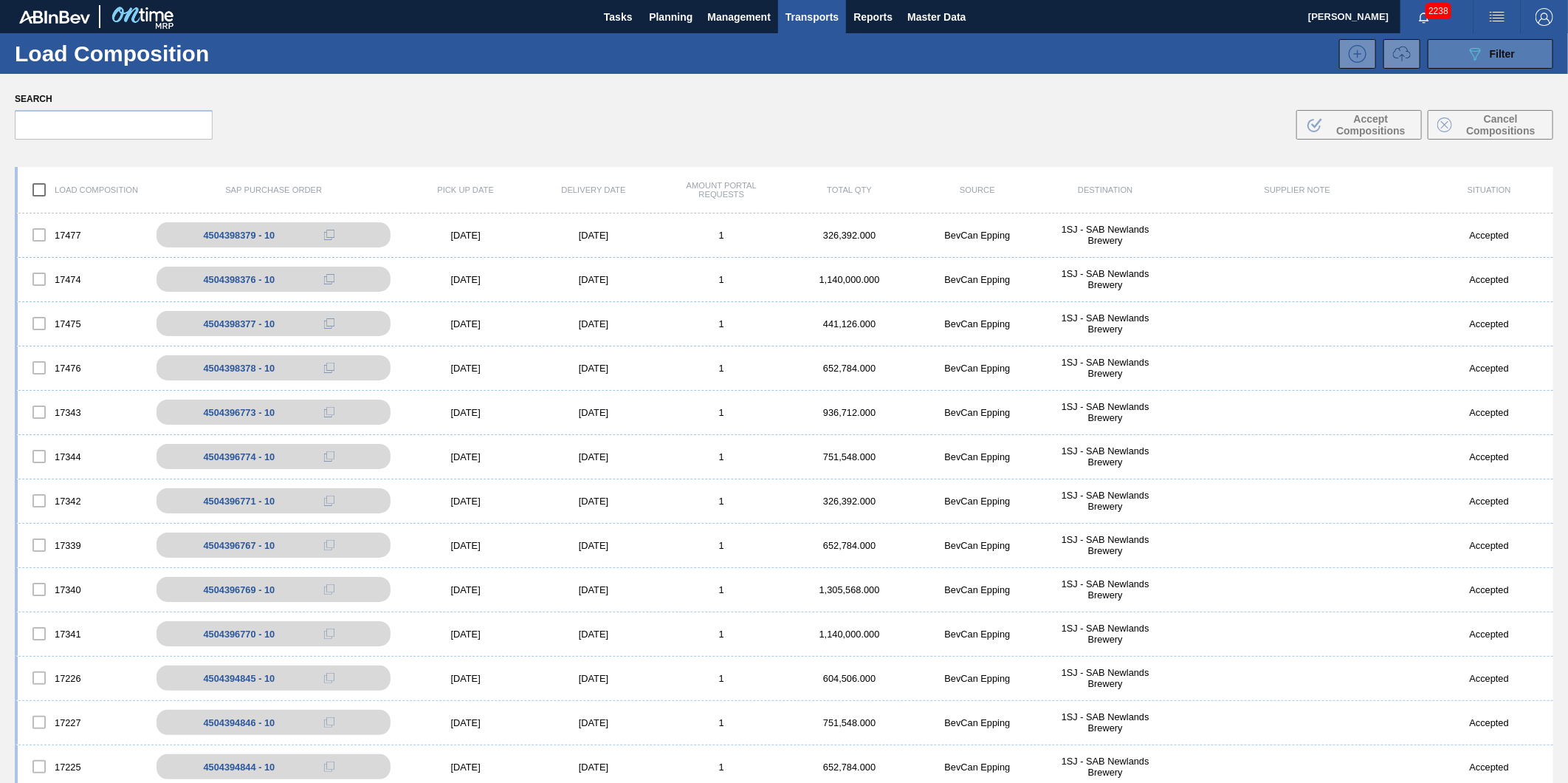click on "089F7B8B-B2A5-4AFE-B5C0-19BA573D28AC" 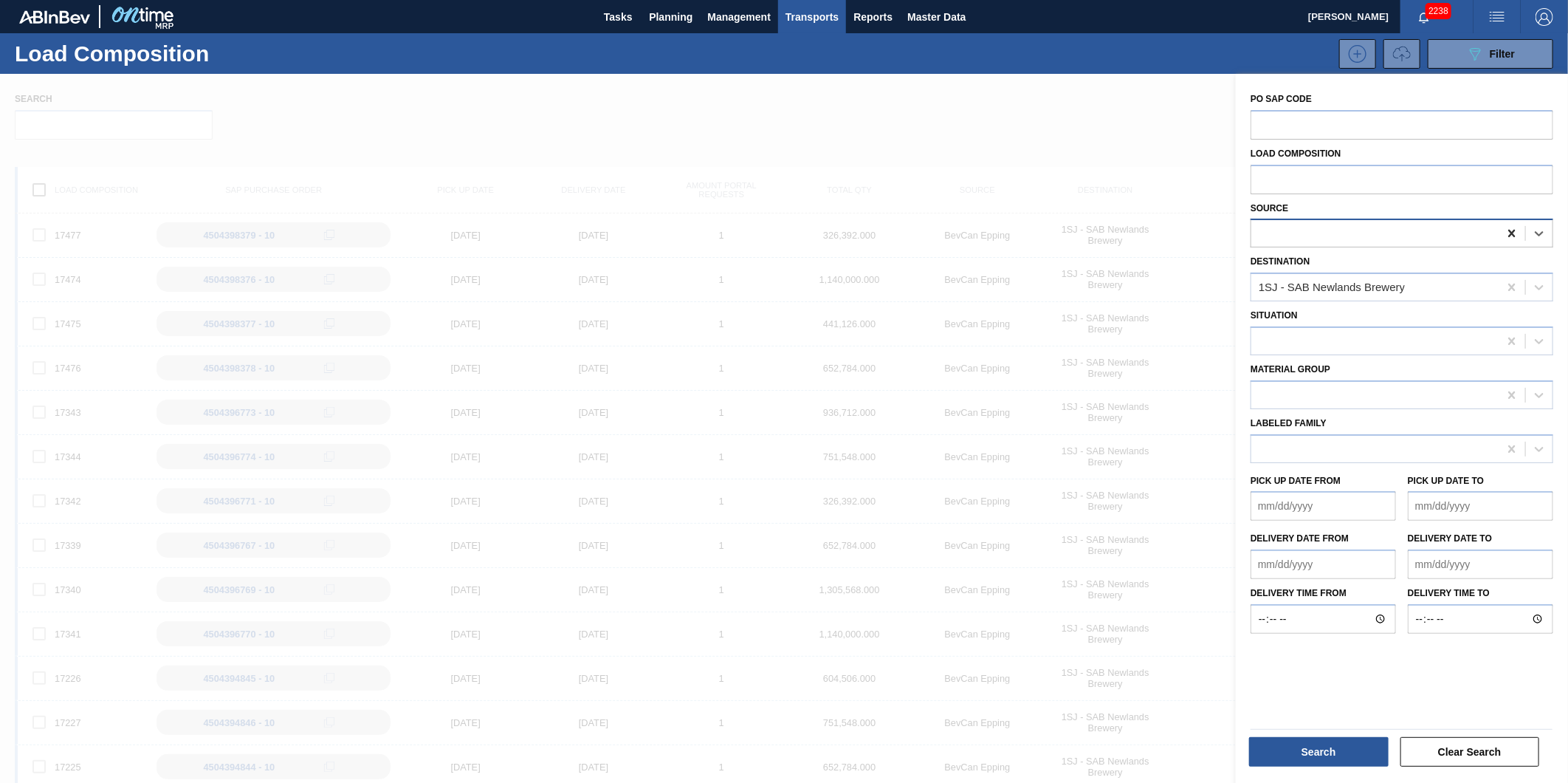 click 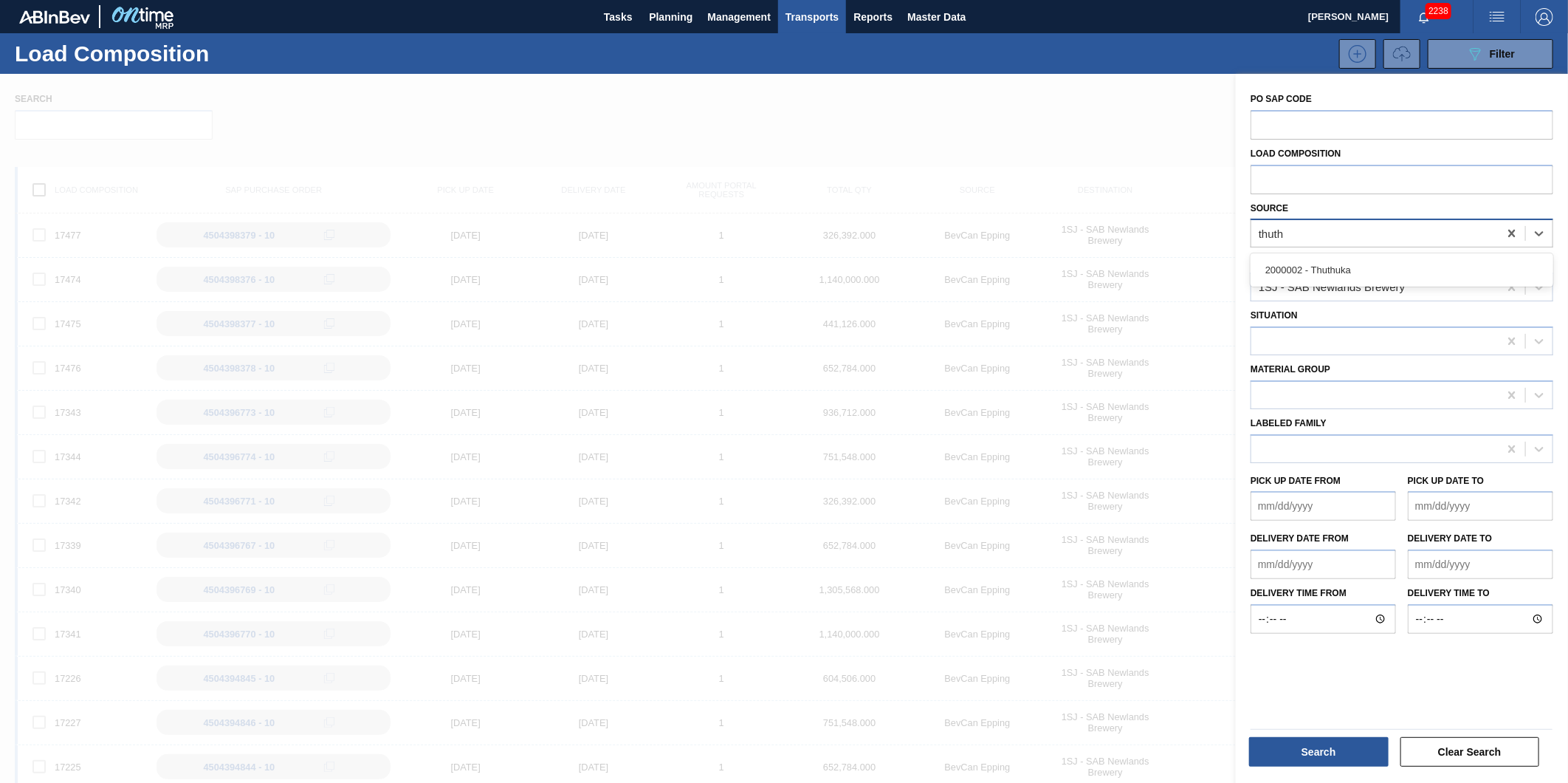 type on "thuthu" 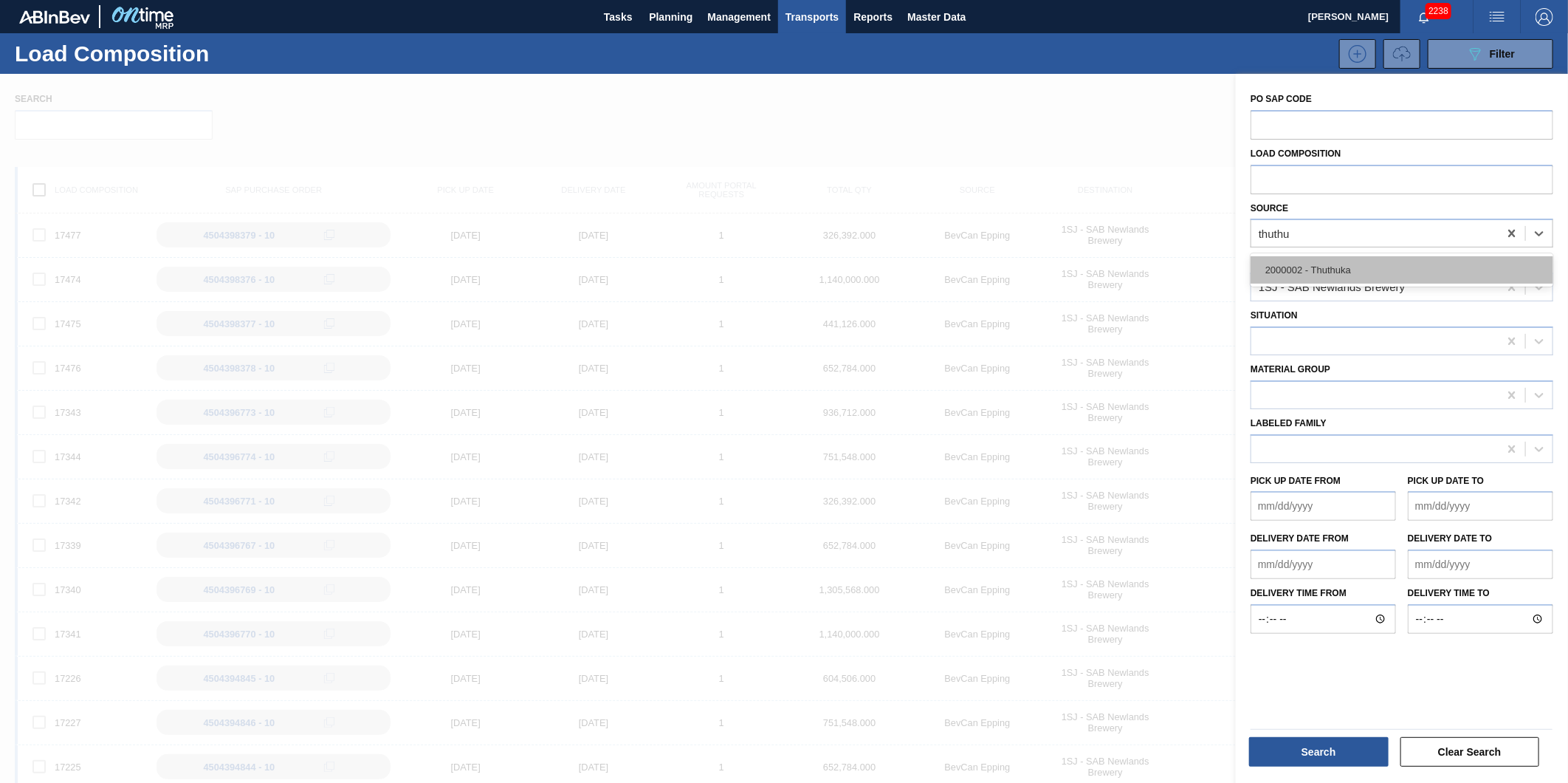 click on "2000002 - Thuthuka" at bounding box center [1402, 270] 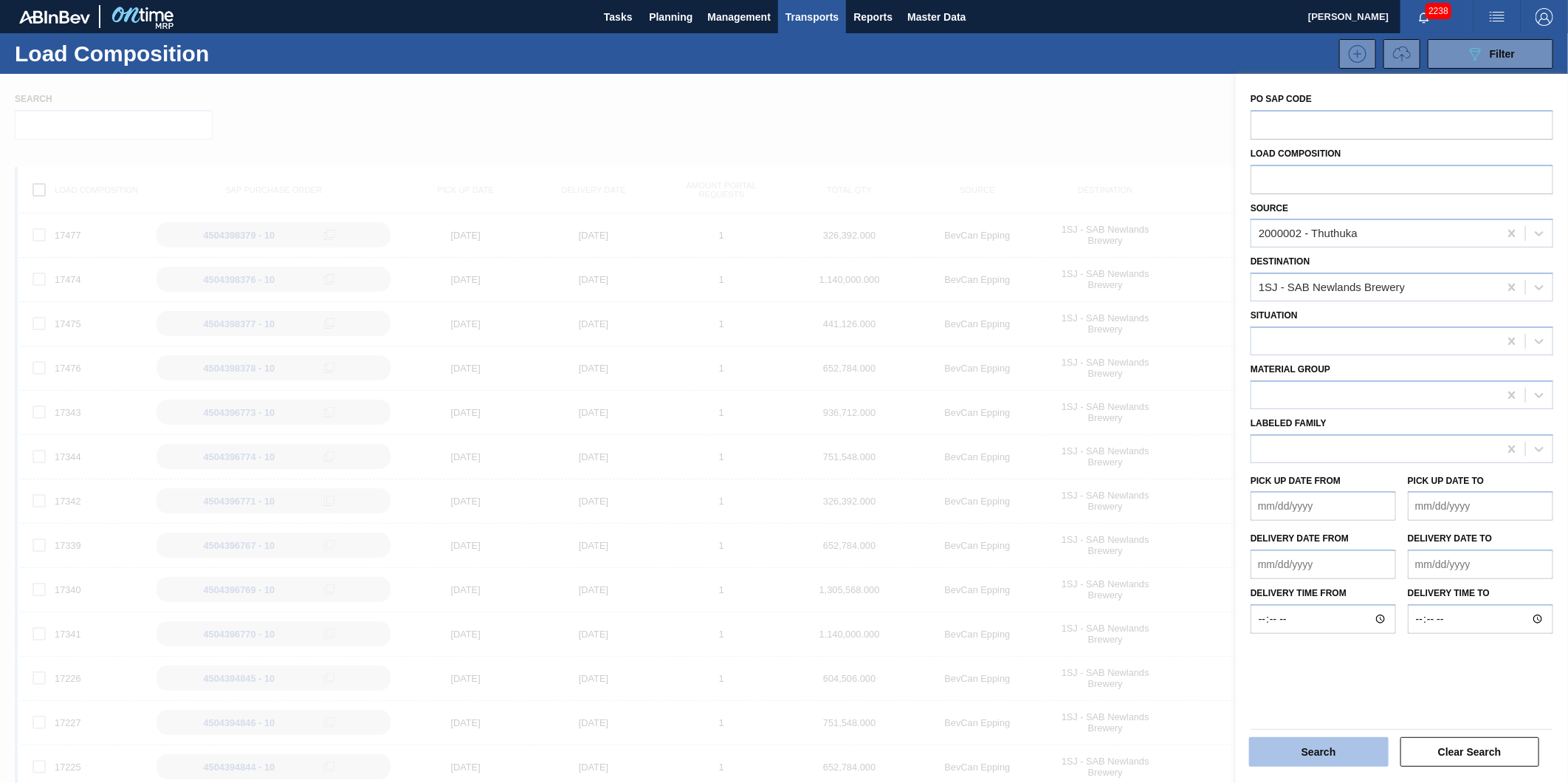 click on "Search" at bounding box center (1318, 752) 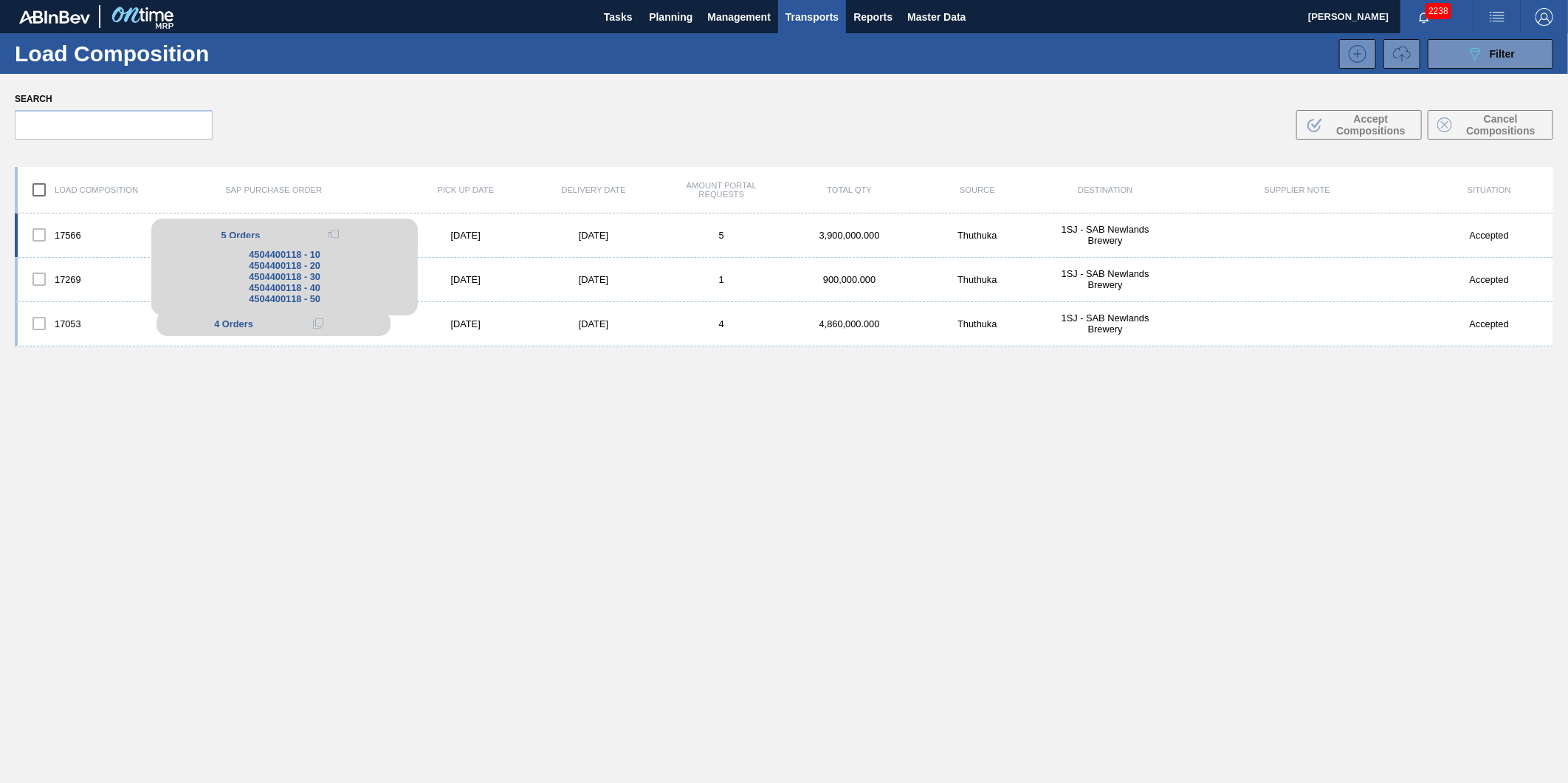 click at bounding box center [334, 235] 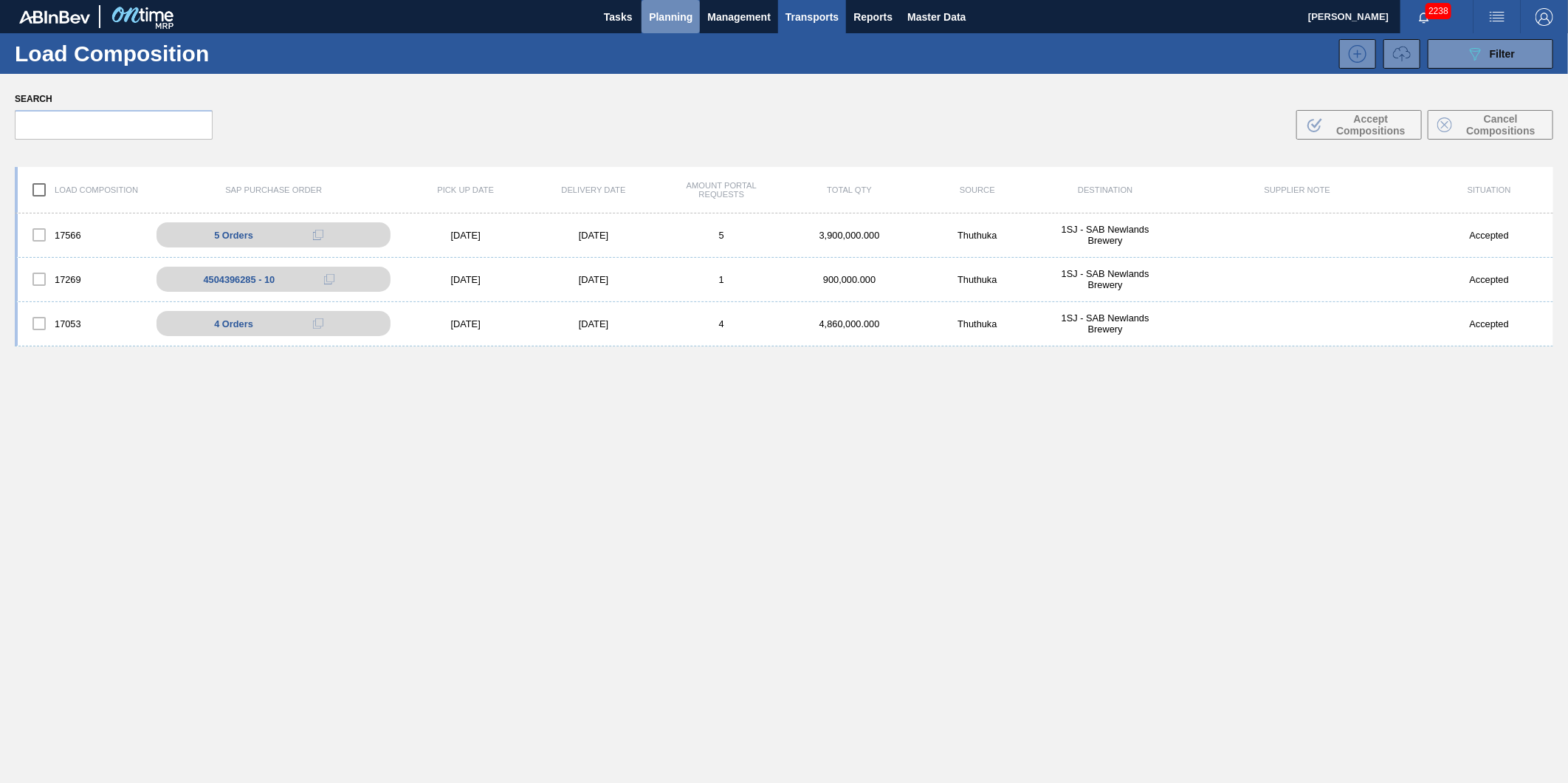 click on "Planning" at bounding box center (670, 17) 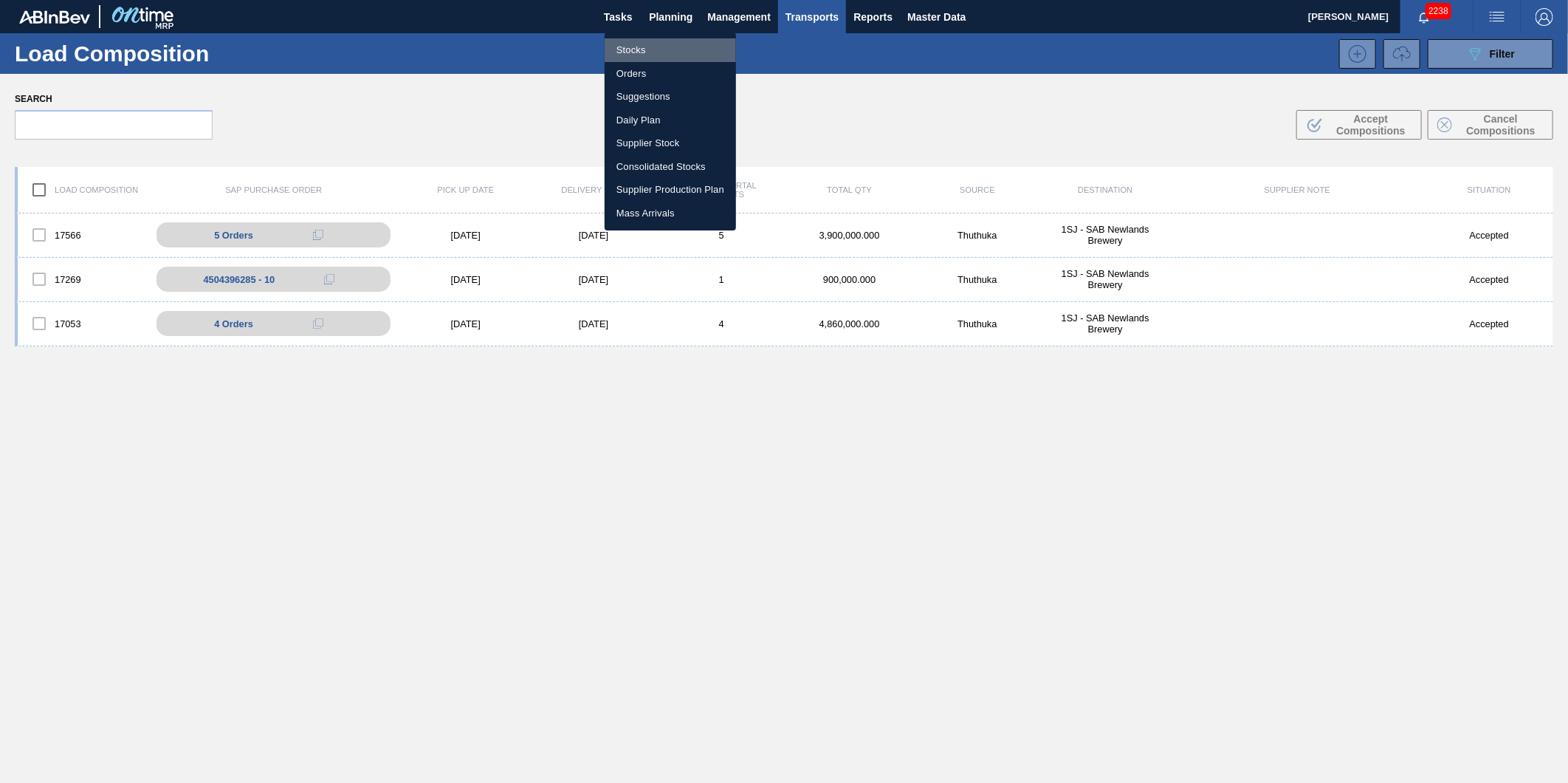 click on "Stocks" at bounding box center [670, 50] 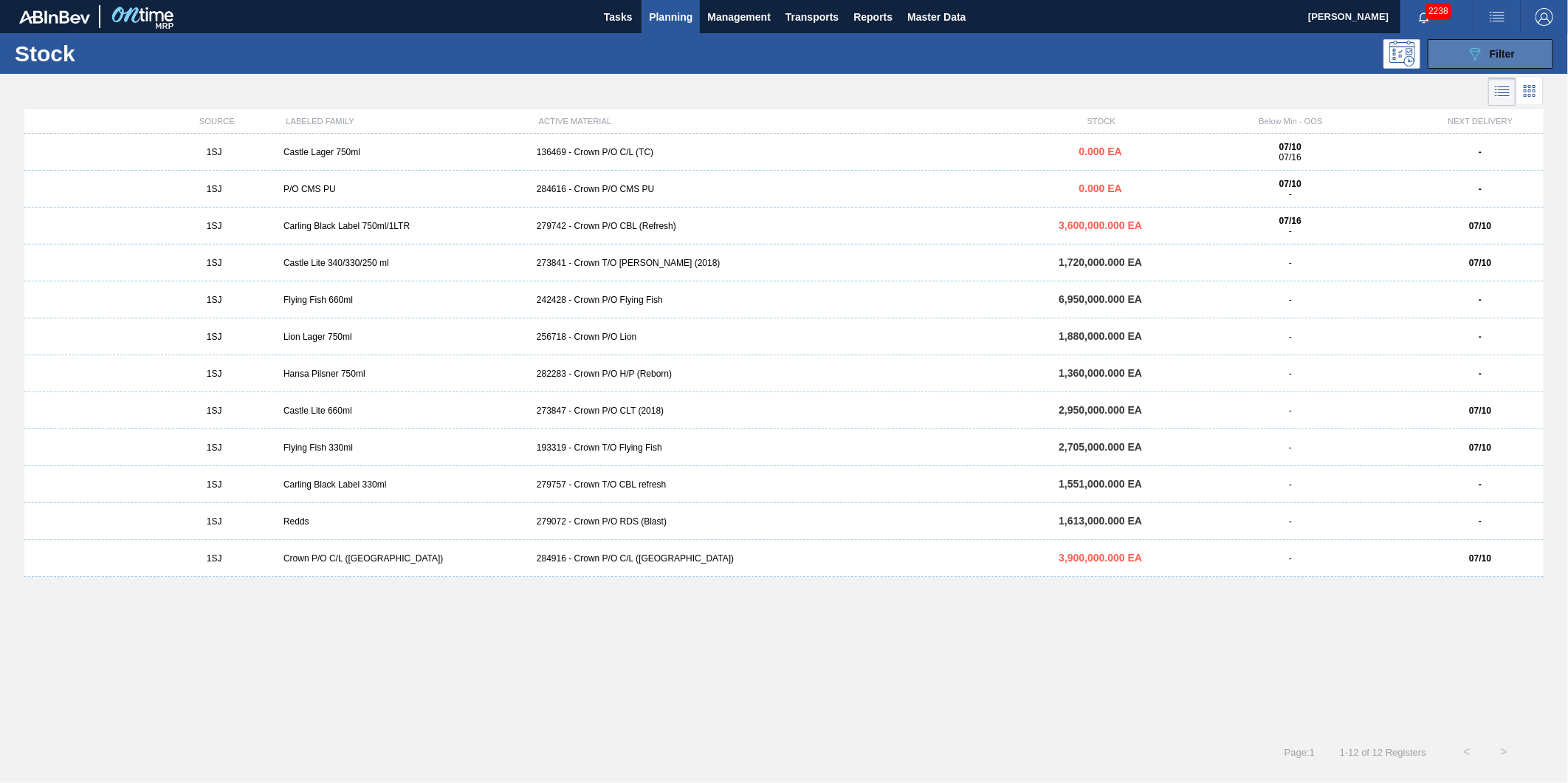 click on "089F7B8B-B2A5-4AFE-B5C0-19BA573D28AC" 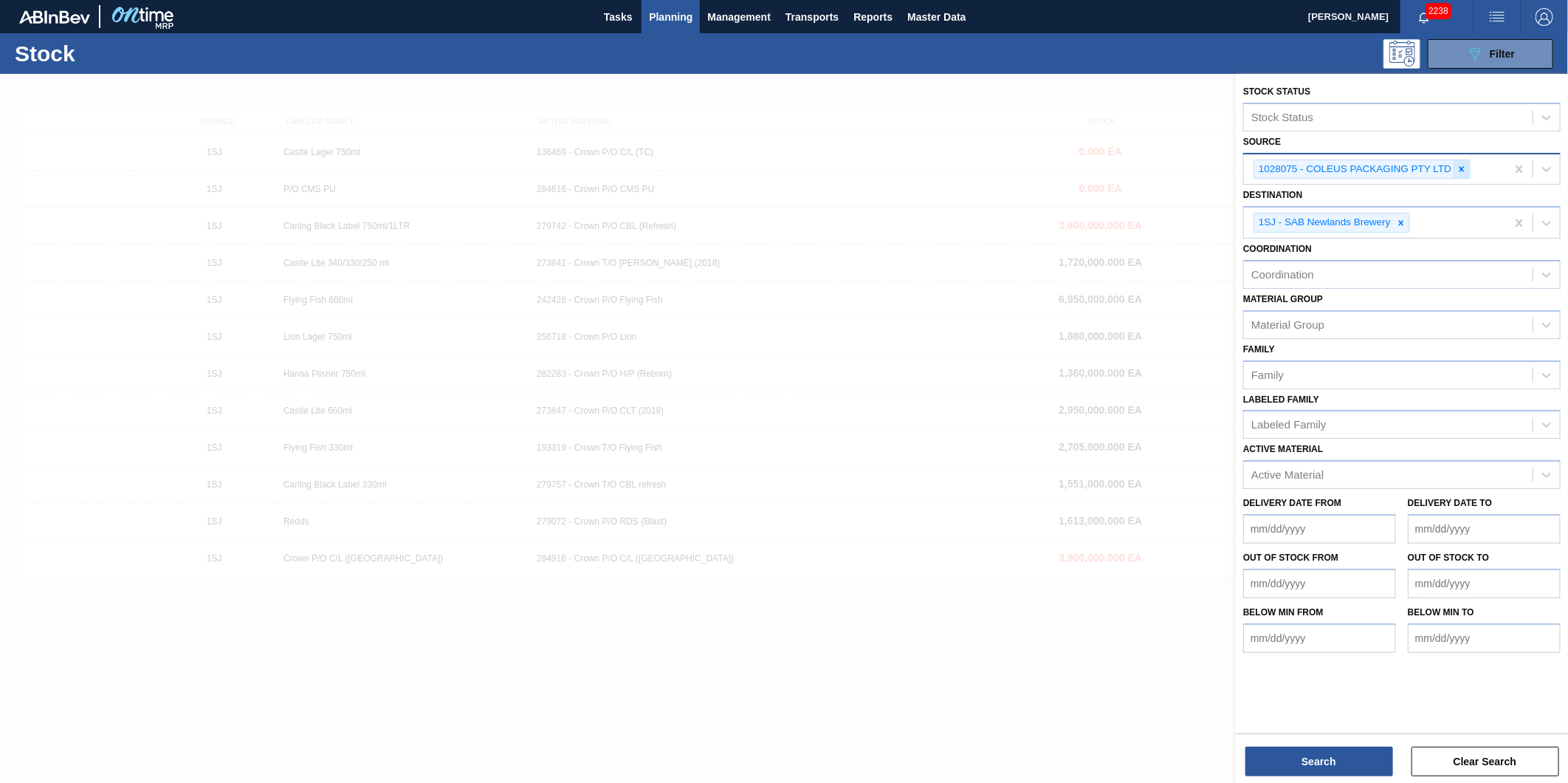 click 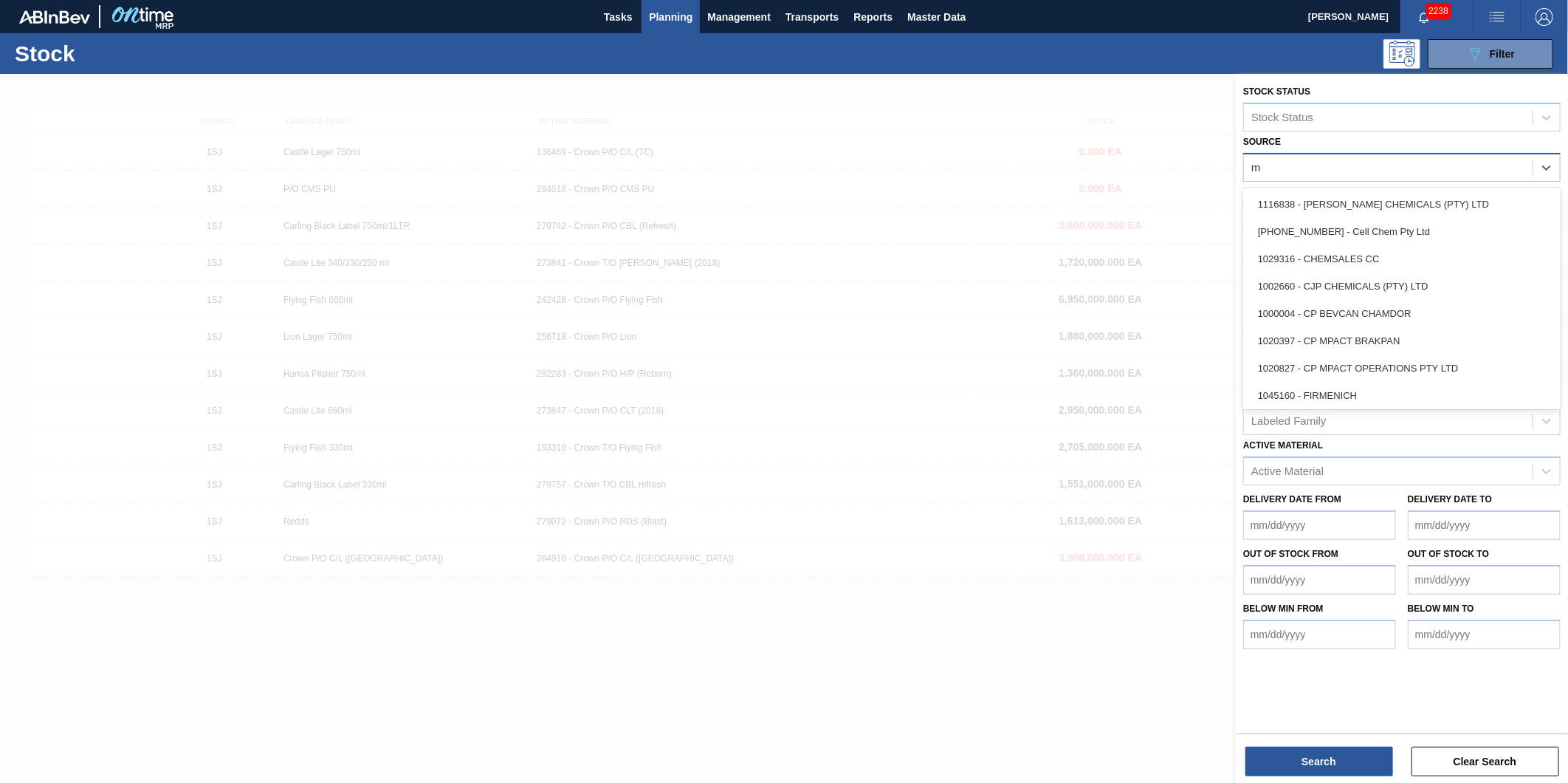 type on "mp" 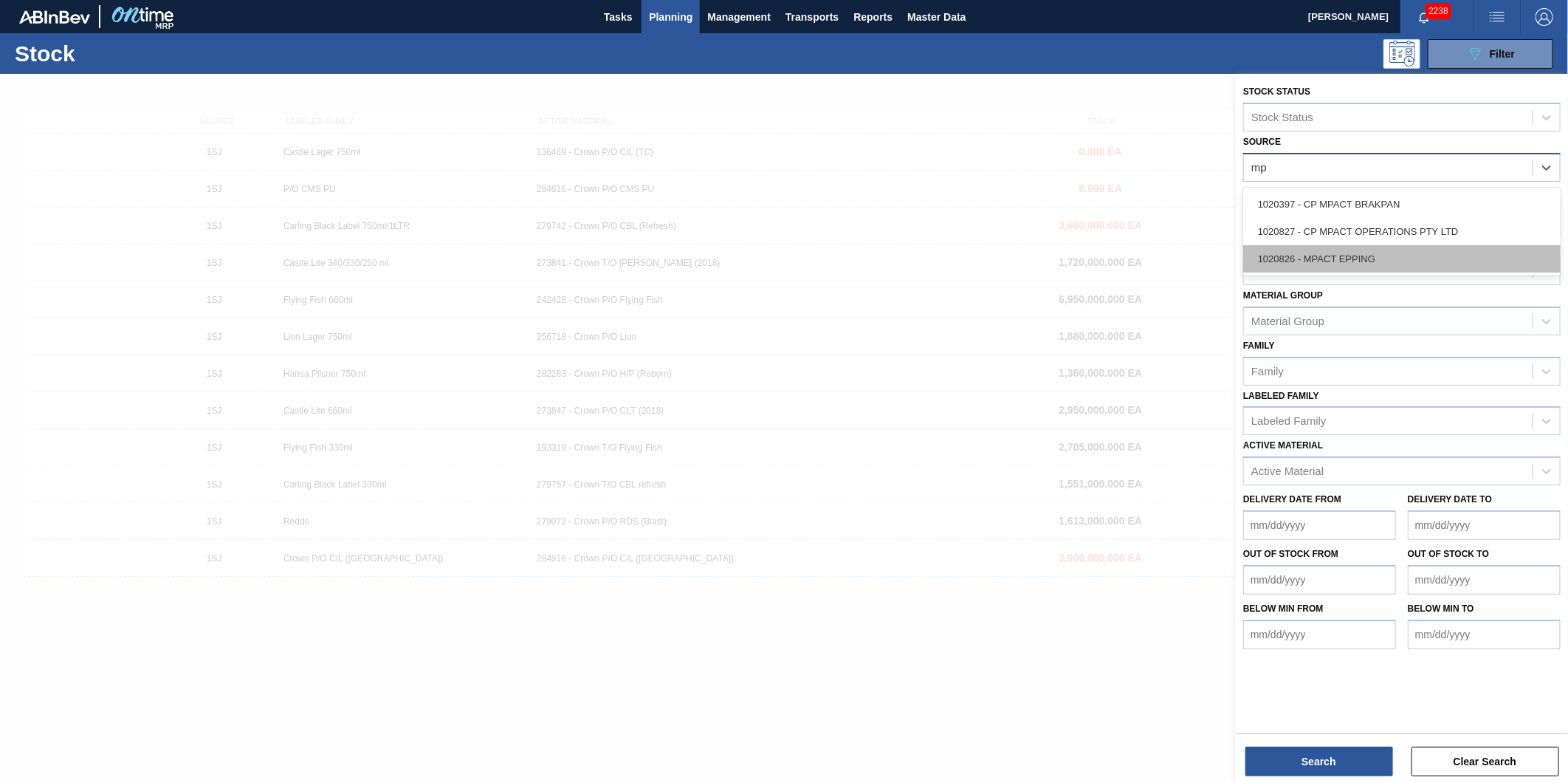 click on "1020826 - MPACT EPPING" at bounding box center (1402, 259) 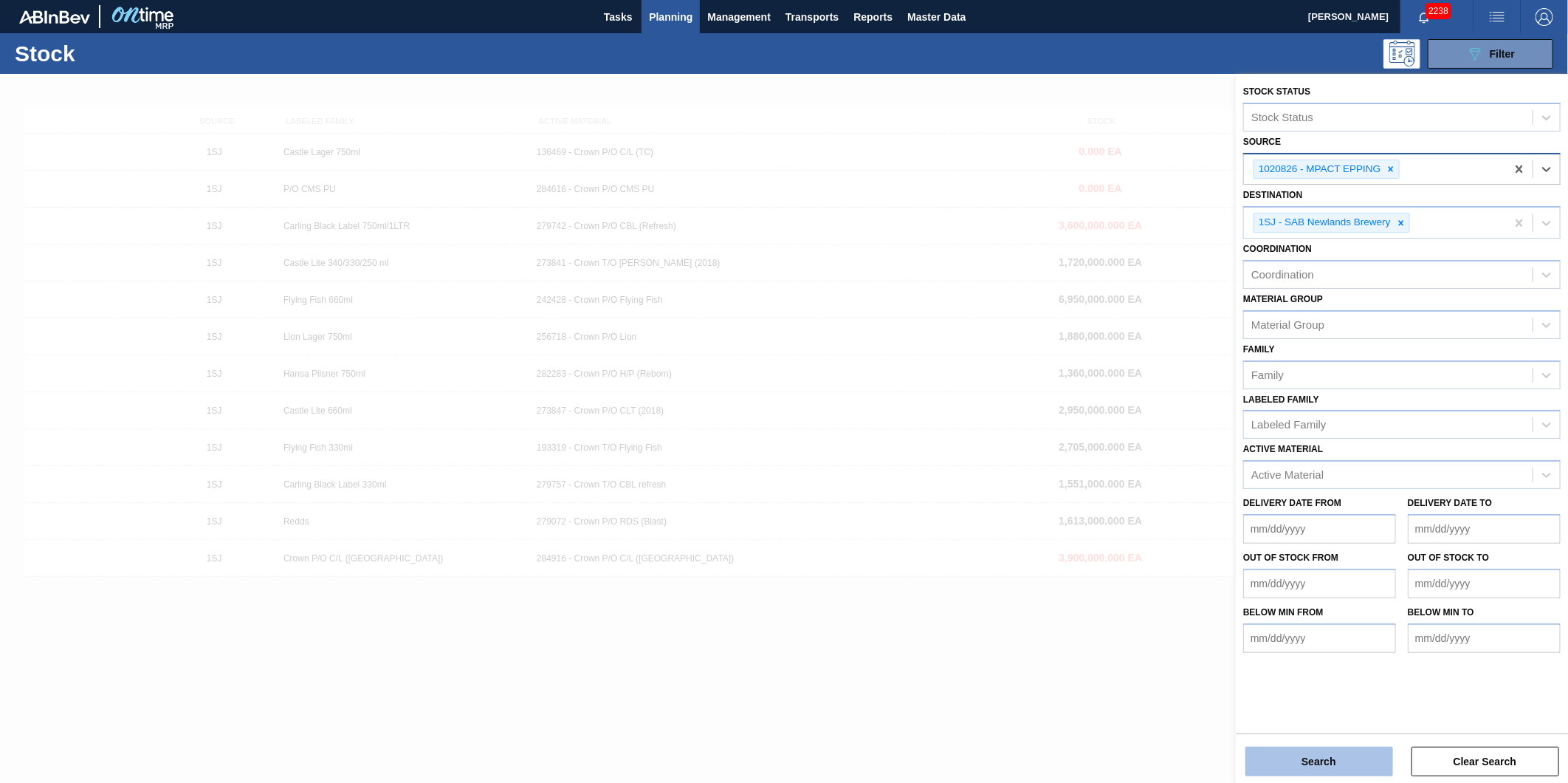click on "Search" at bounding box center (1319, 762) 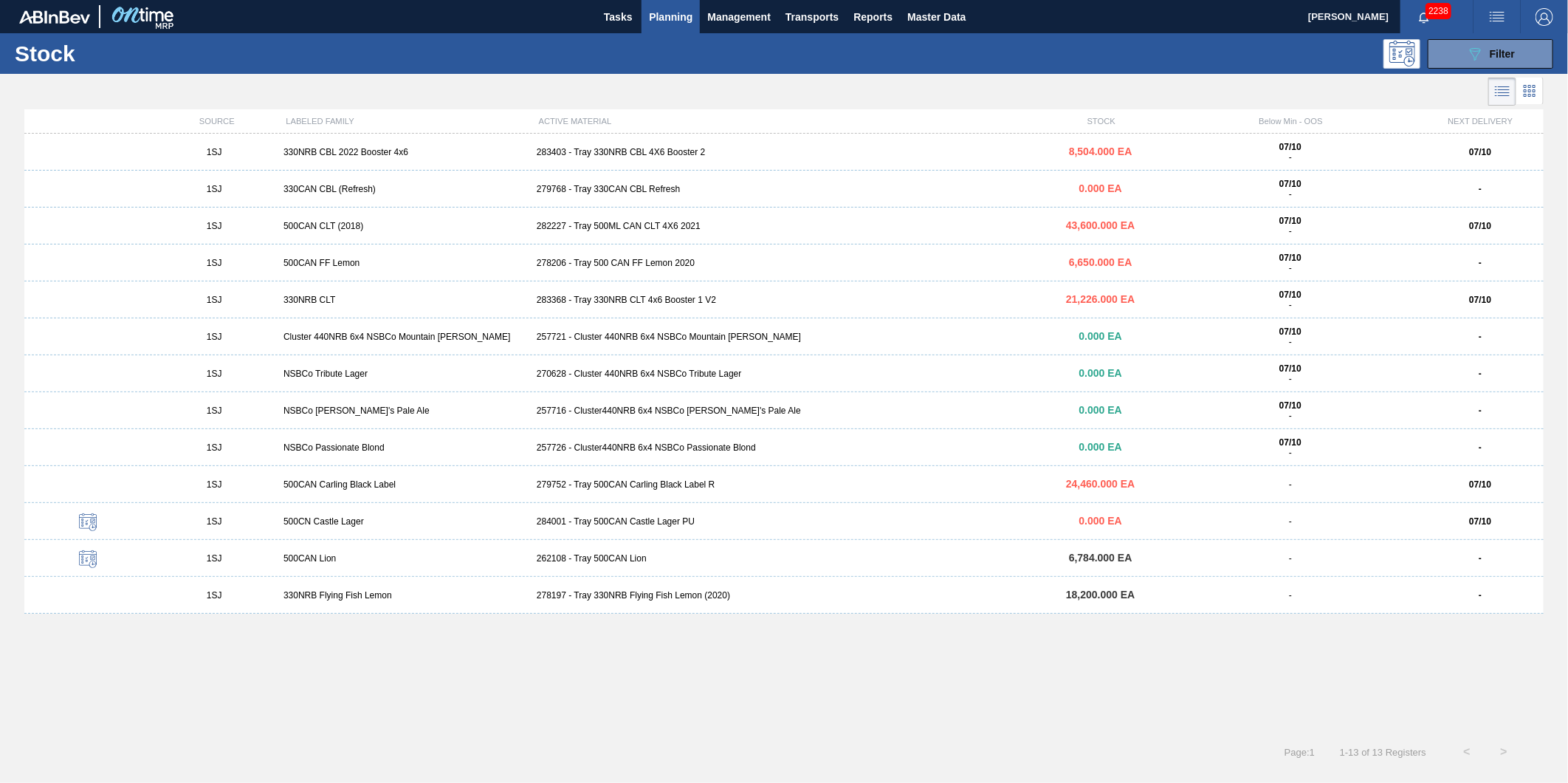 click on "Planning" at bounding box center (670, 17) 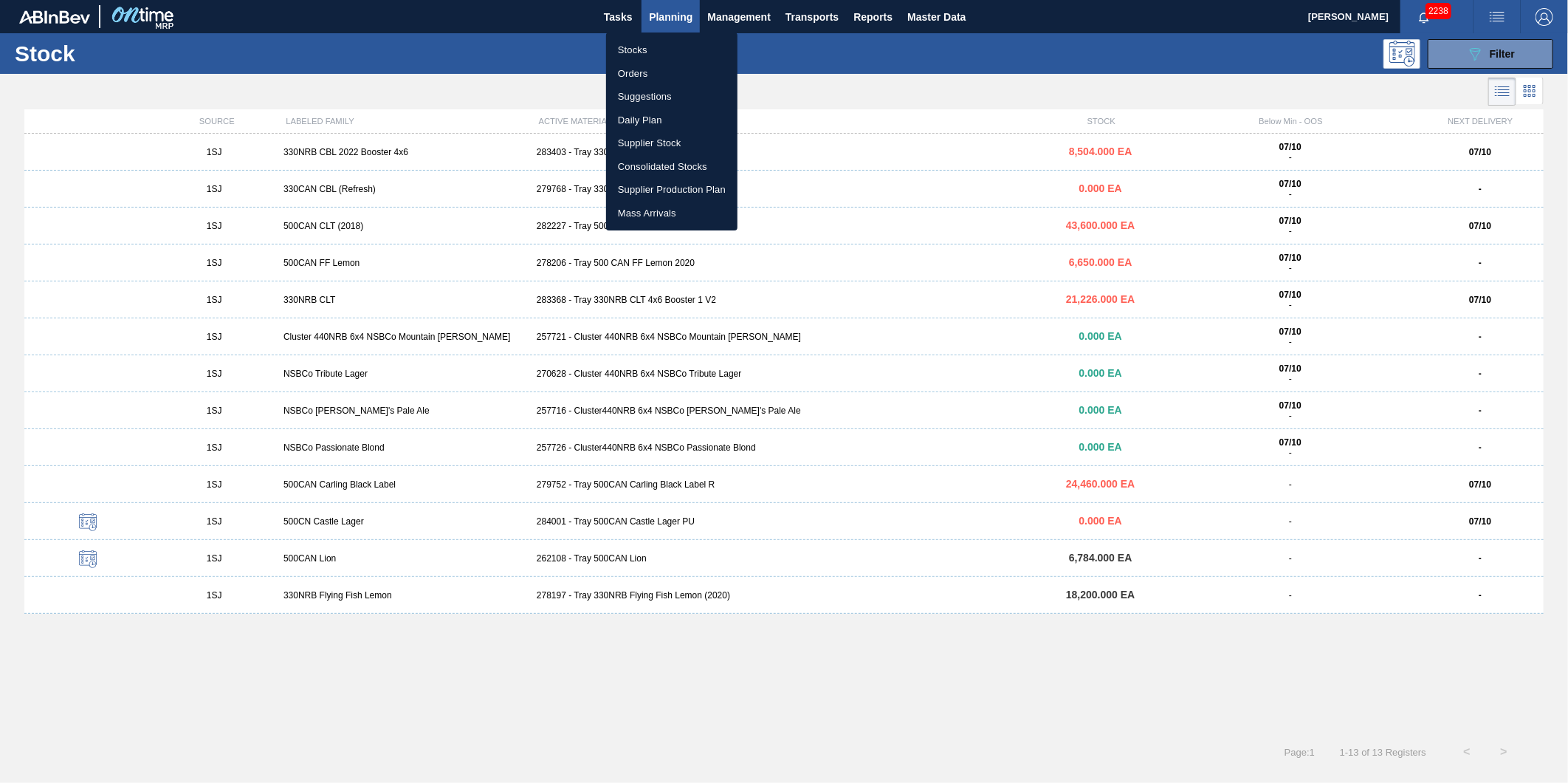 click on "Orders" at bounding box center [672, 74] 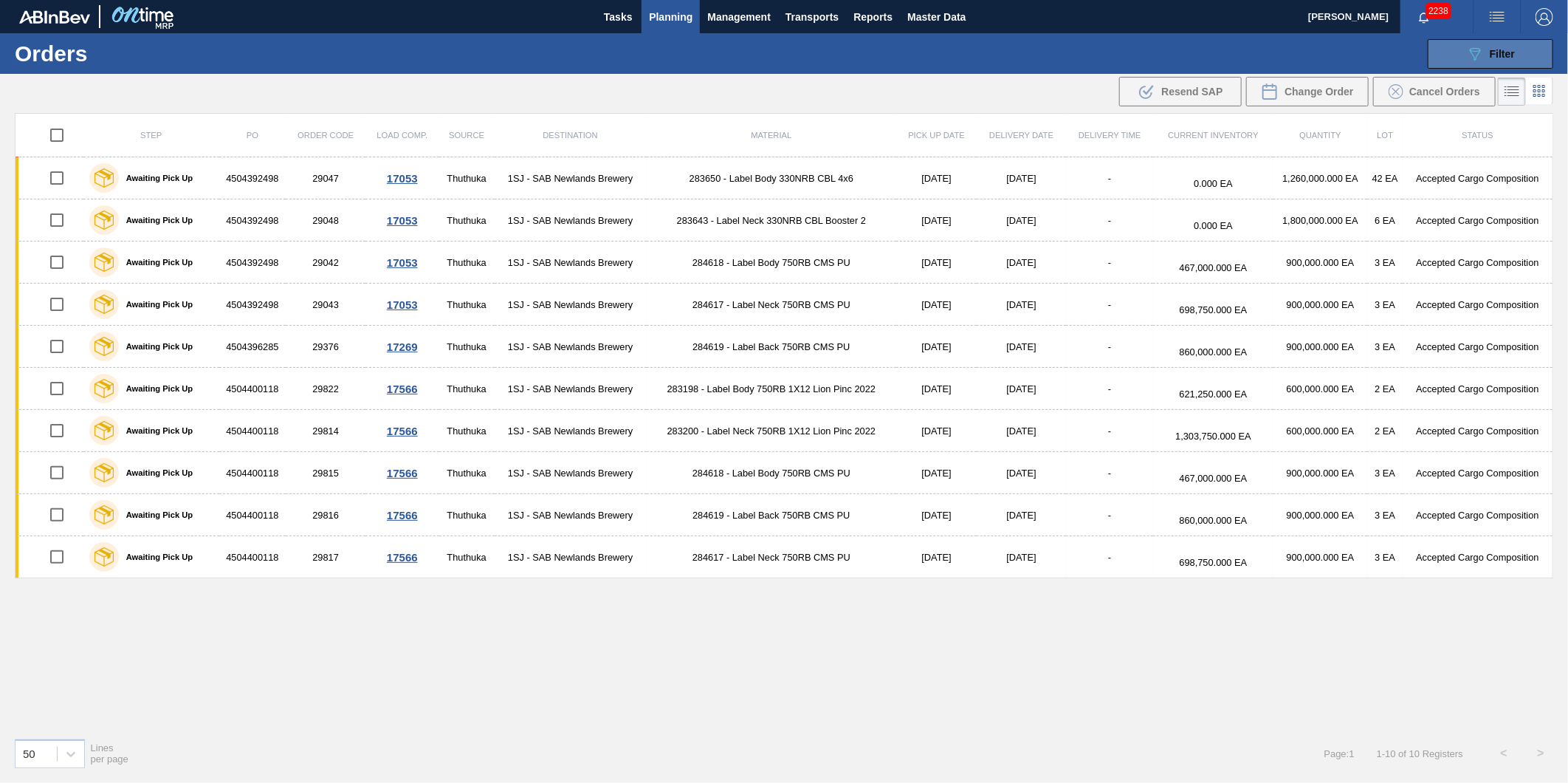 click on "089F7B8B-B2A5-4AFE-B5C0-19BA573D28AC" 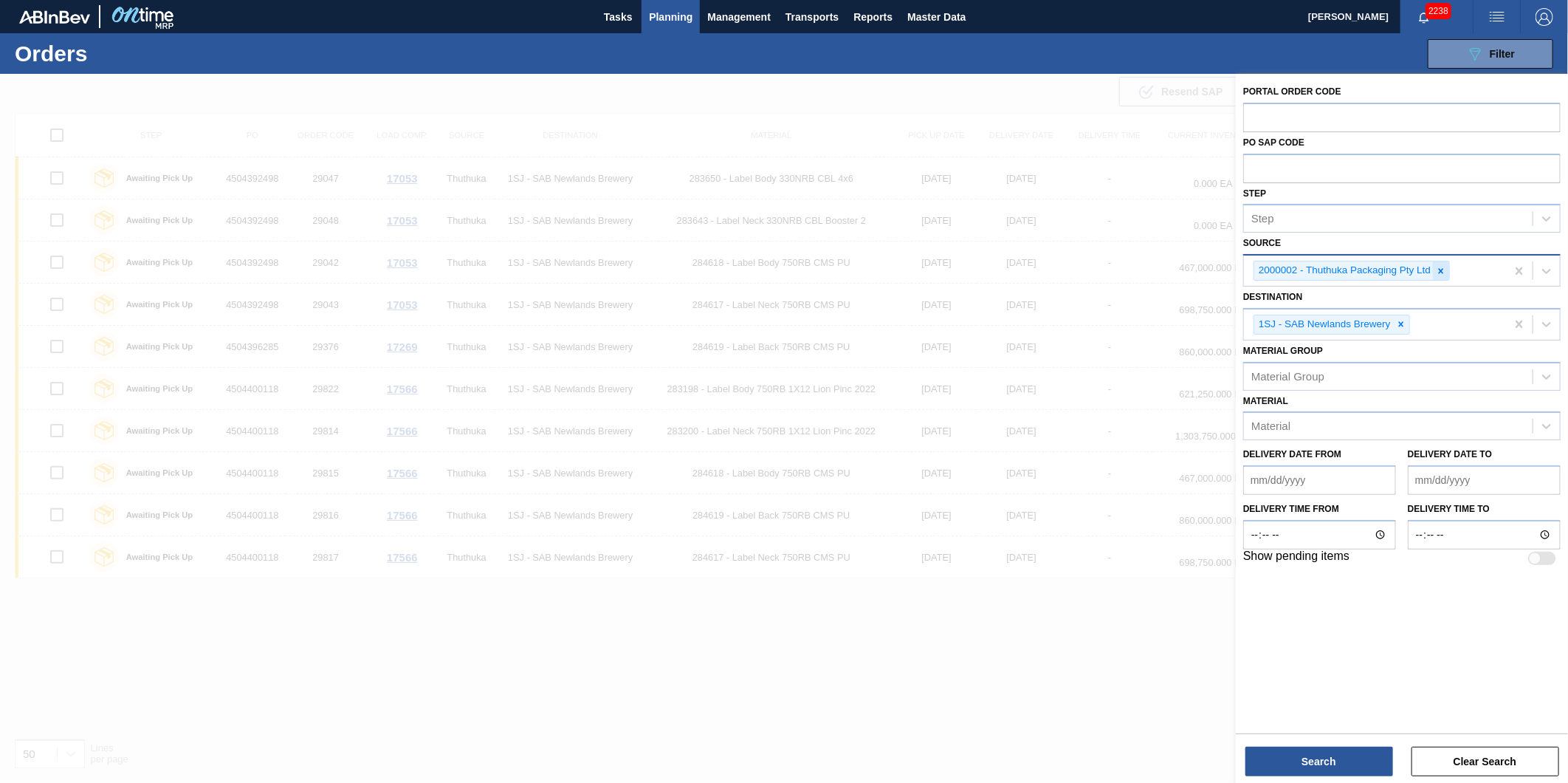 click 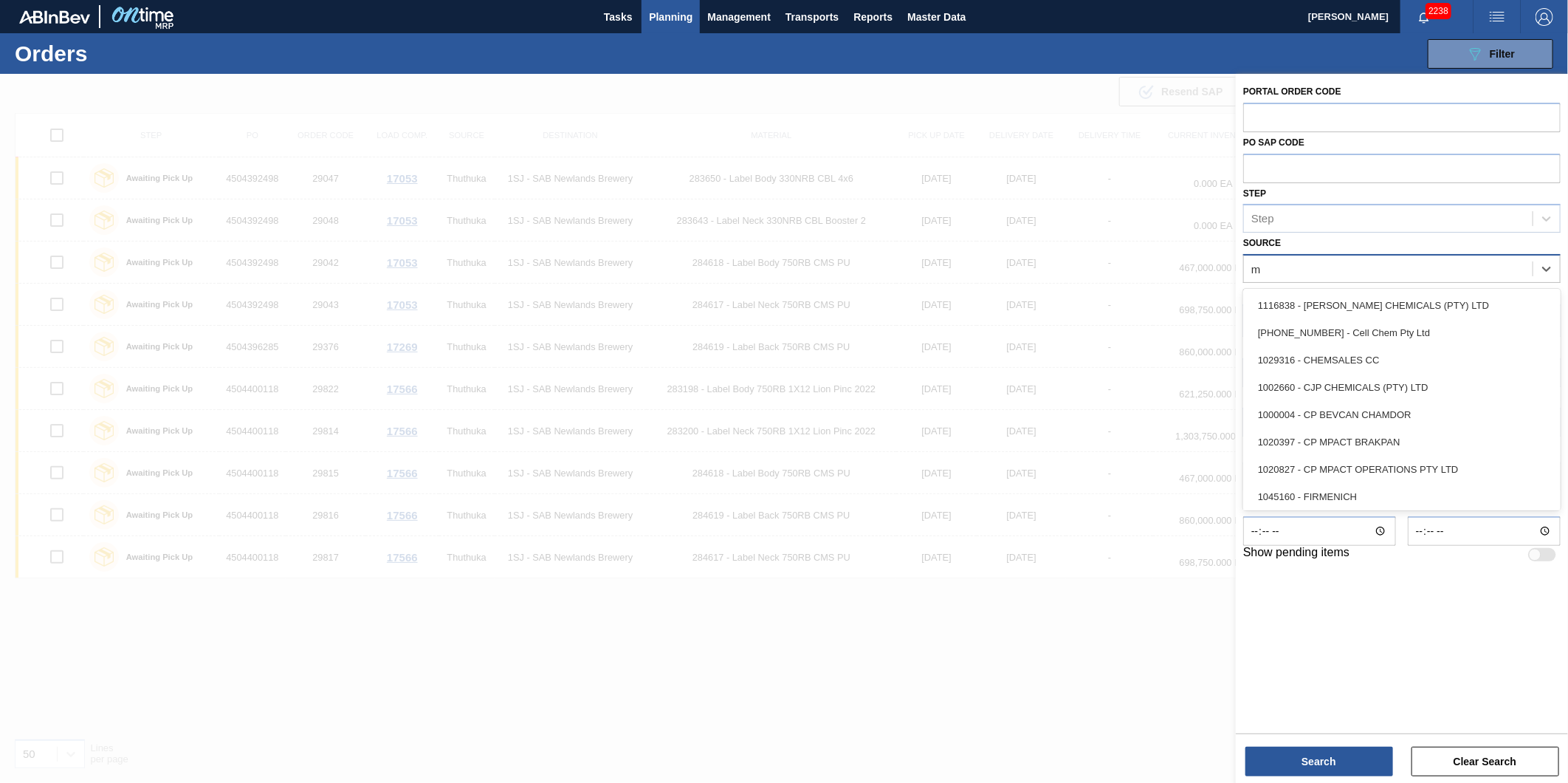 type on "mp" 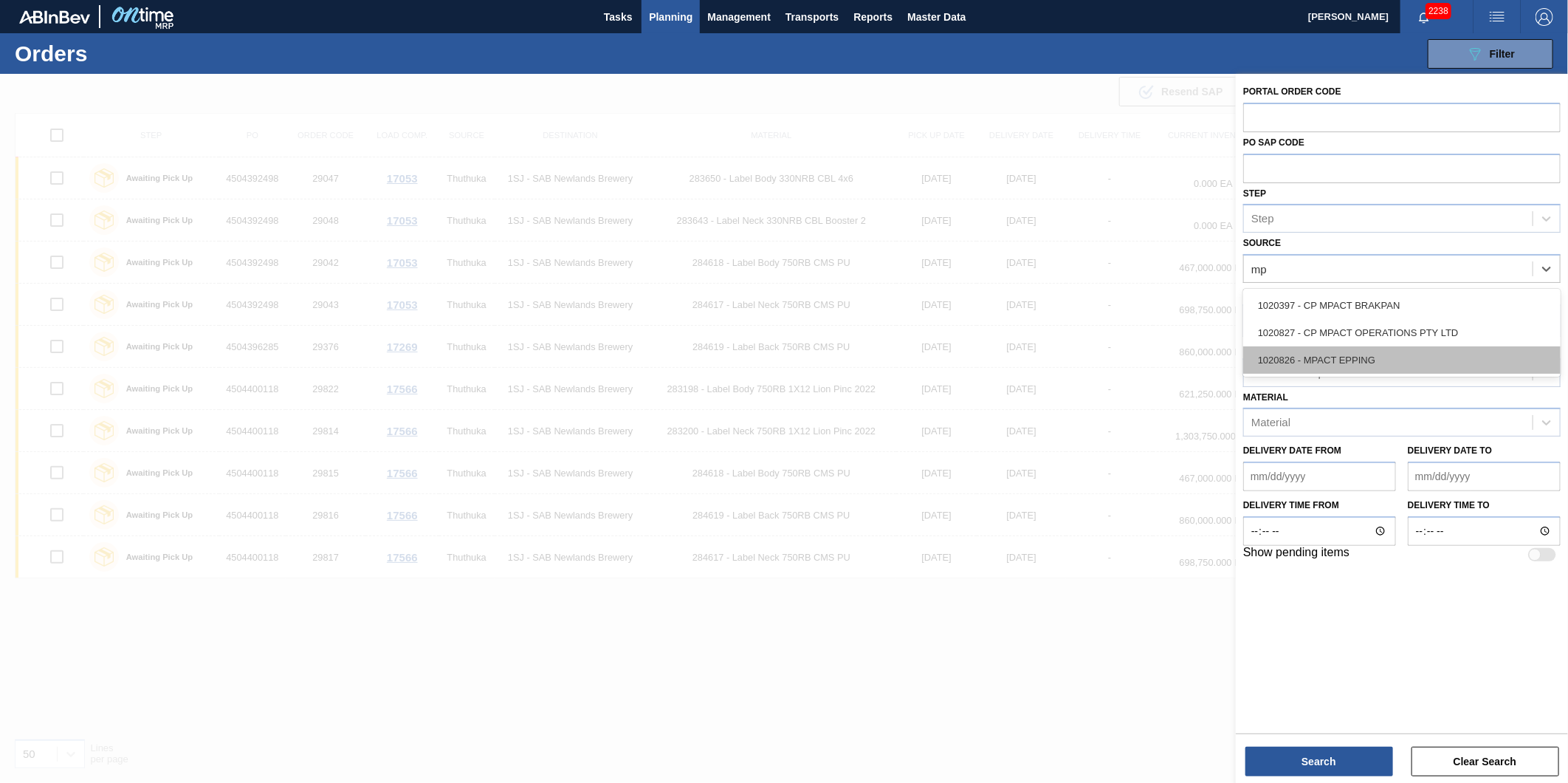 click on "1020826 - MPACT EPPING" at bounding box center [1402, 360] 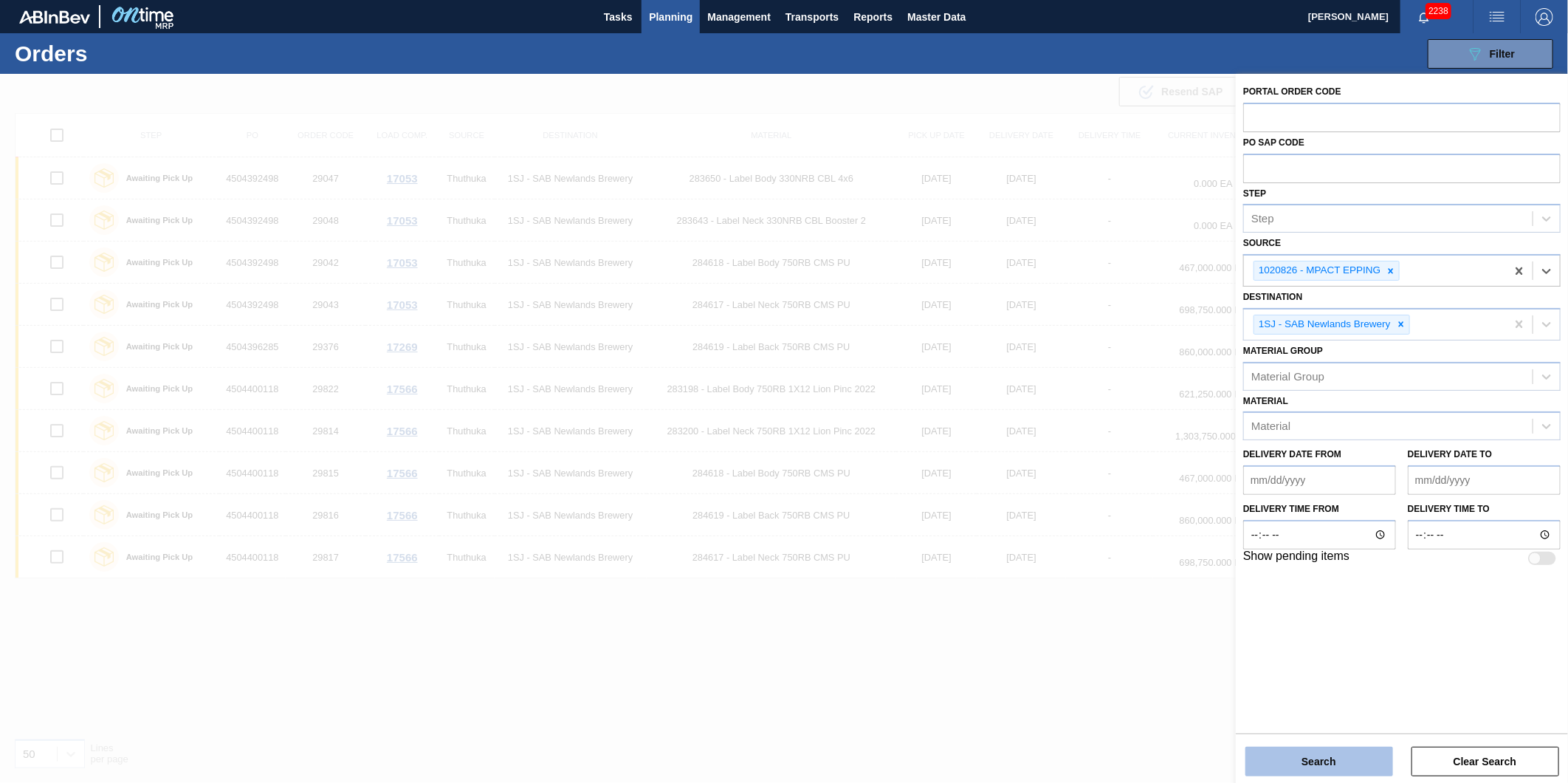 click on "Search" at bounding box center (1319, 762) 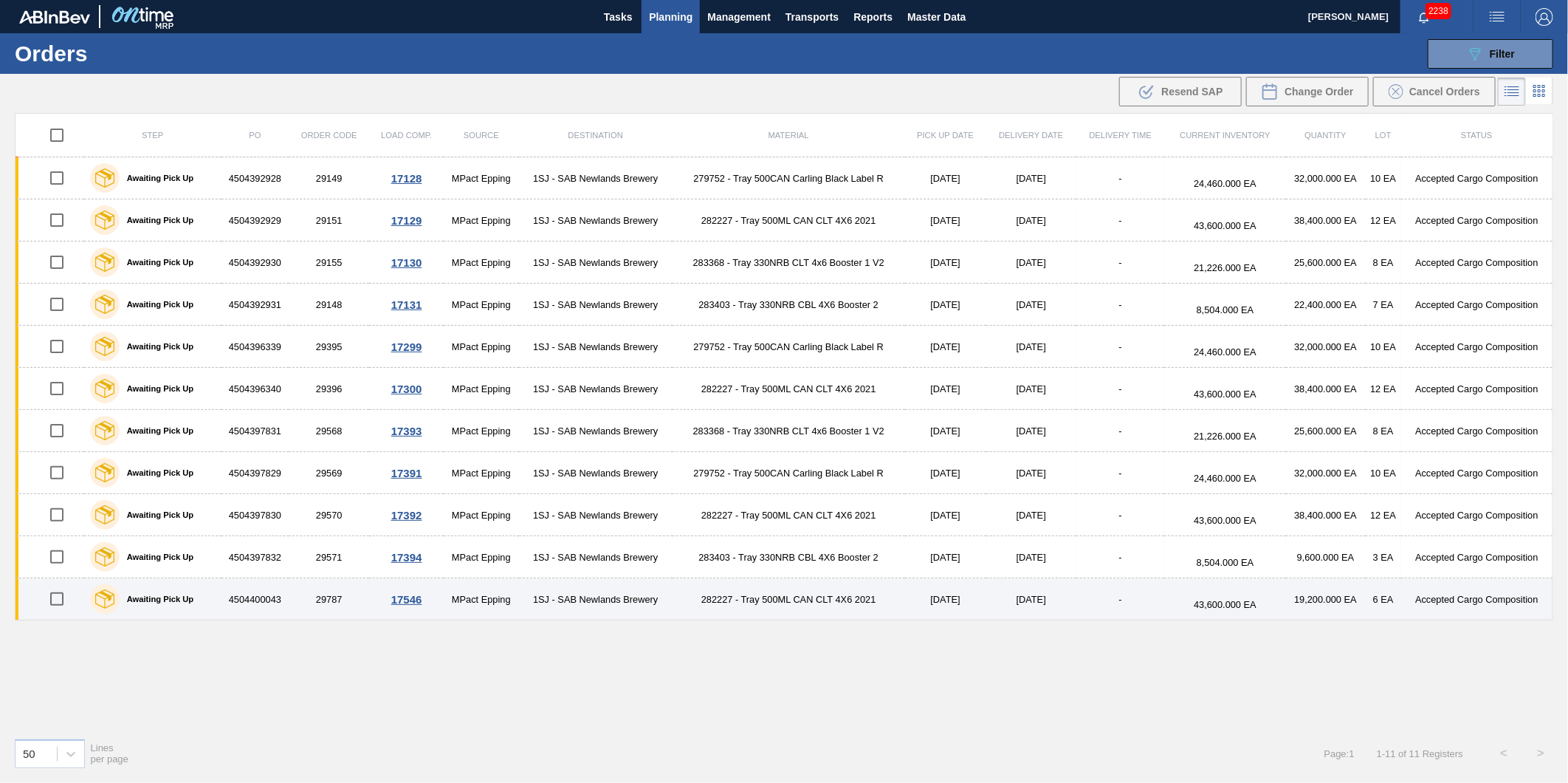 click on "17546" at bounding box center [406, 599] 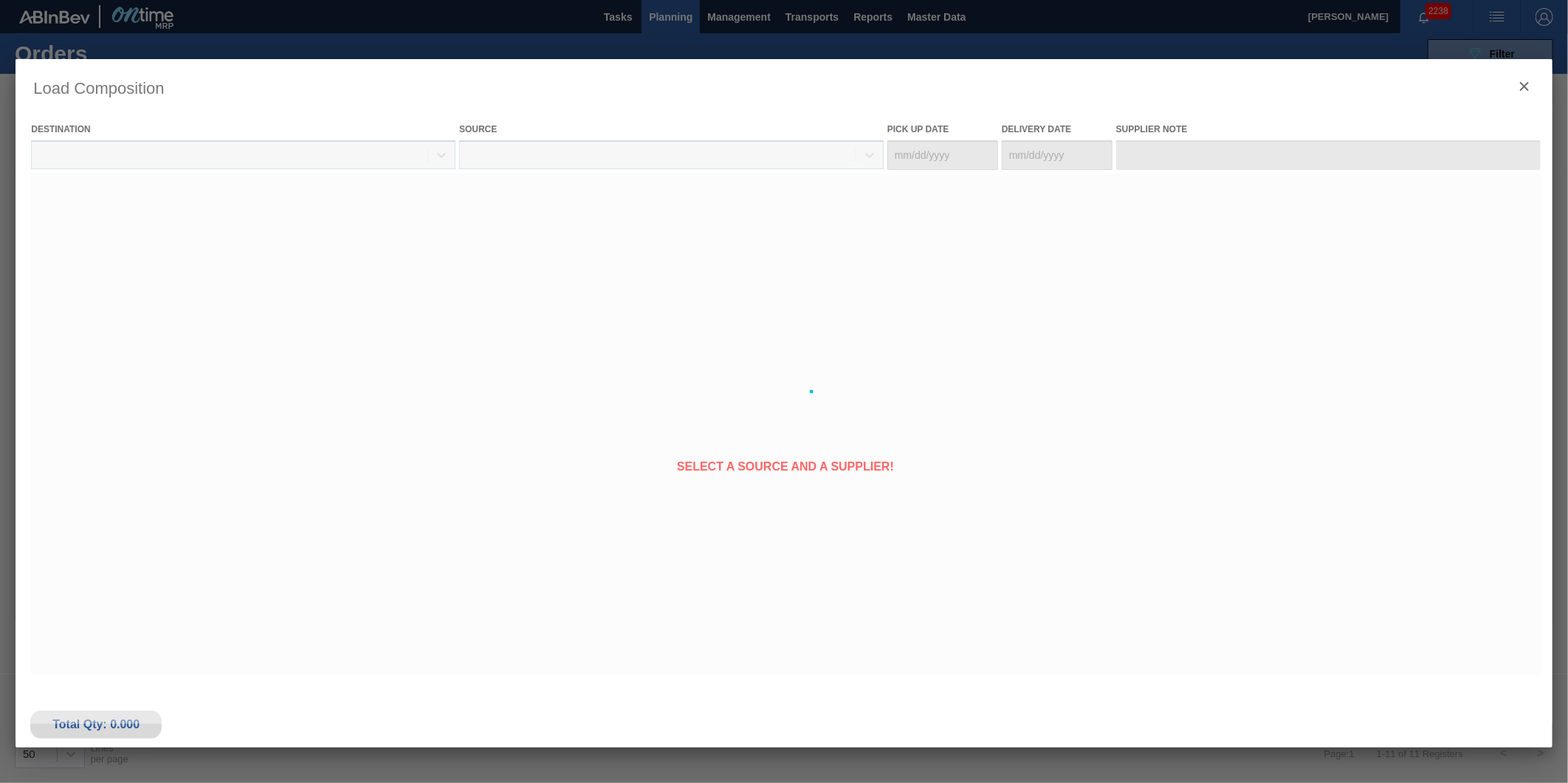 type on "[DATE]" 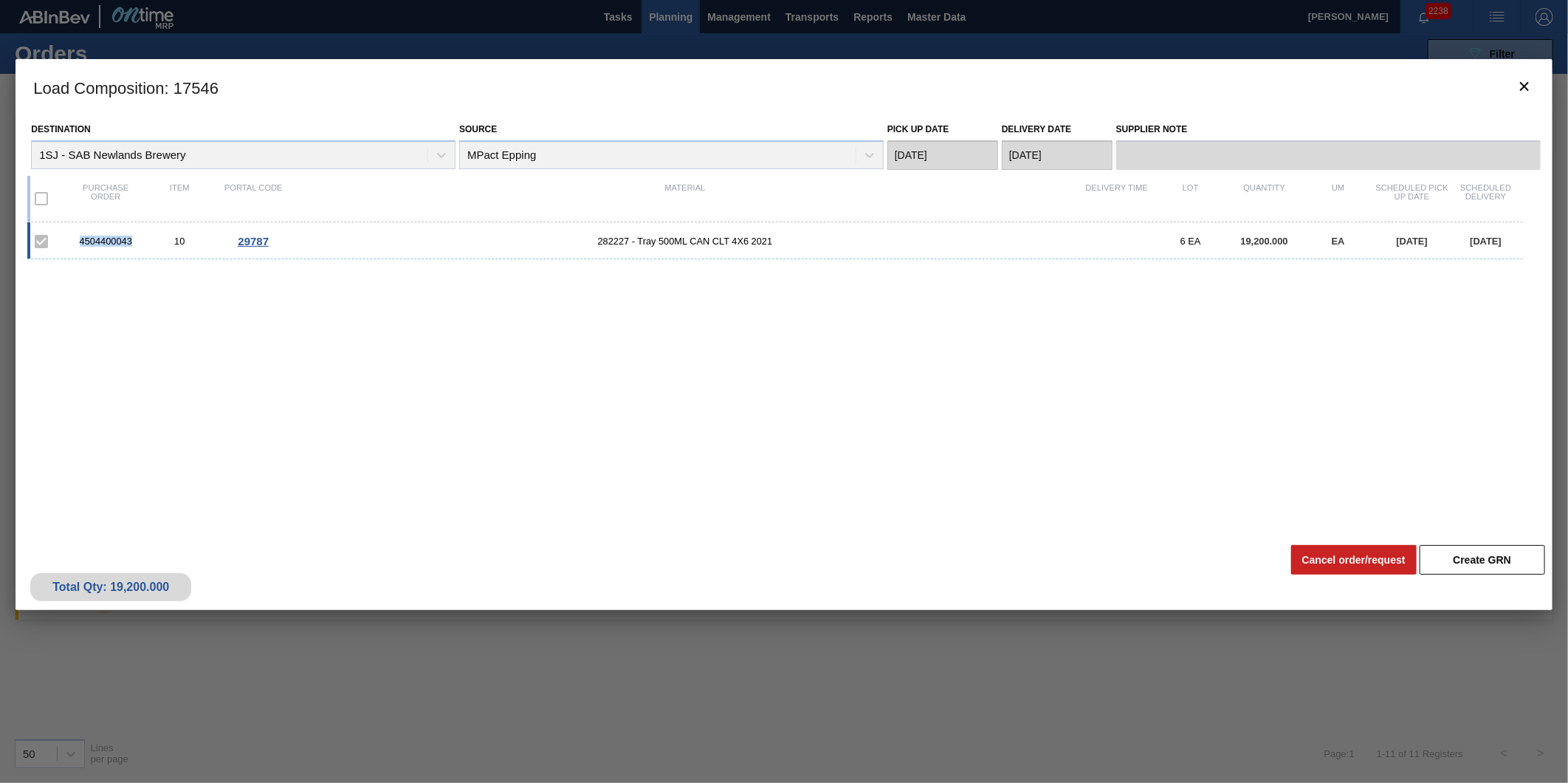 drag, startPoint x: 131, startPoint y: 239, endPoint x: 78, endPoint y: 242, distance: 53.084838 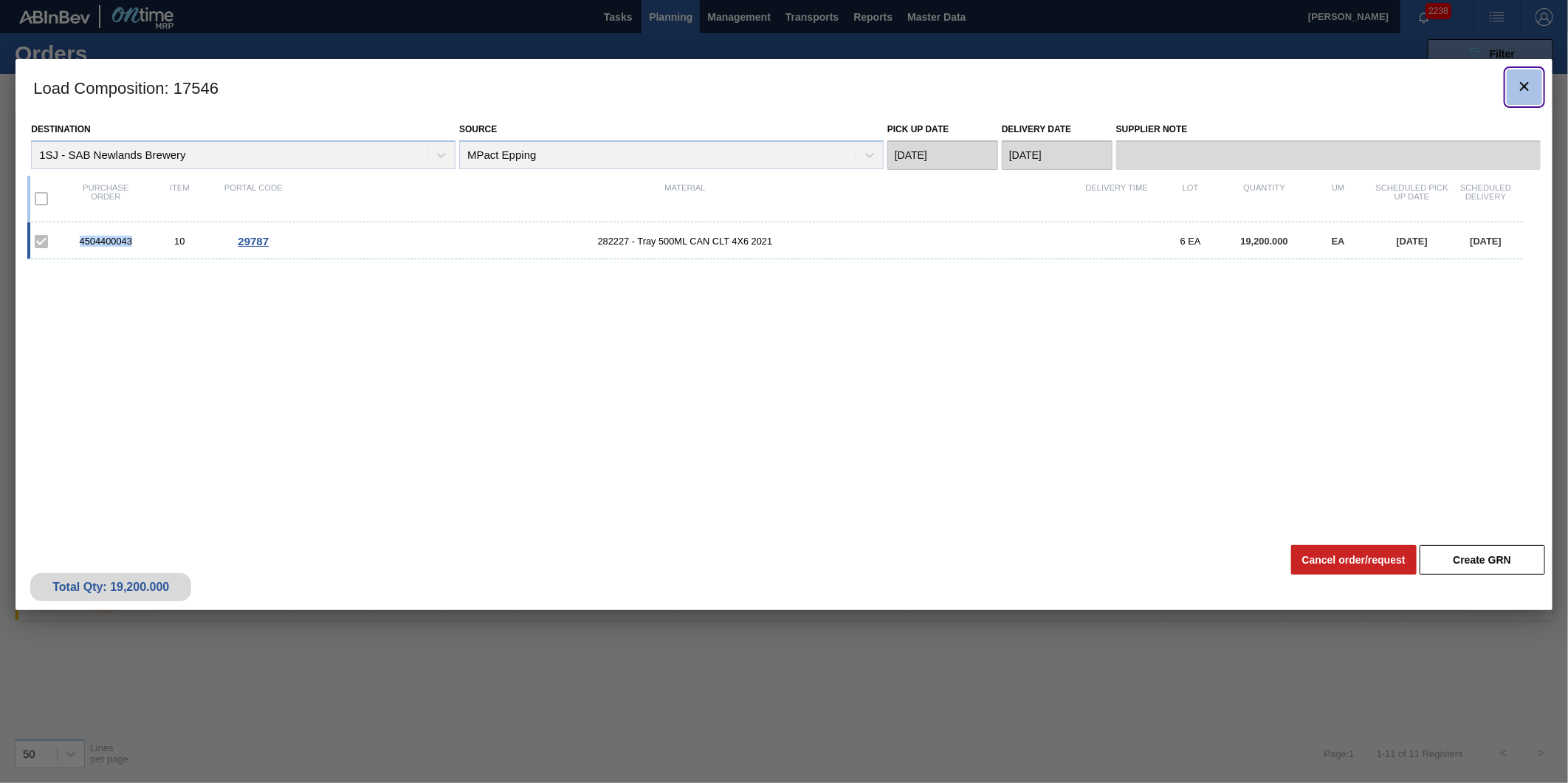 click 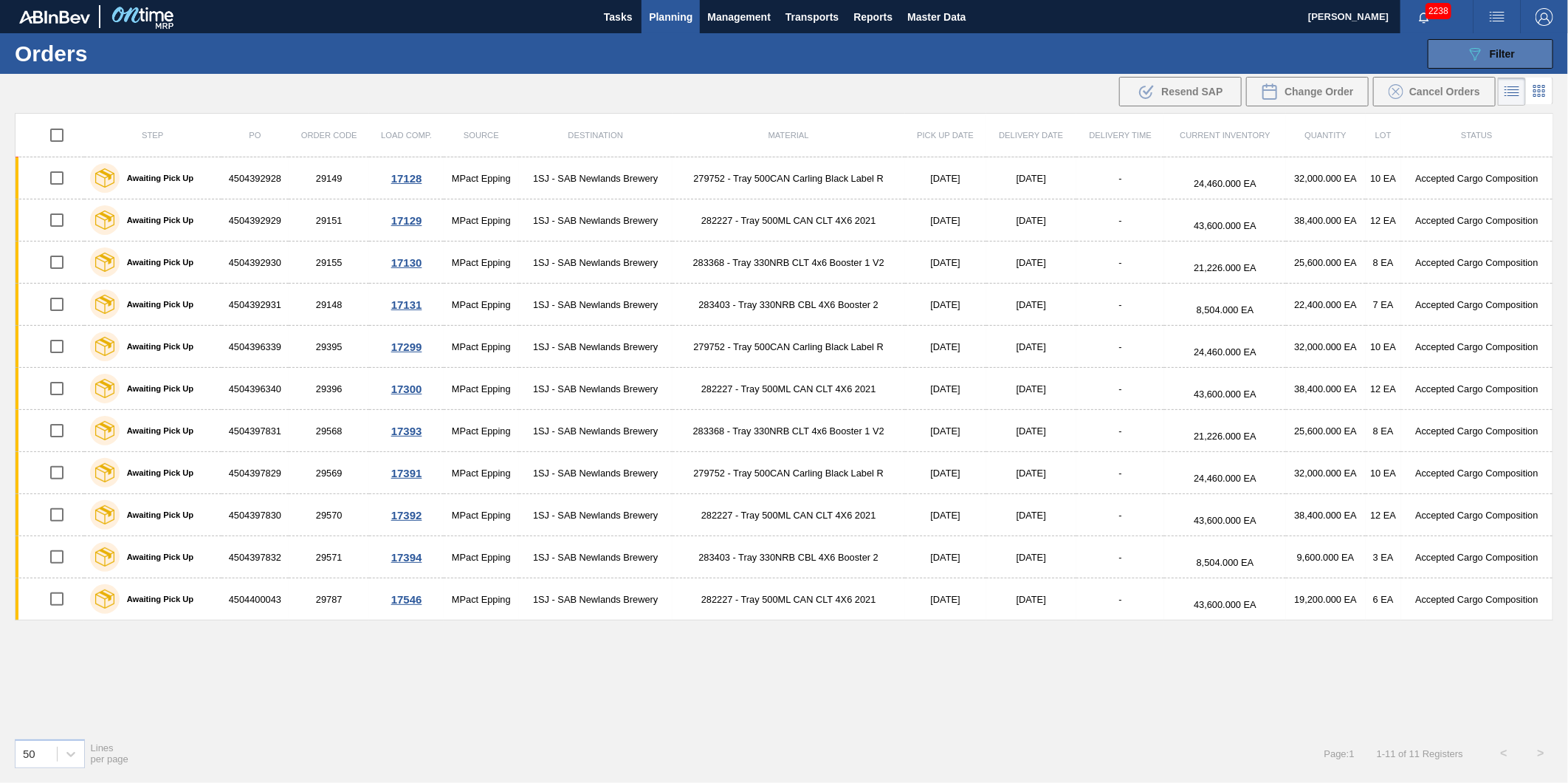 click on "Filter" at bounding box center (1502, 54) 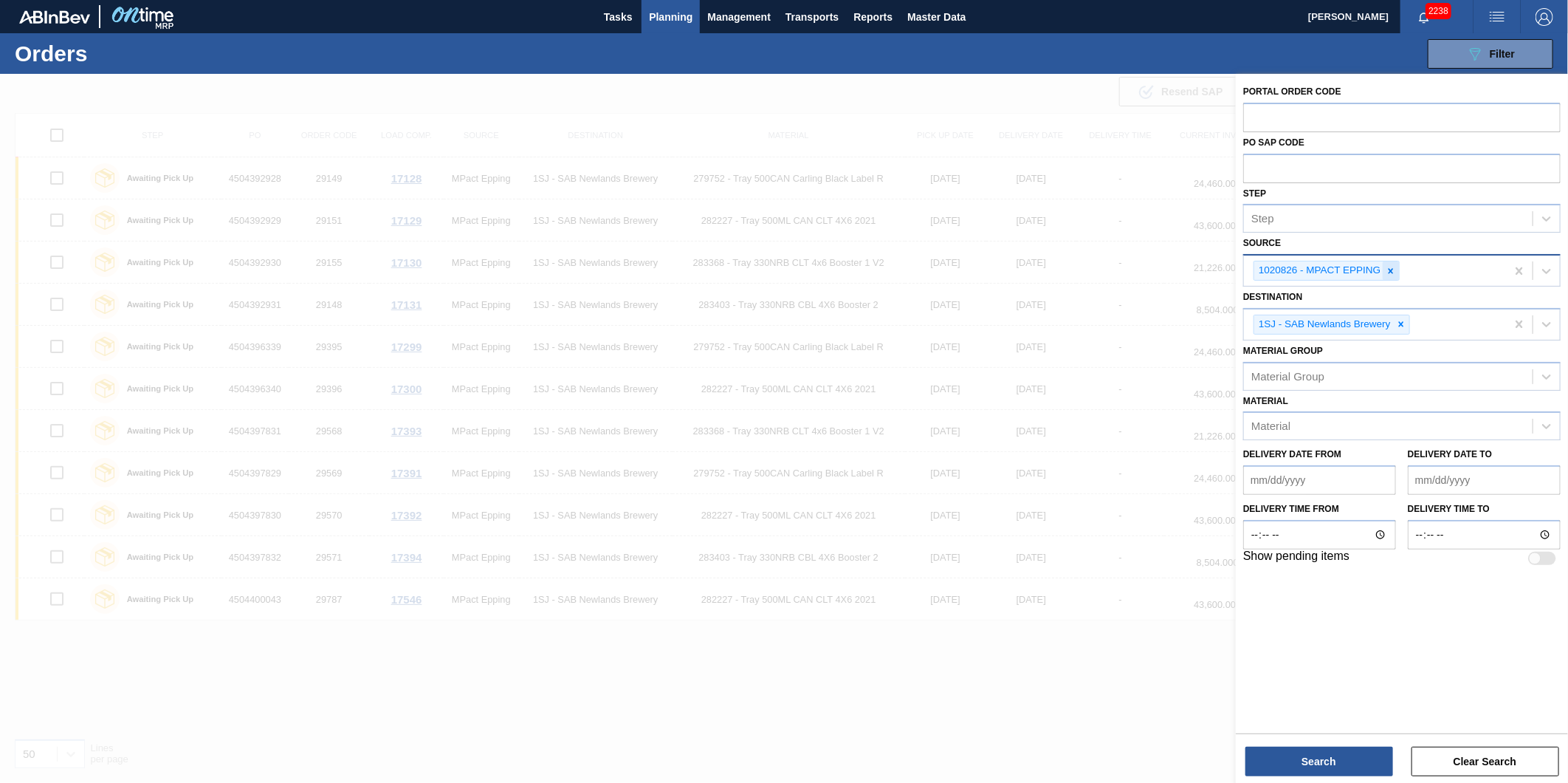 click 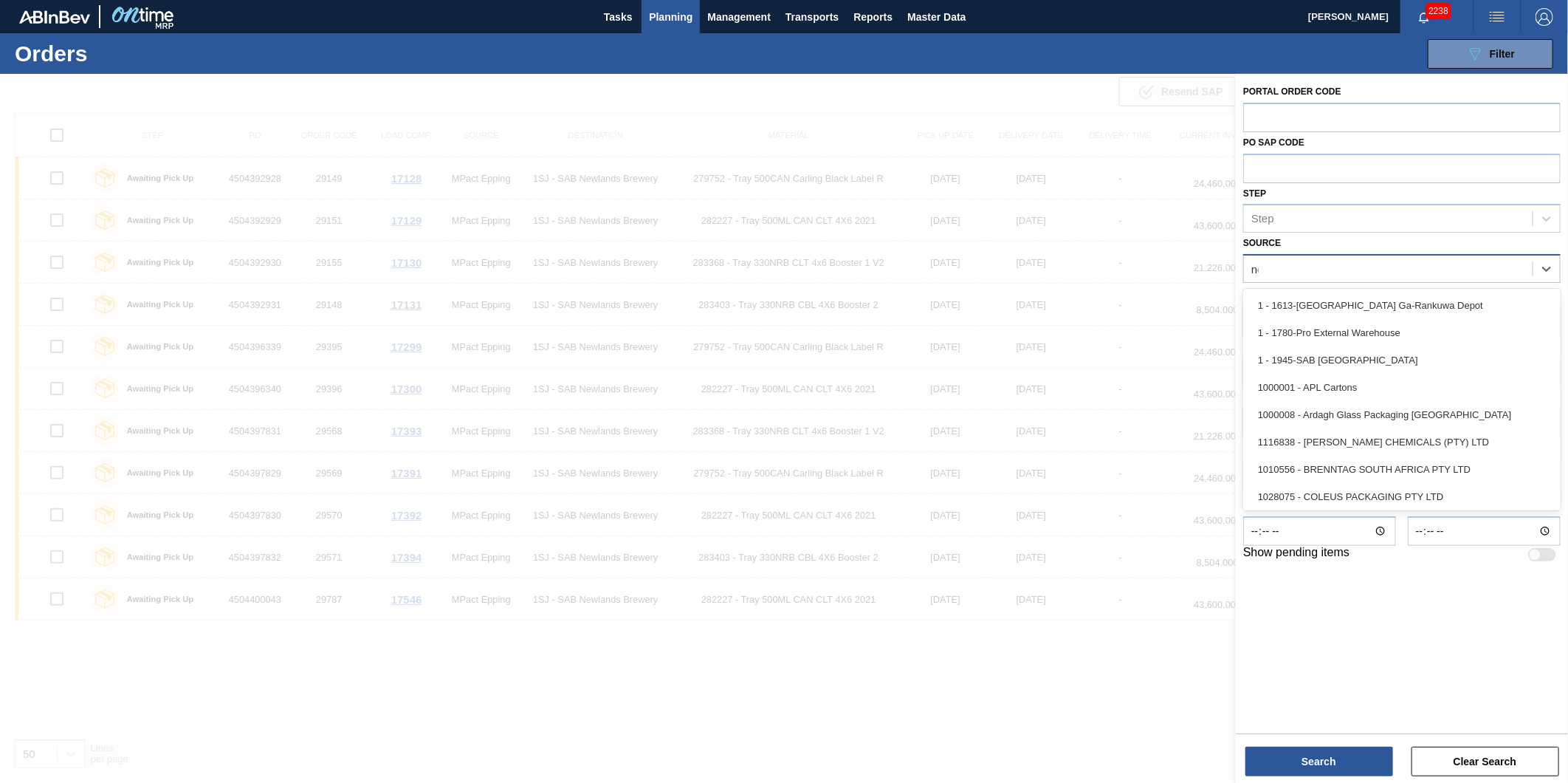 type on "new" 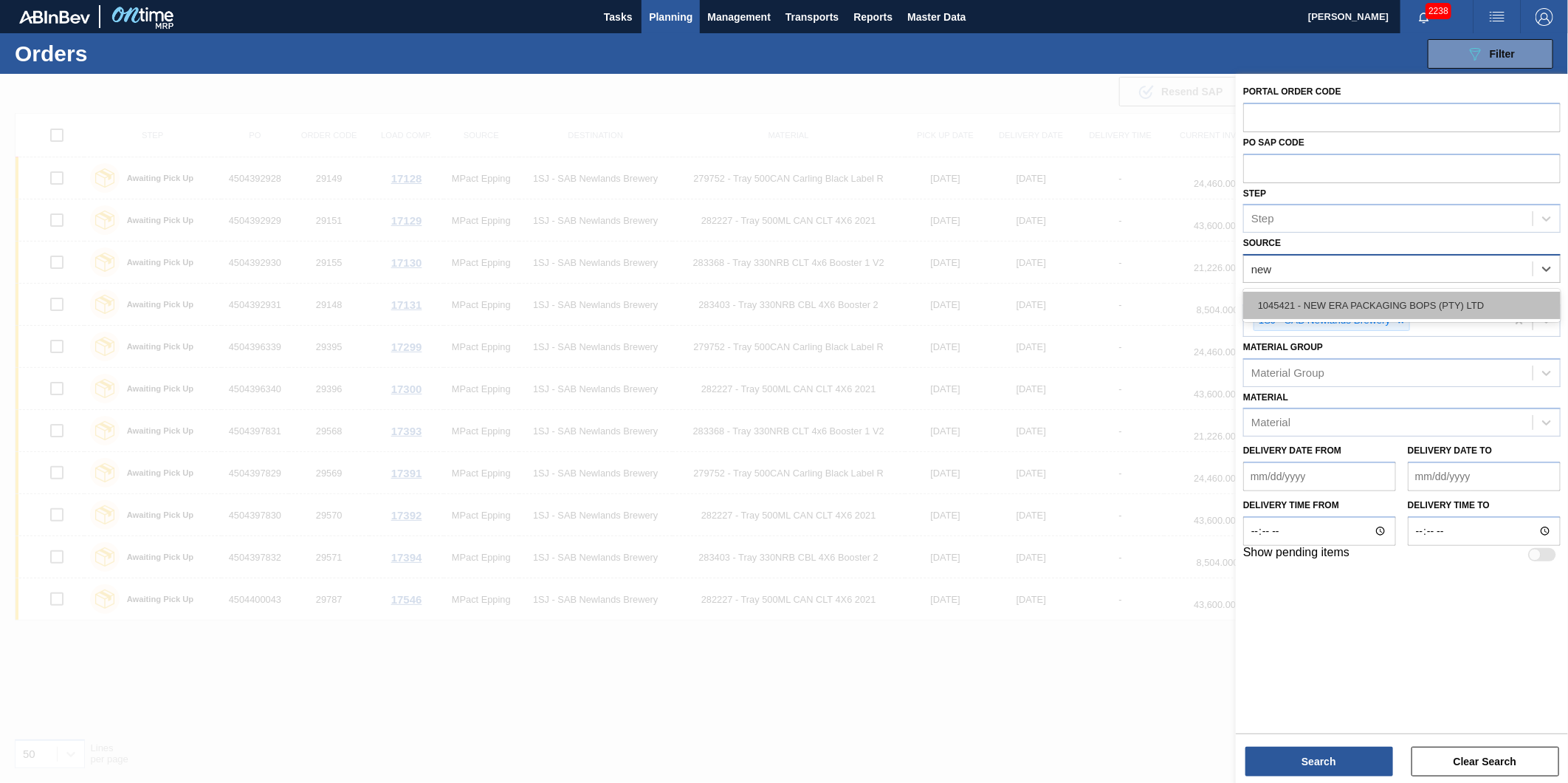 click on "1045421 - NEW ERA PACKAGING BOPS (PTY) LTD" at bounding box center [1402, 305] 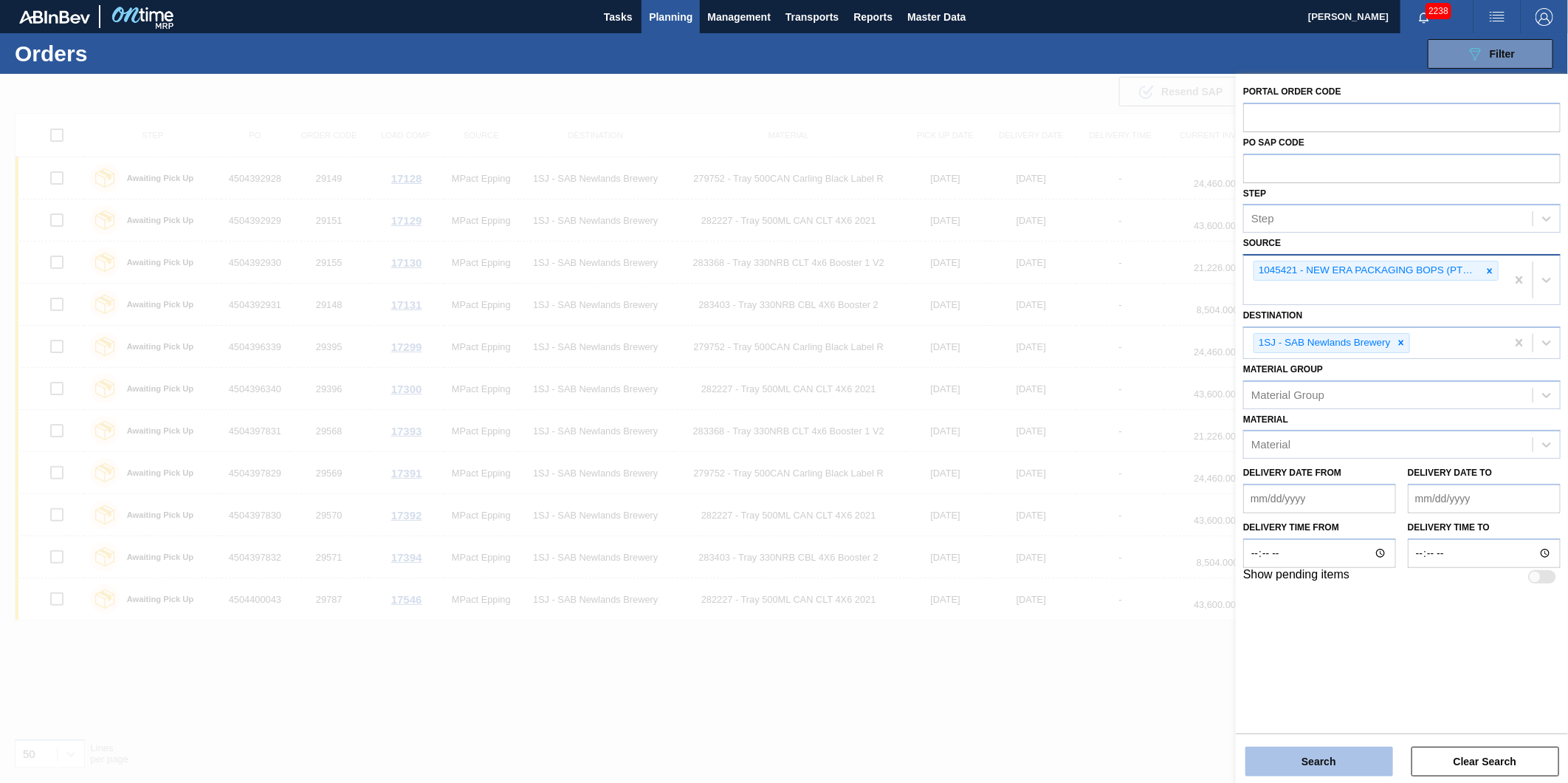click on "Search" at bounding box center (1319, 762) 